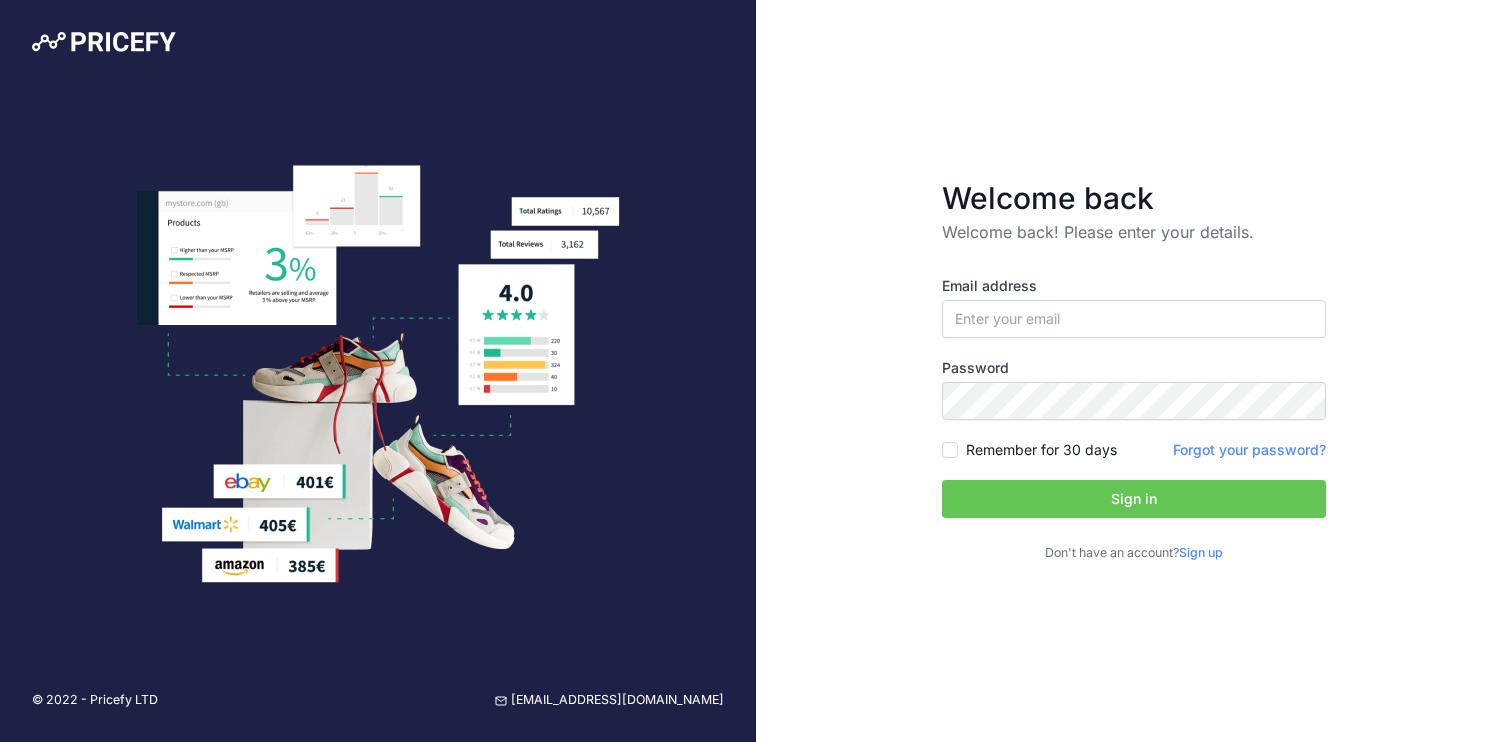 scroll, scrollTop: 0, scrollLeft: 0, axis: both 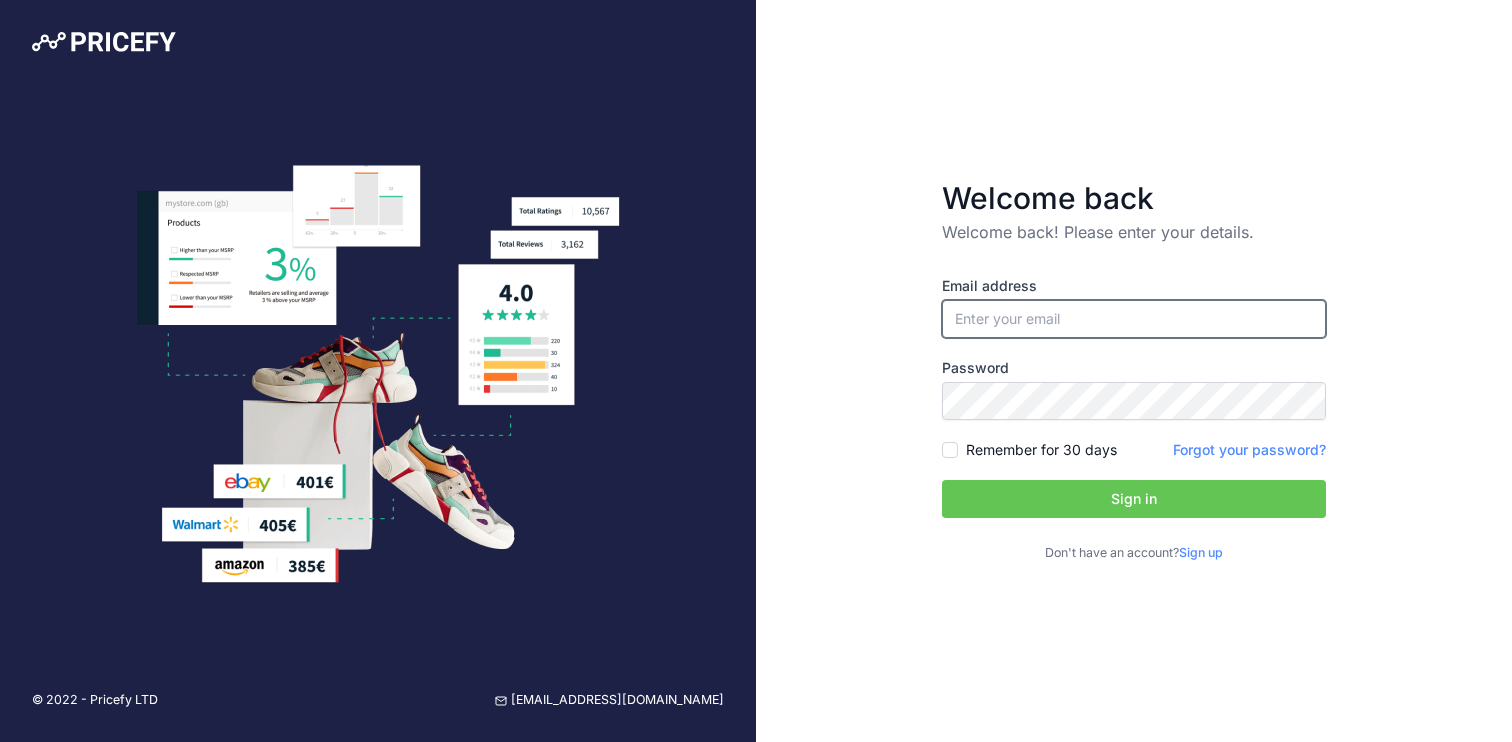 click at bounding box center [1134, 319] 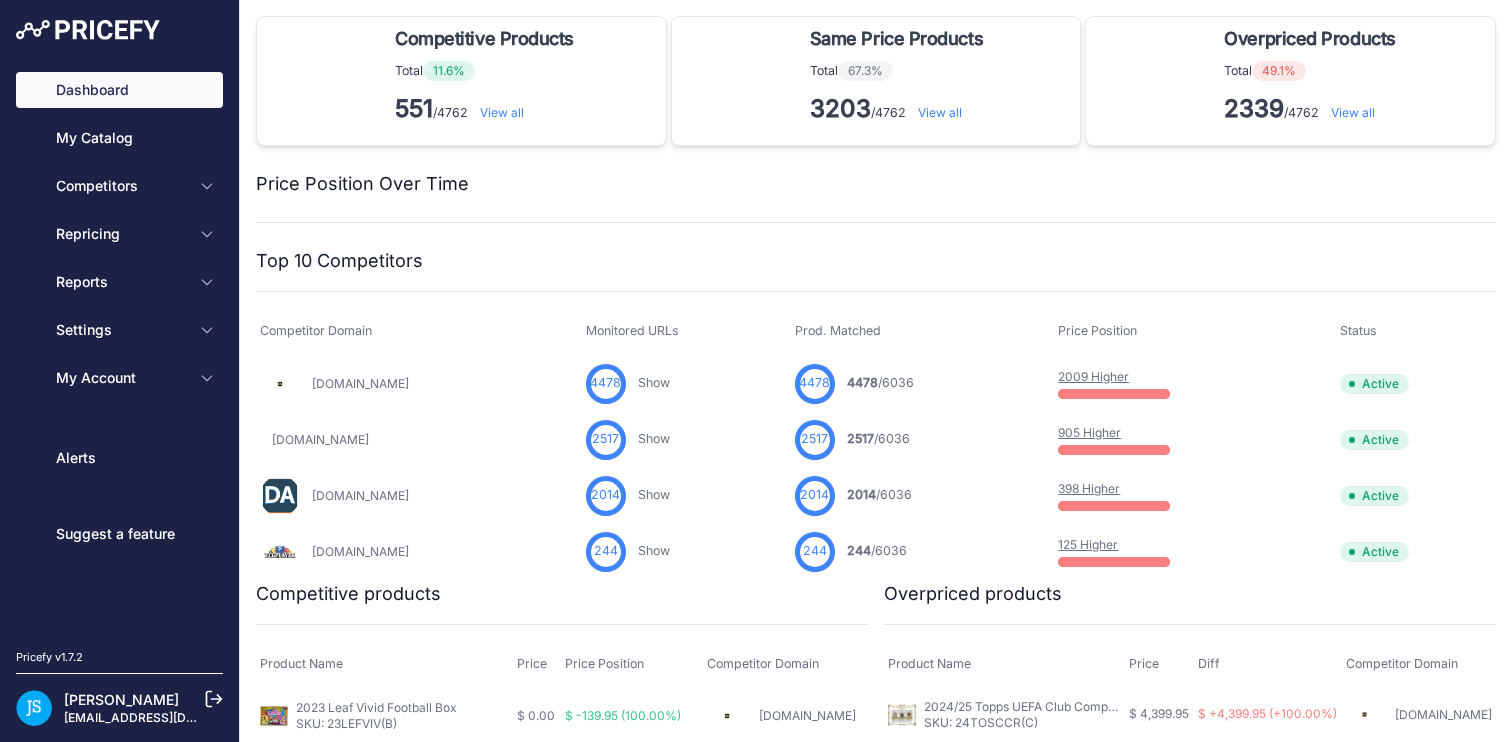 scroll, scrollTop: 0, scrollLeft: 0, axis: both 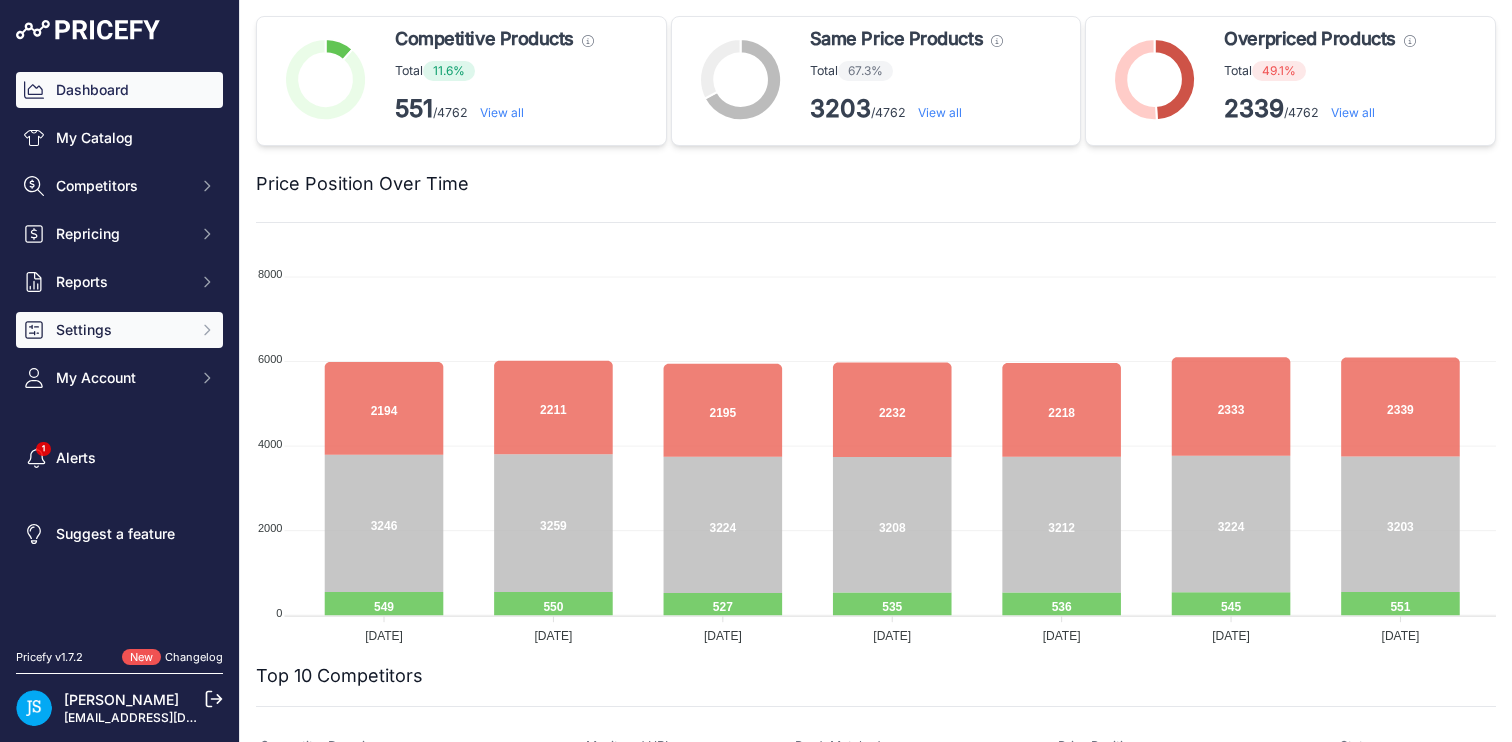 click on "Settings" at bounding box center (121, 330) 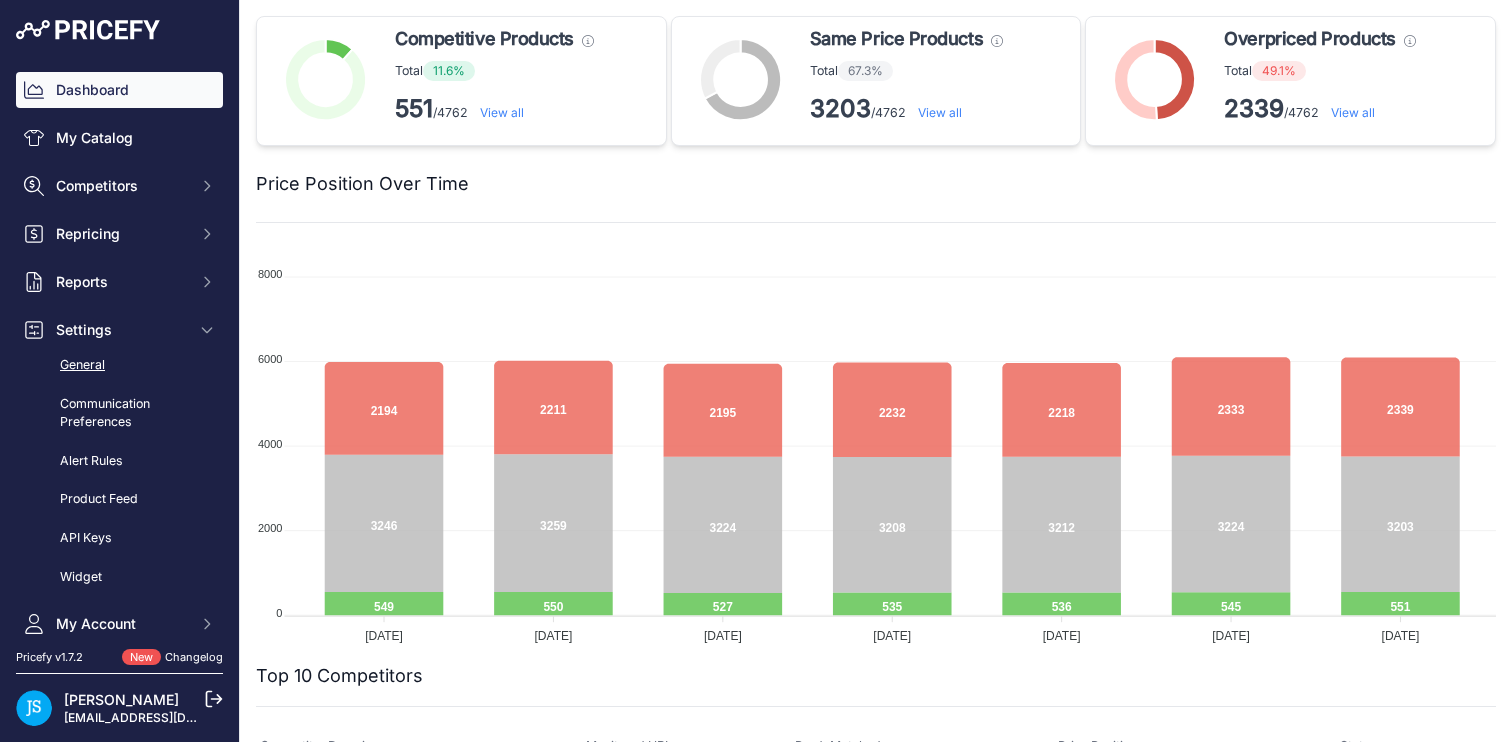 click on "General" at bounding box center [119, 365] 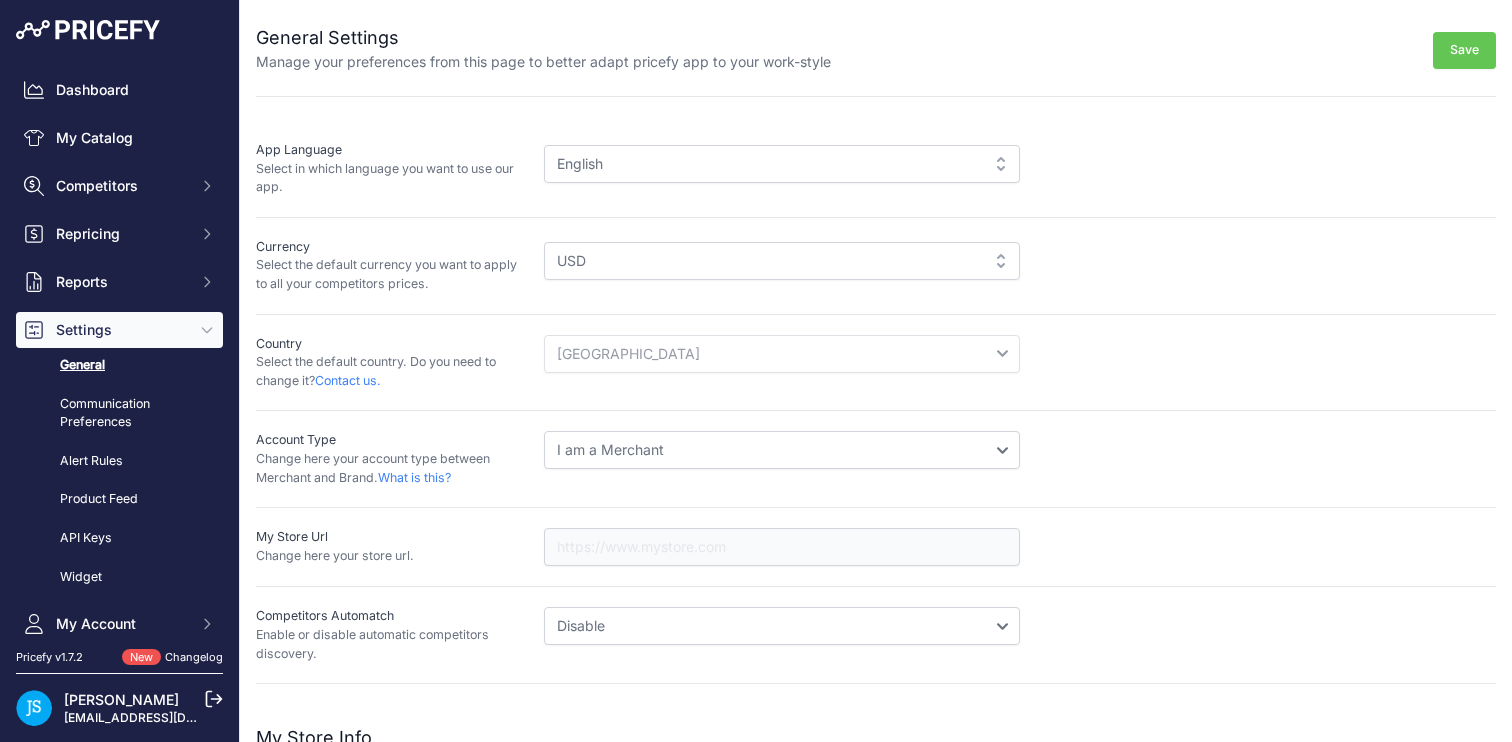 scroll, scrollTop: 0, scrollLeft: 0, axis: both 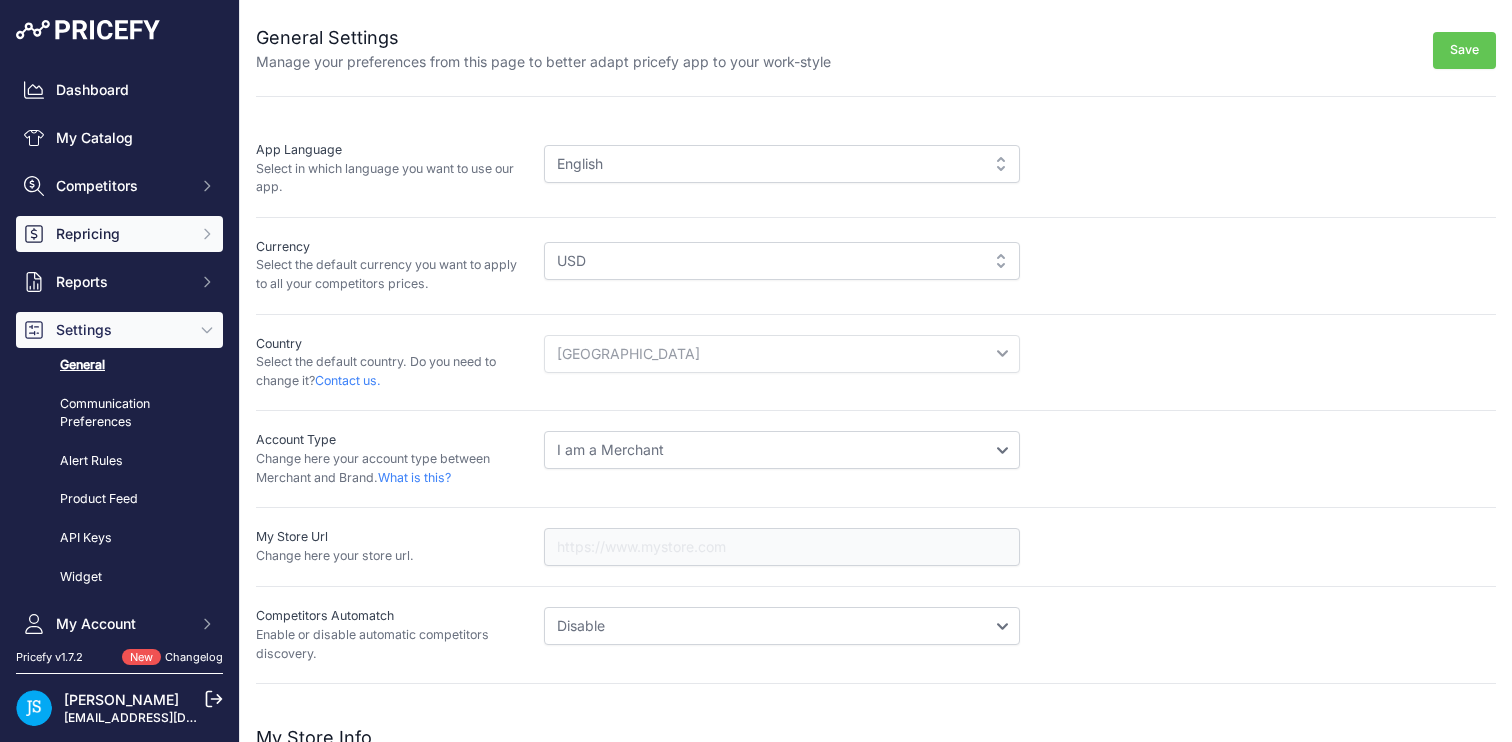 click on "Repricing" at bounding box center (121, 234) 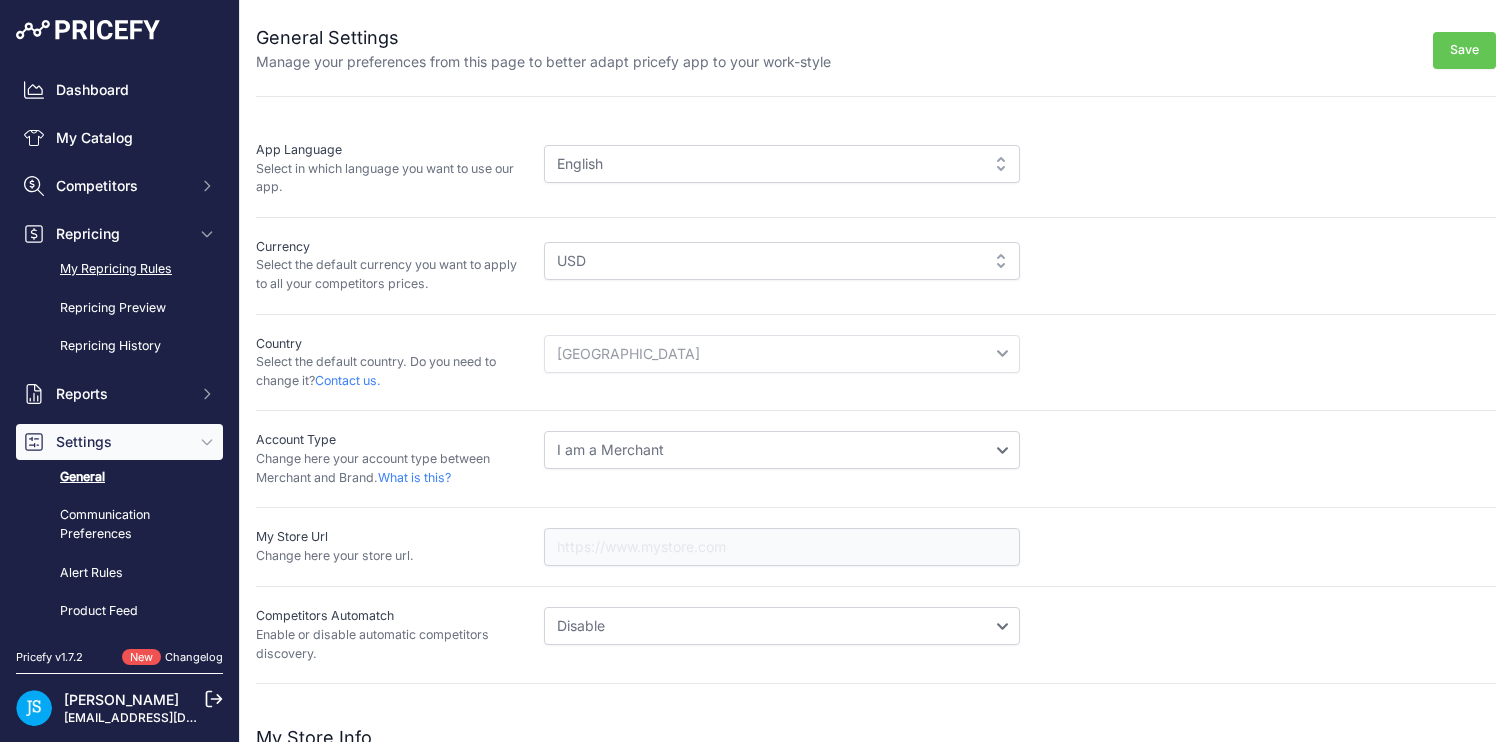 click on "My Repricing Rules" at bounding box center (119, 269) 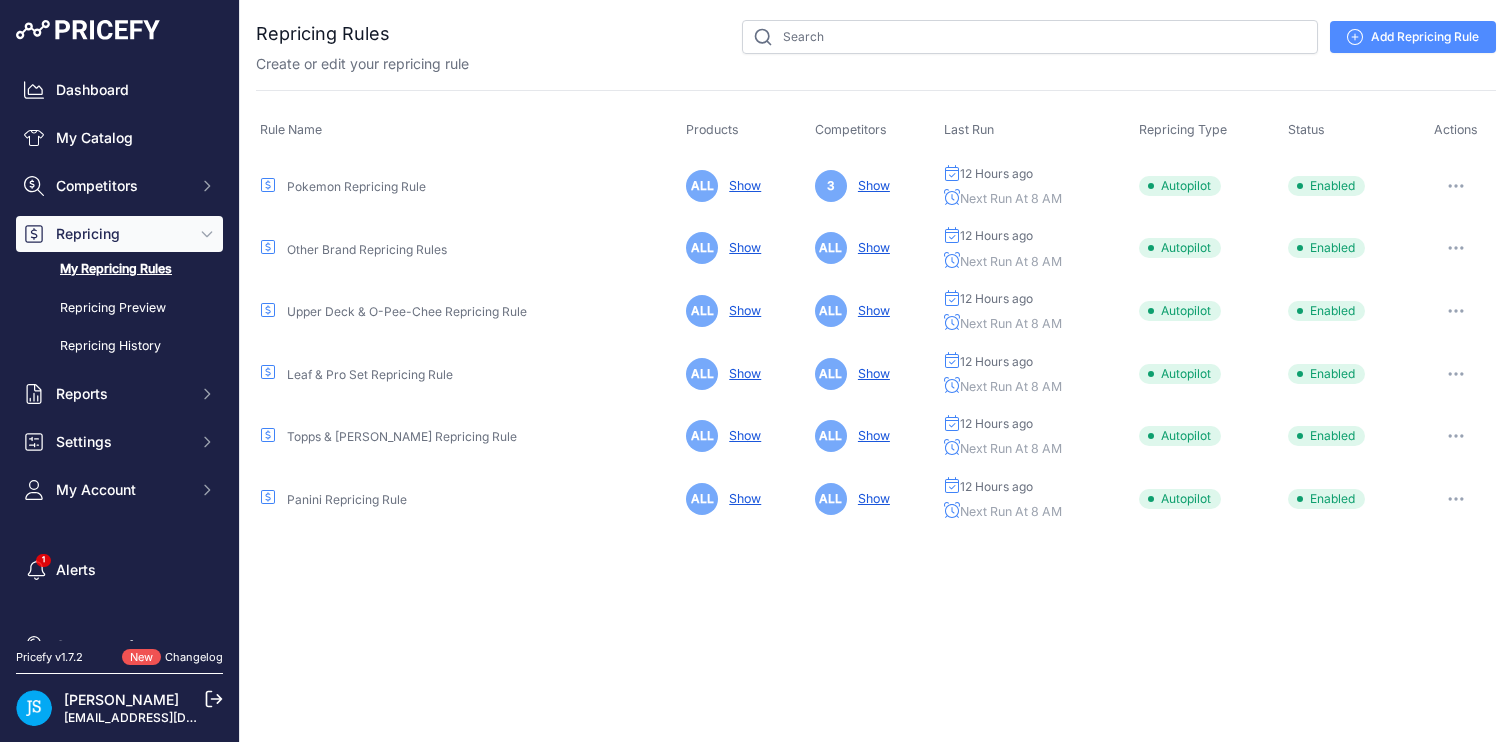 scroll, scrollTop: 0, scrollLeft: 0, axis: both 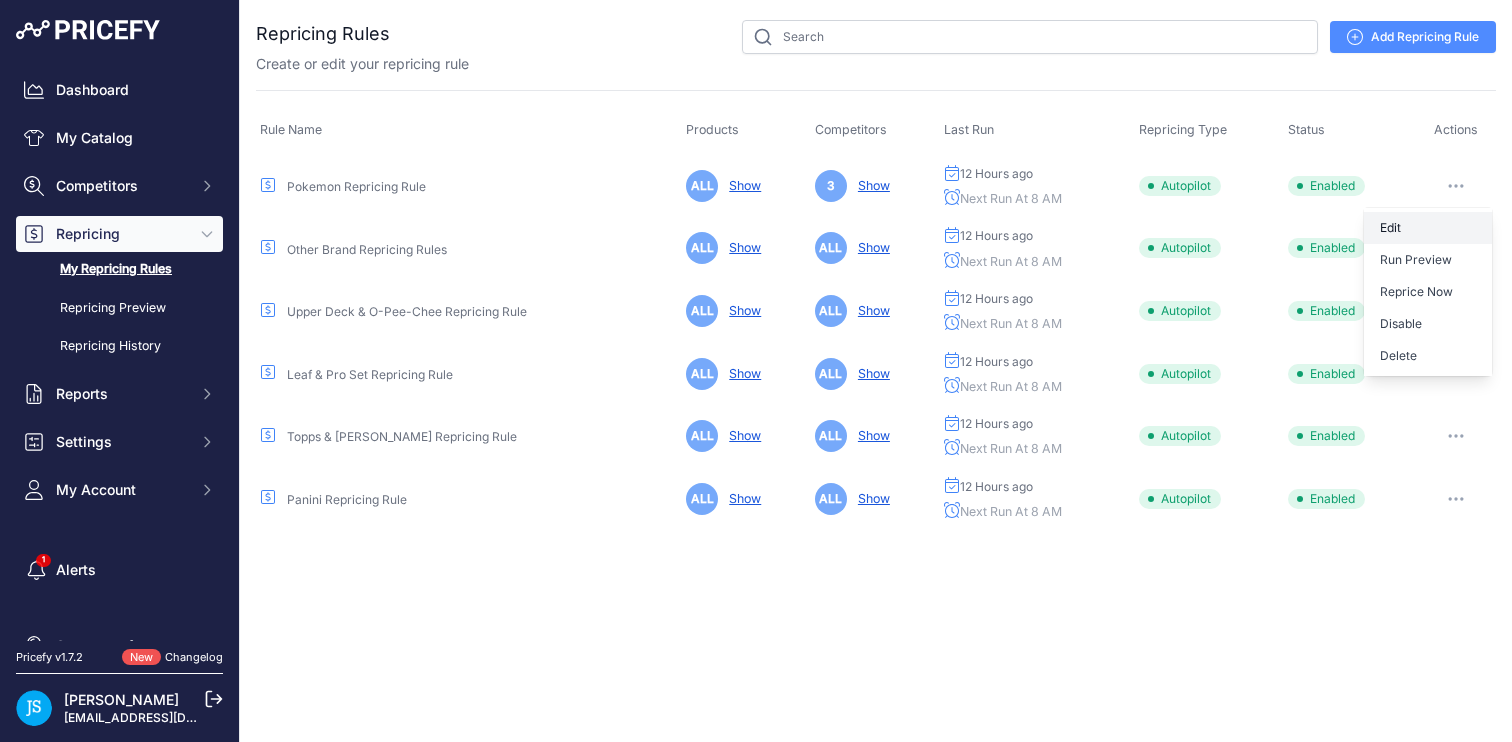 click on "Edit" at bounding box center (1428, 228) 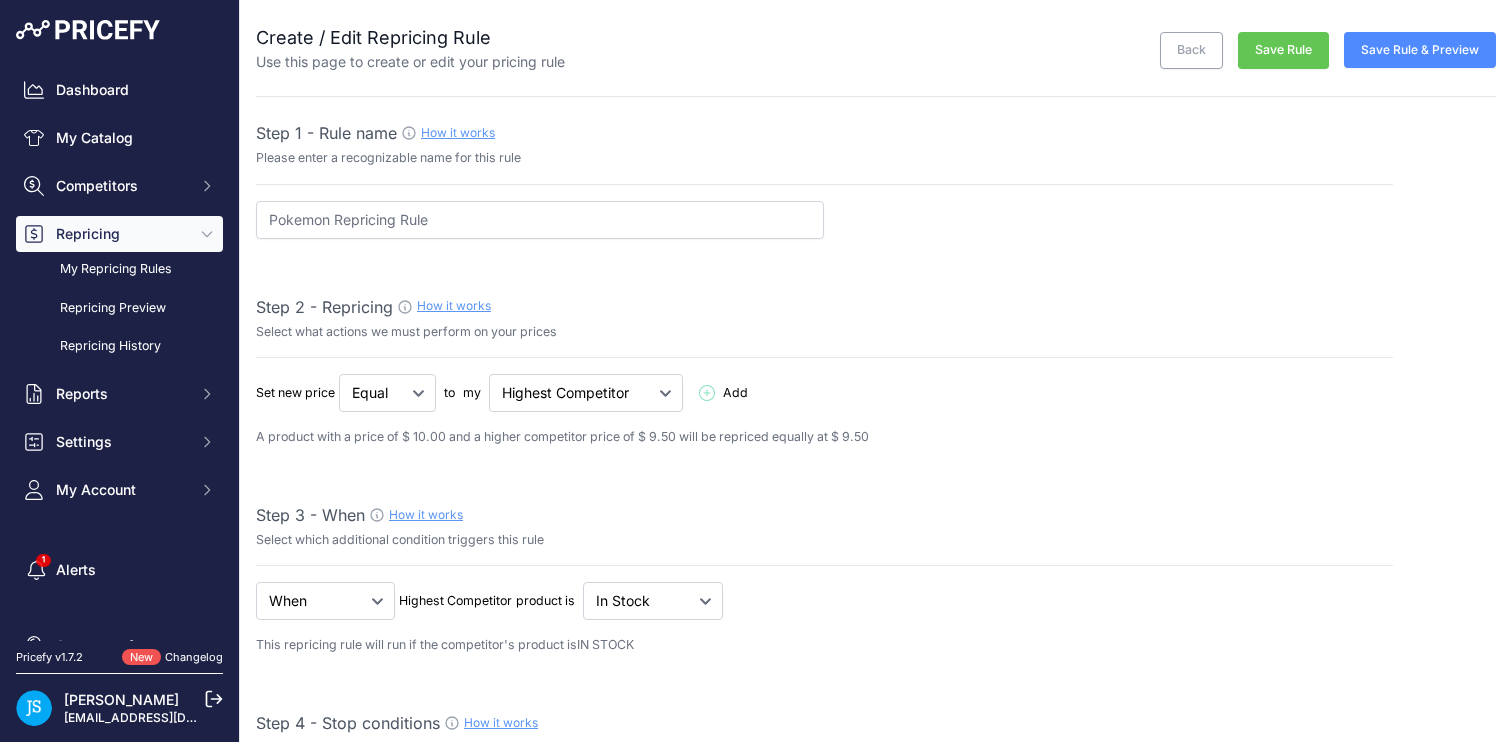 select on "8" 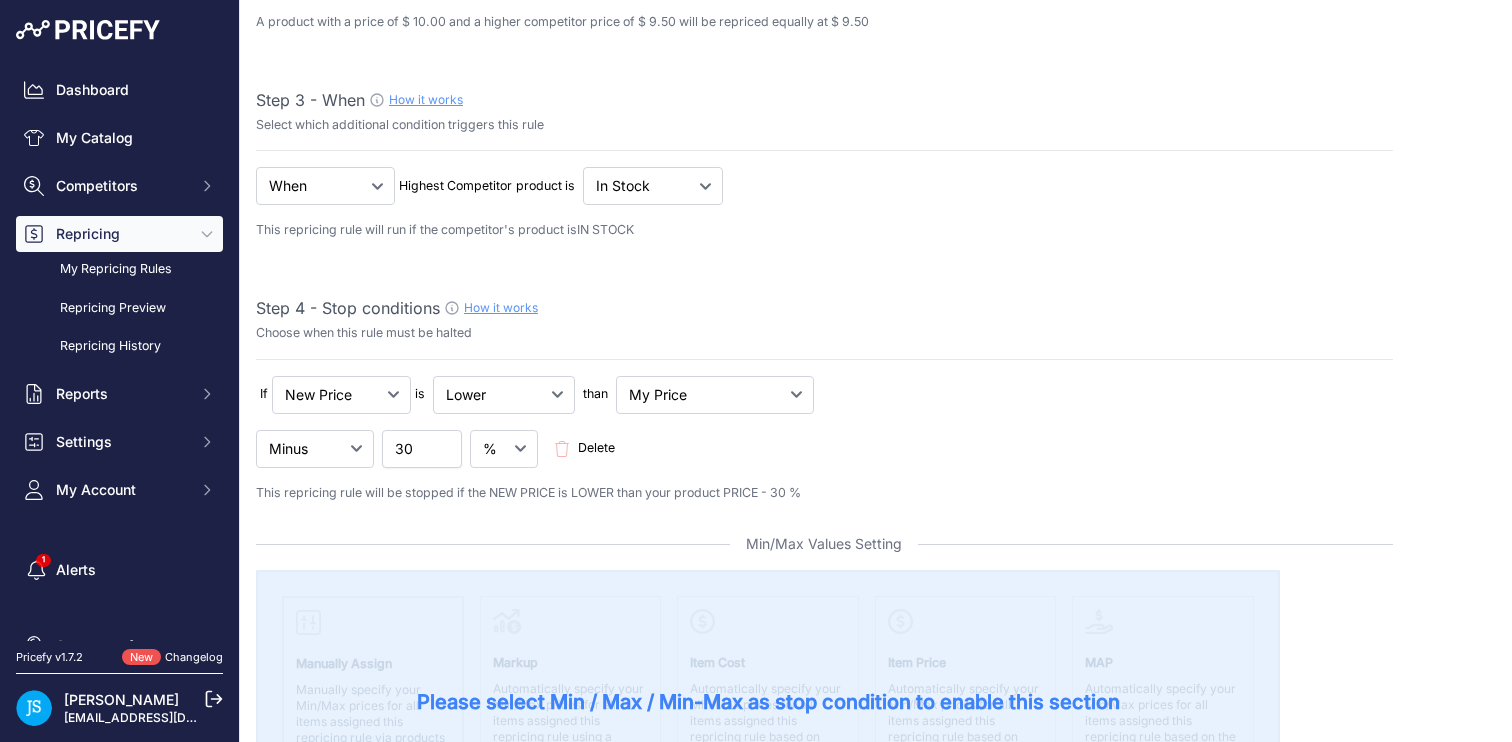 scroll, scrollTop: 426, scrollLeft: 0, axis: vertical 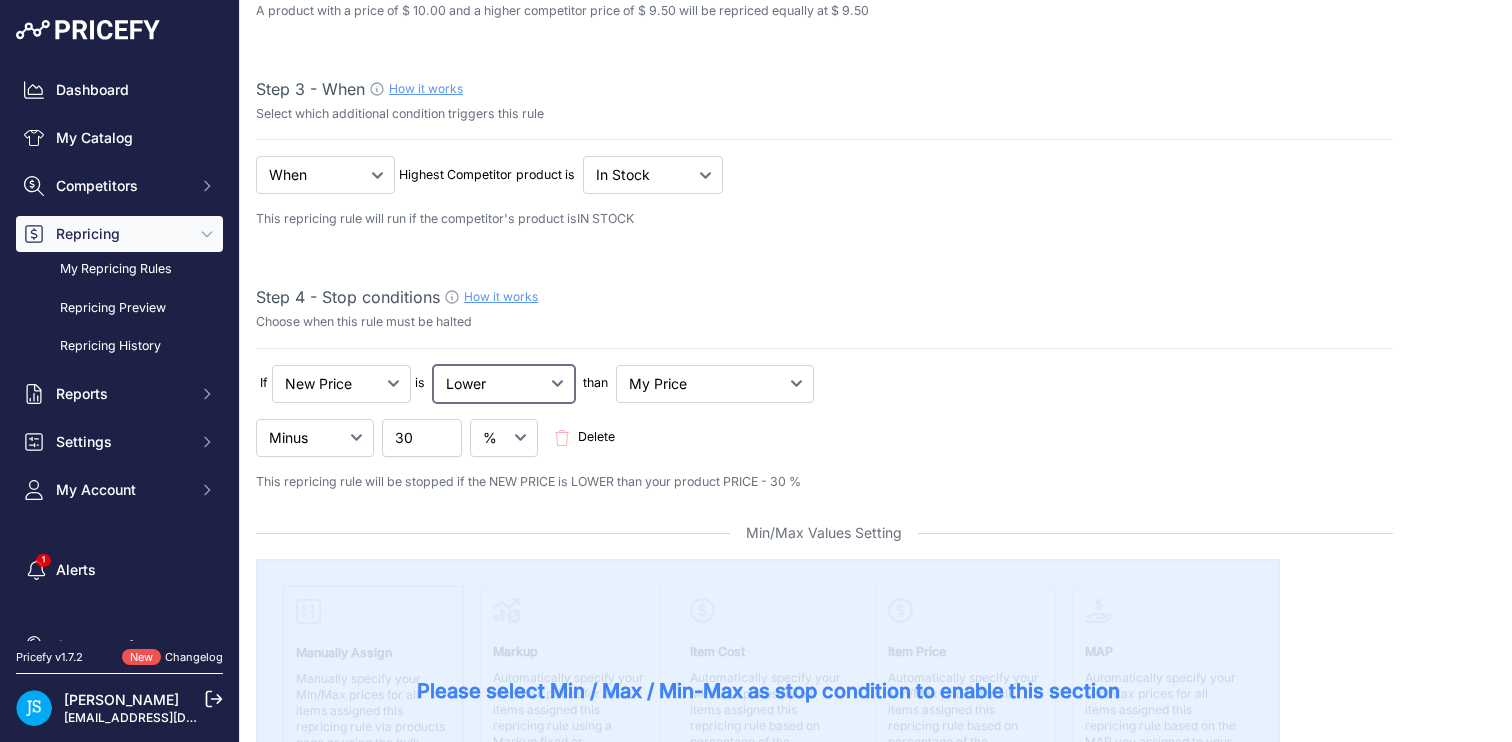 click on "Lower
Higher
Lower/Higher" at bounding box center [387, -33] 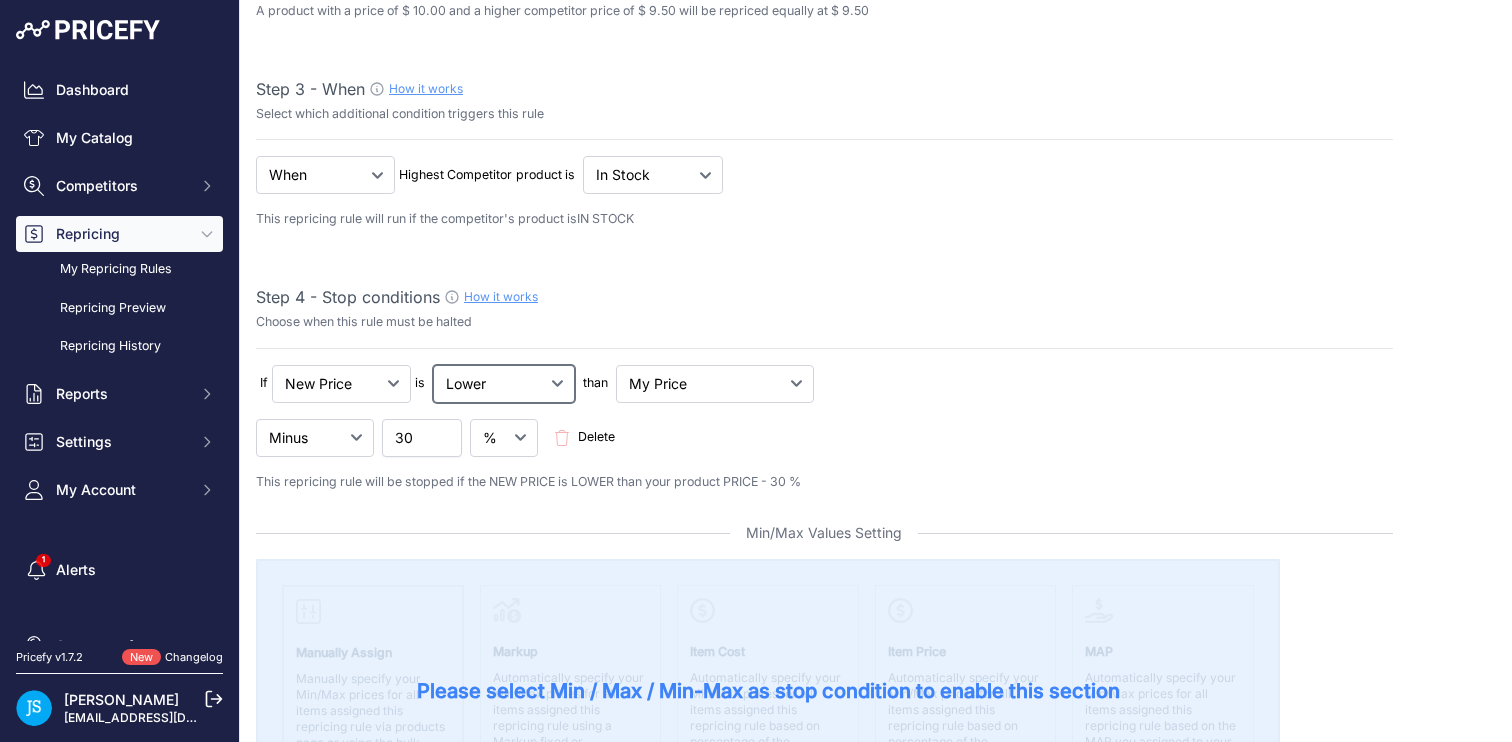 select on "not_lower_and_higher" 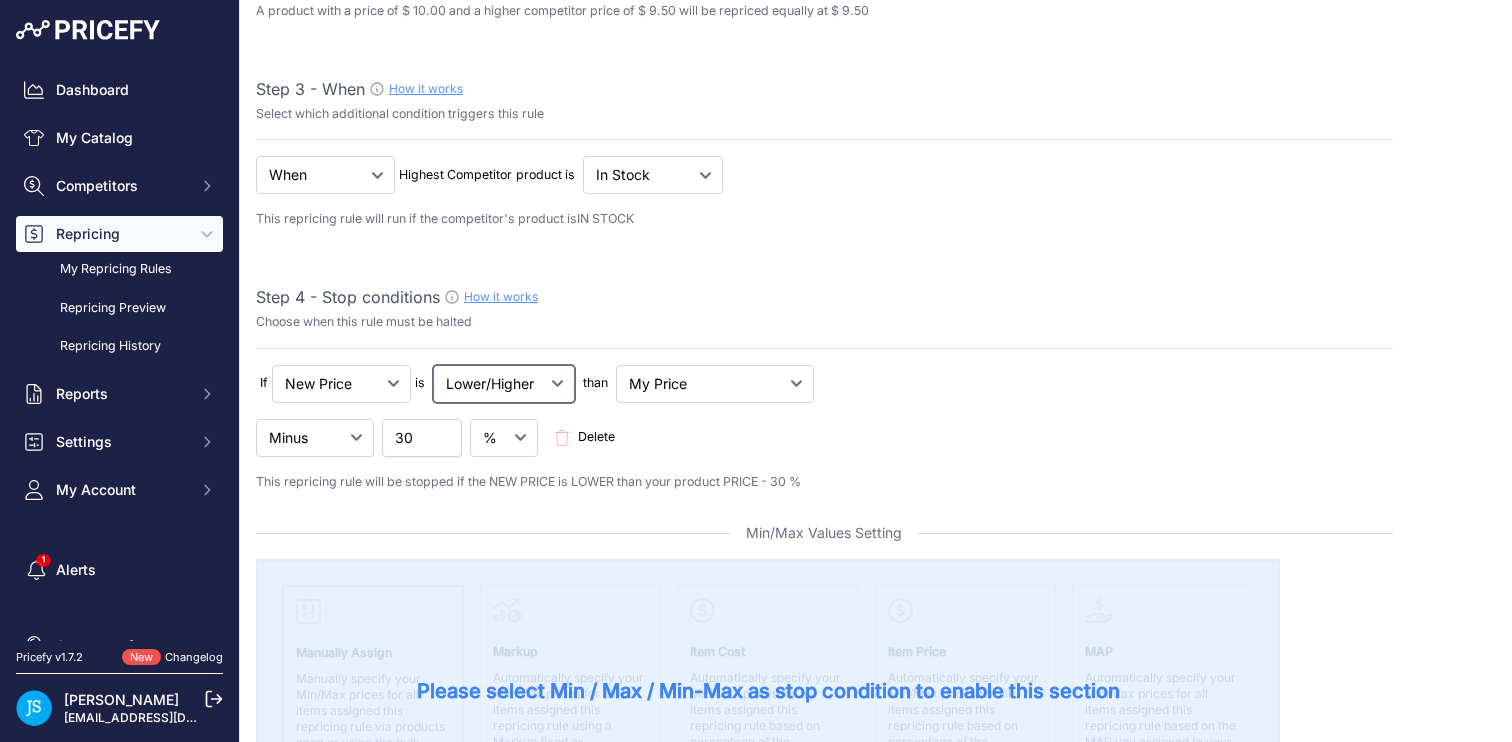 select on "min_max_price" 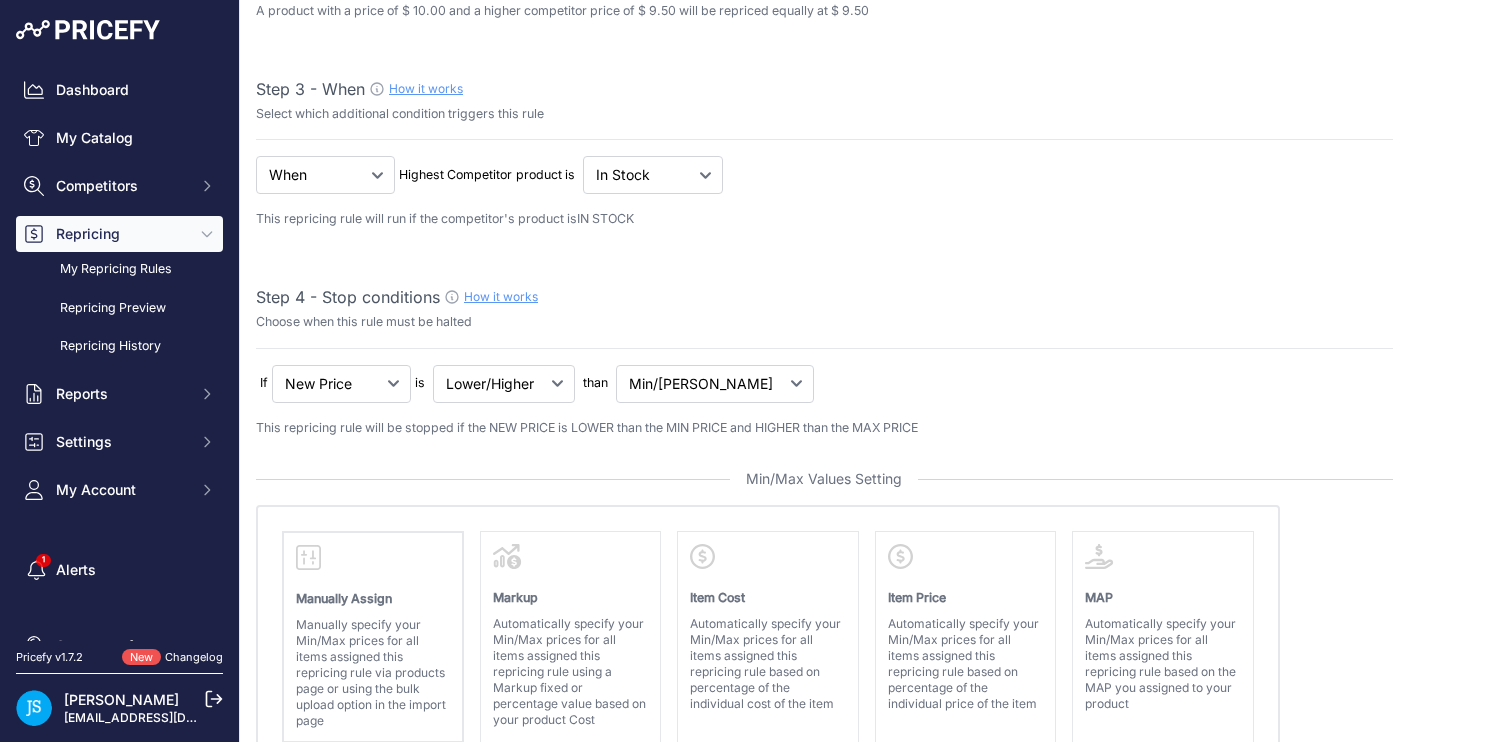 drag, startPoint x: 525, startPoint y: 431, endPoint x: 681, endPoint y: 407, distance: 157.83536 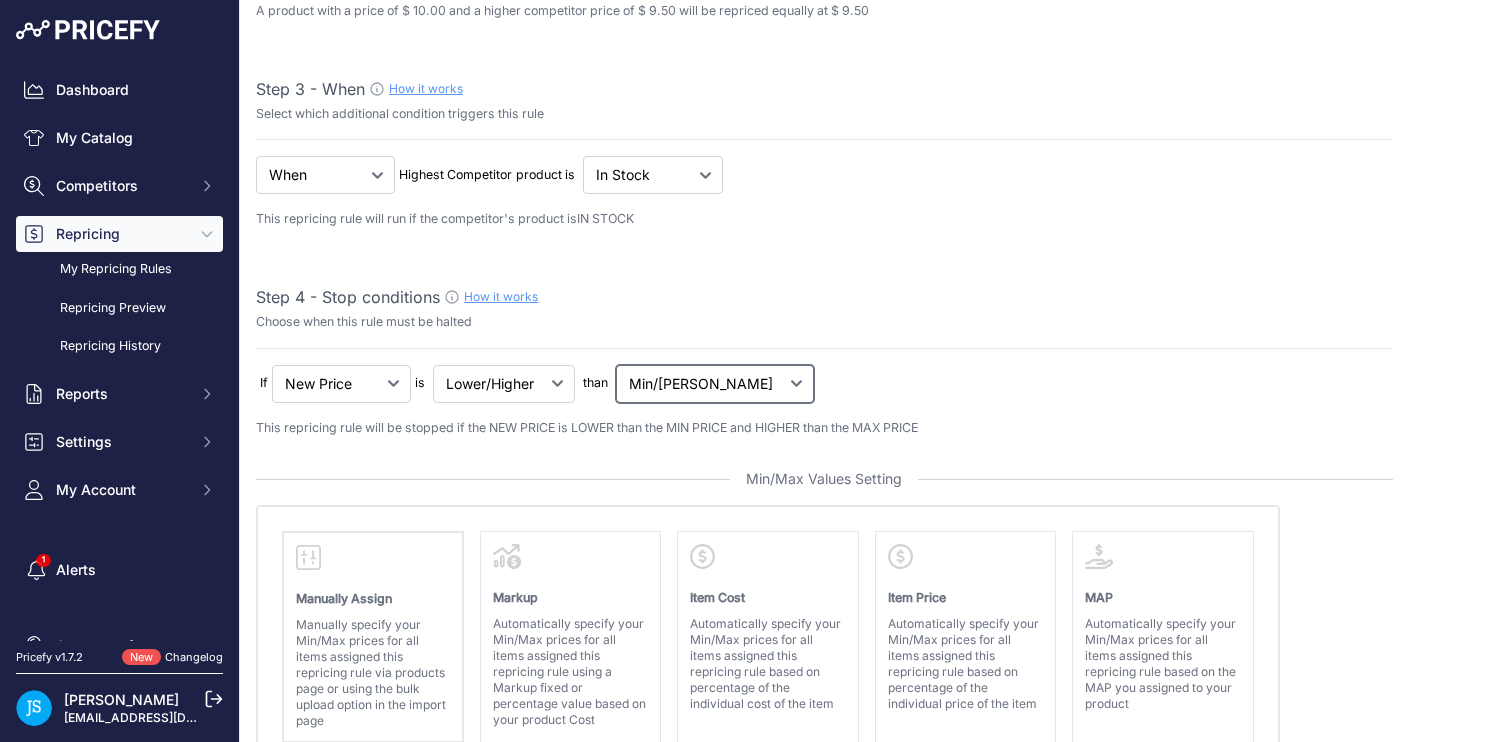 drag, startPoint x: 681, startPoint y: 407, endPoint x: 686, endPoint y: 384, distance: 23.537205 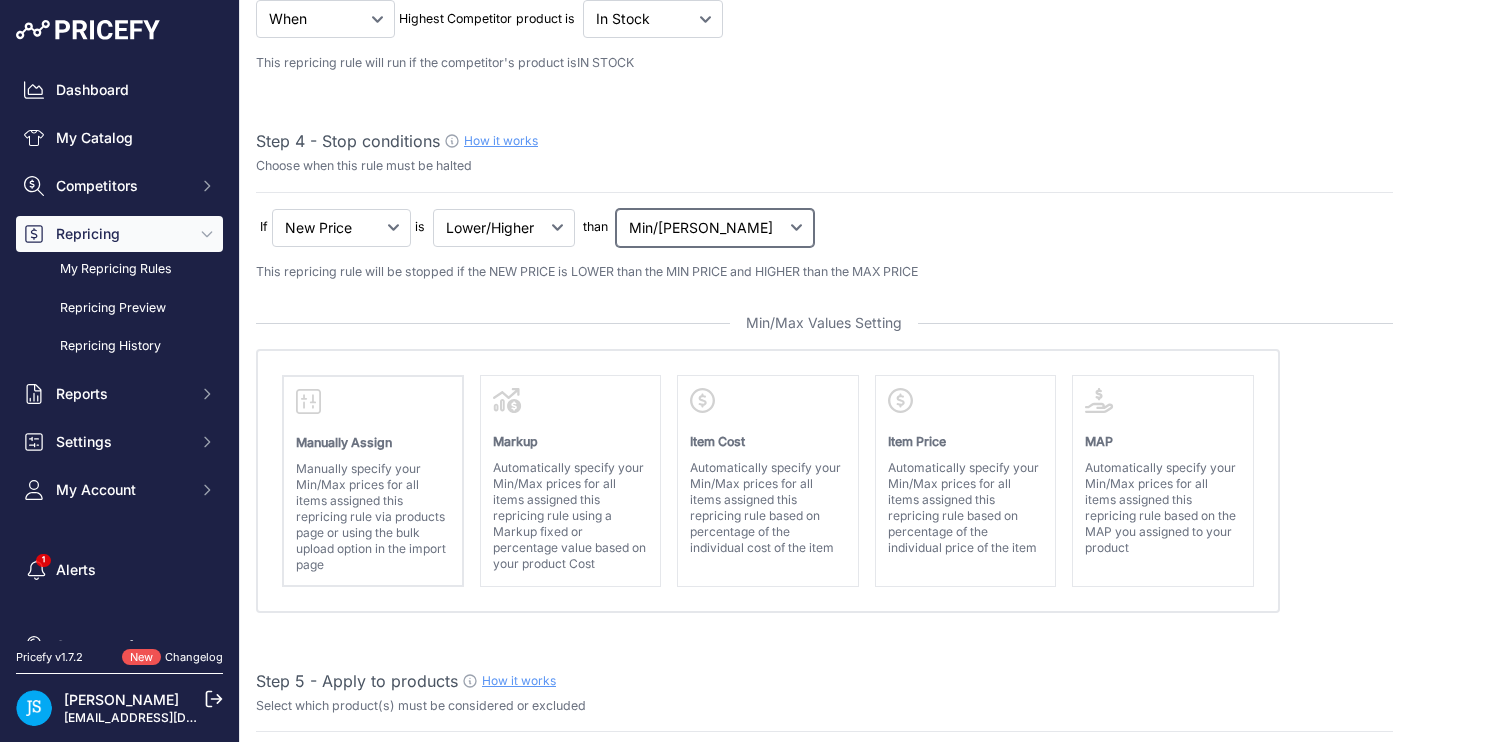 scroll, scrollTop: 591, scrollLeft: 0, axis: vertical 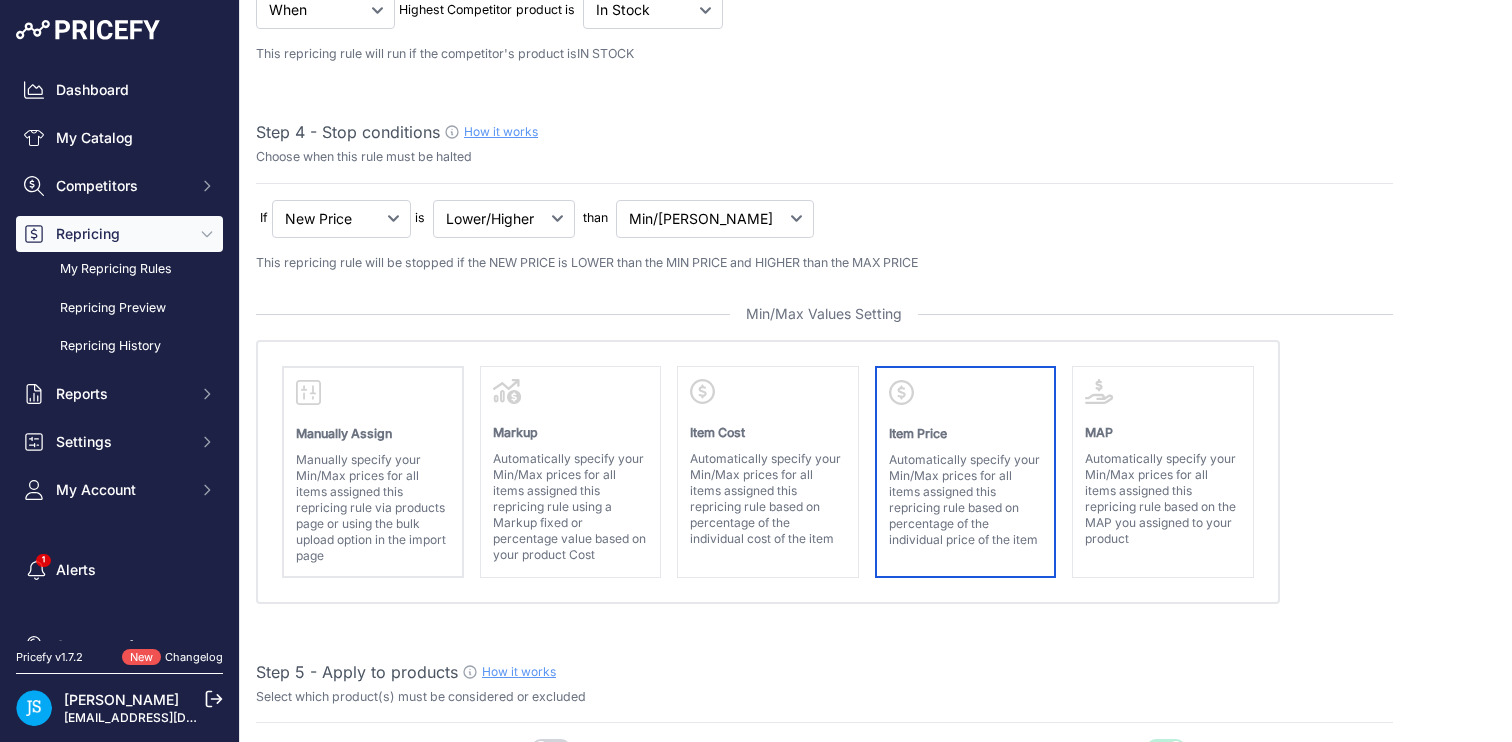 click on "Automatically specify your Min/Max prices for all items assigned this repricing rule based on percentage of the individual price of the item" at bounding box center (966, 500) 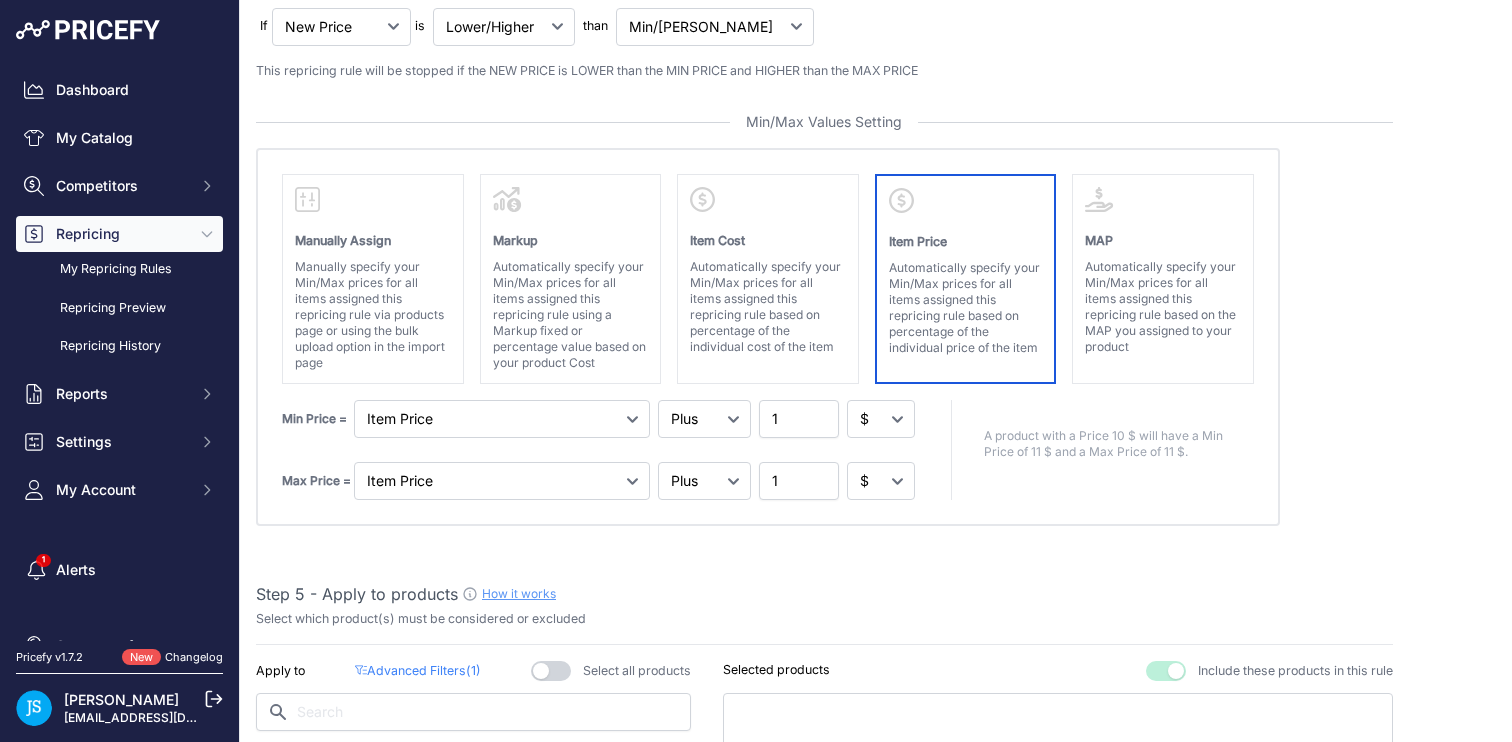scroll, scrollTop: 793, scrollLeft: 0, axis: vertical 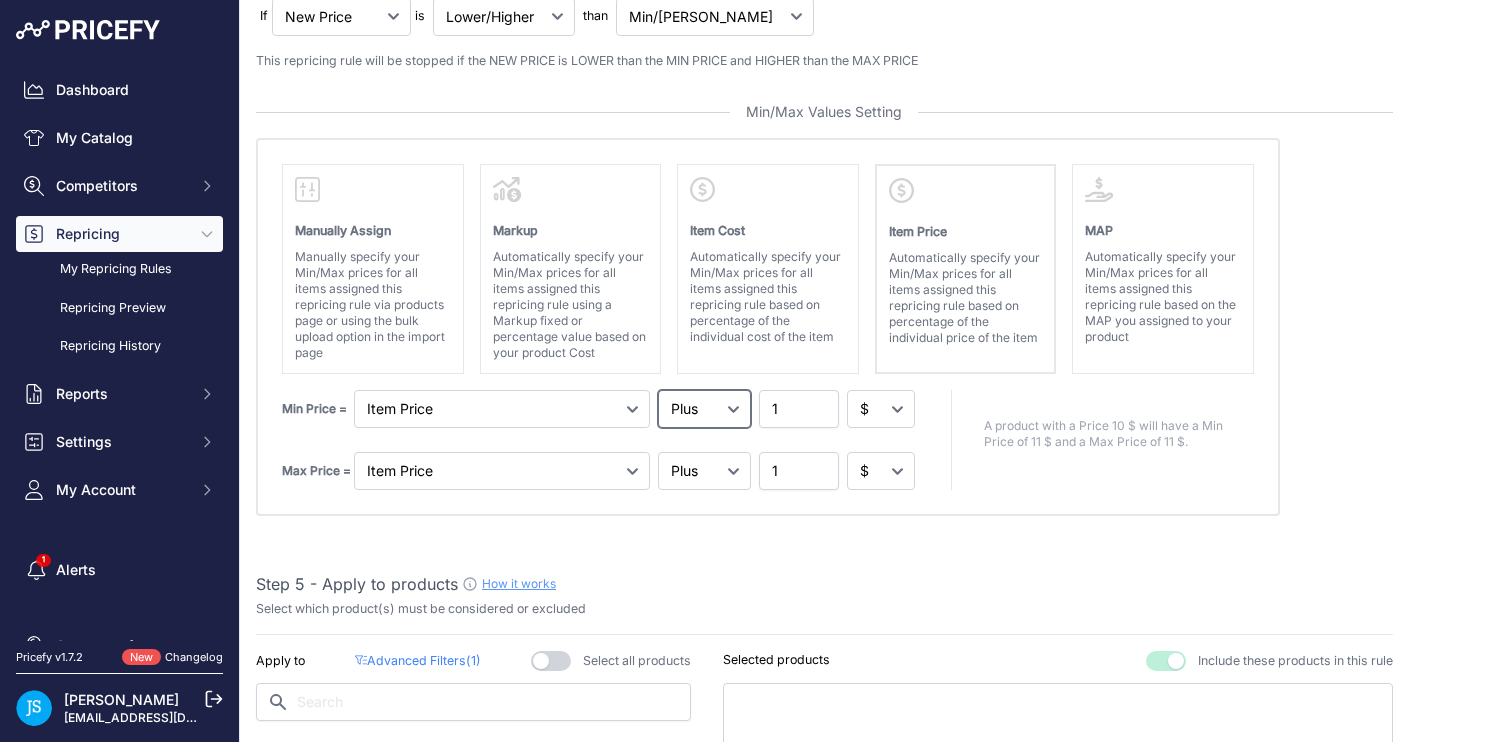 click on "Plus
Minus
Equal" at bounding box center (704, 409) 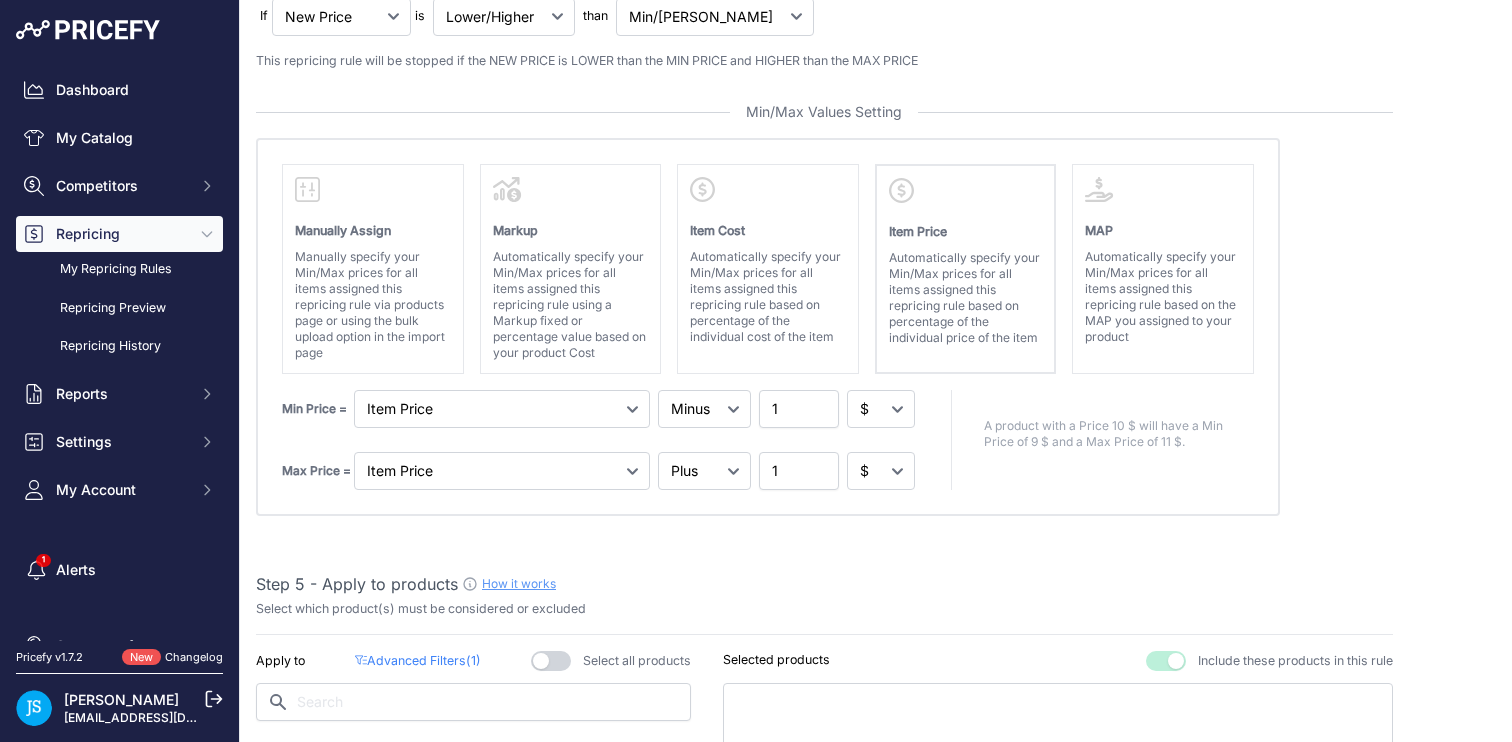 click on "$
%" at bounding box center (881, 409) 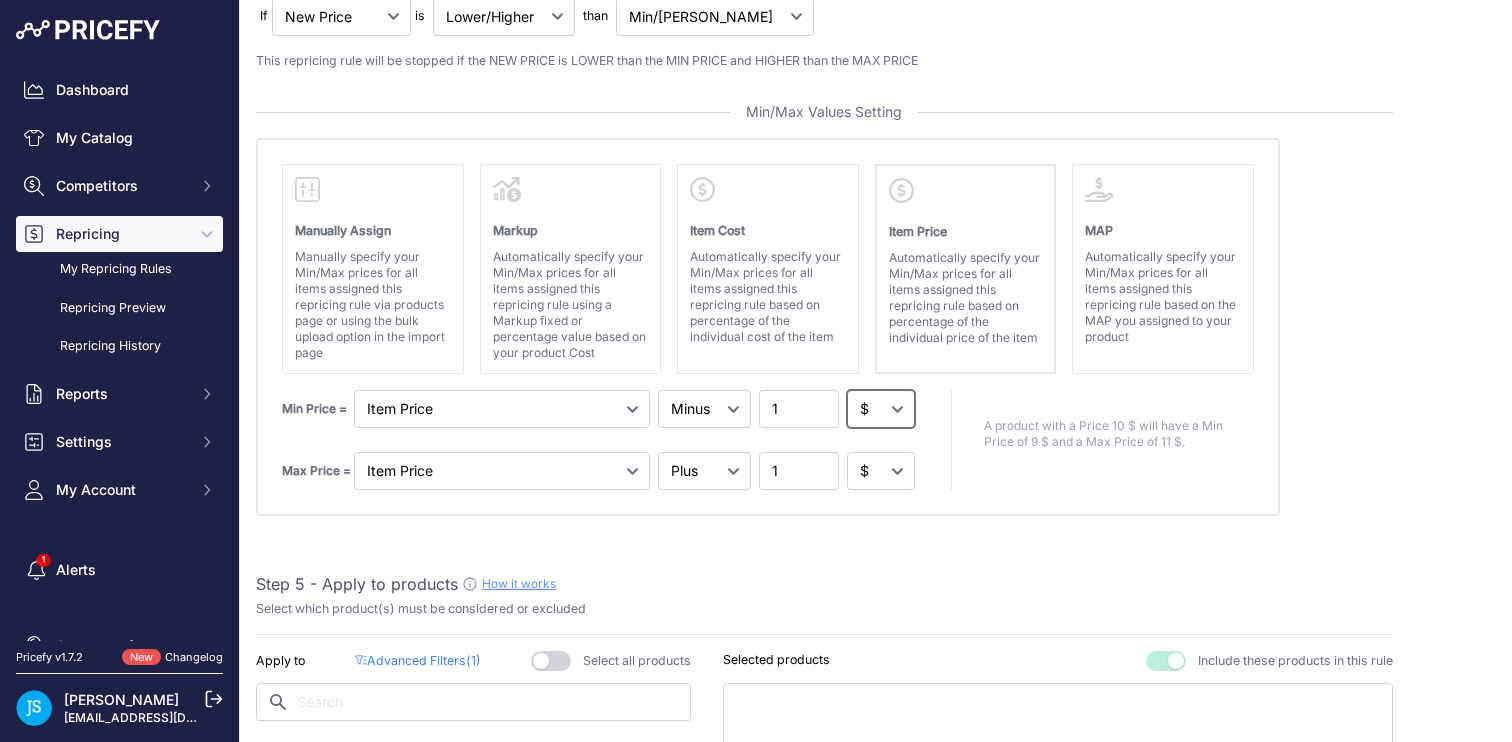 click on "$
%" at bounding box center [881, 409] 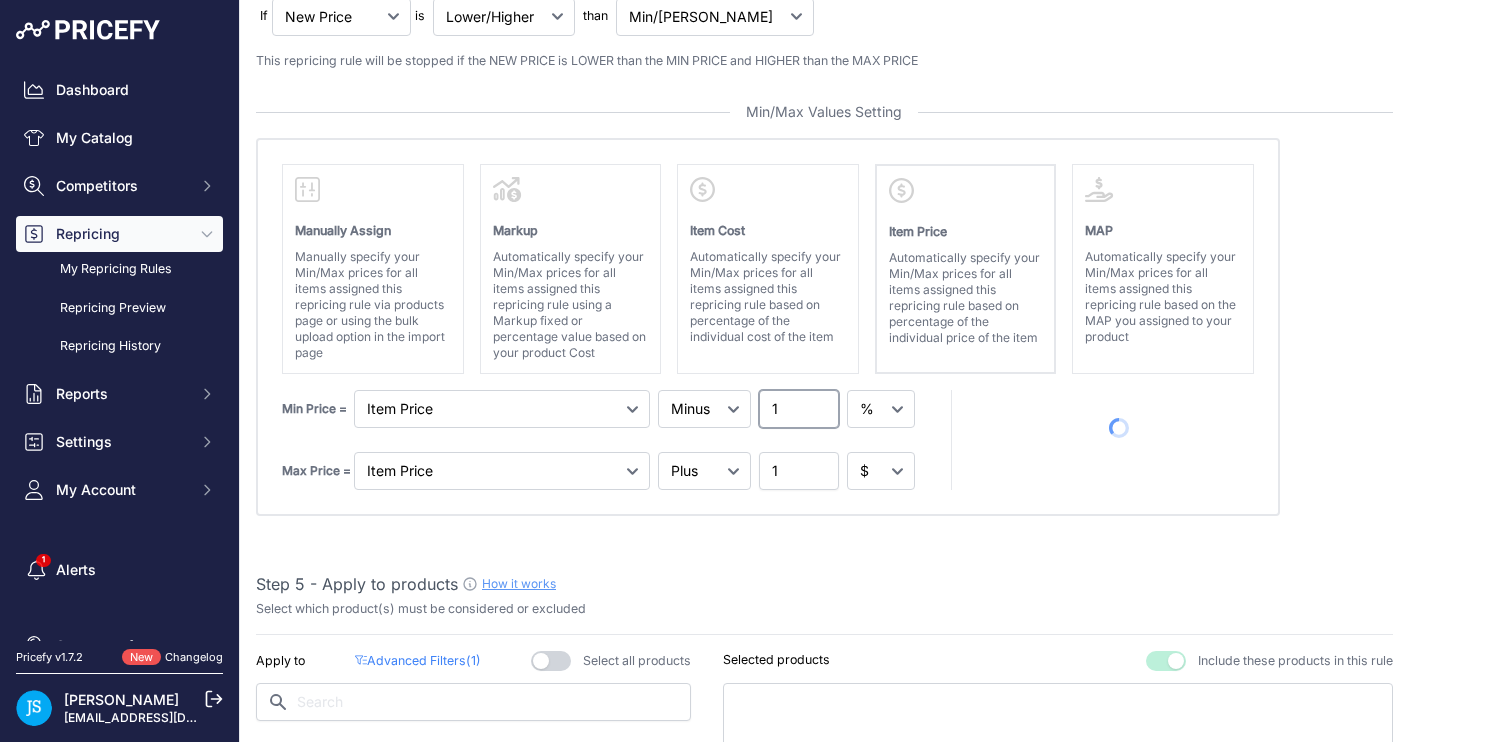 click on "1" at bounding box center [799, 409] 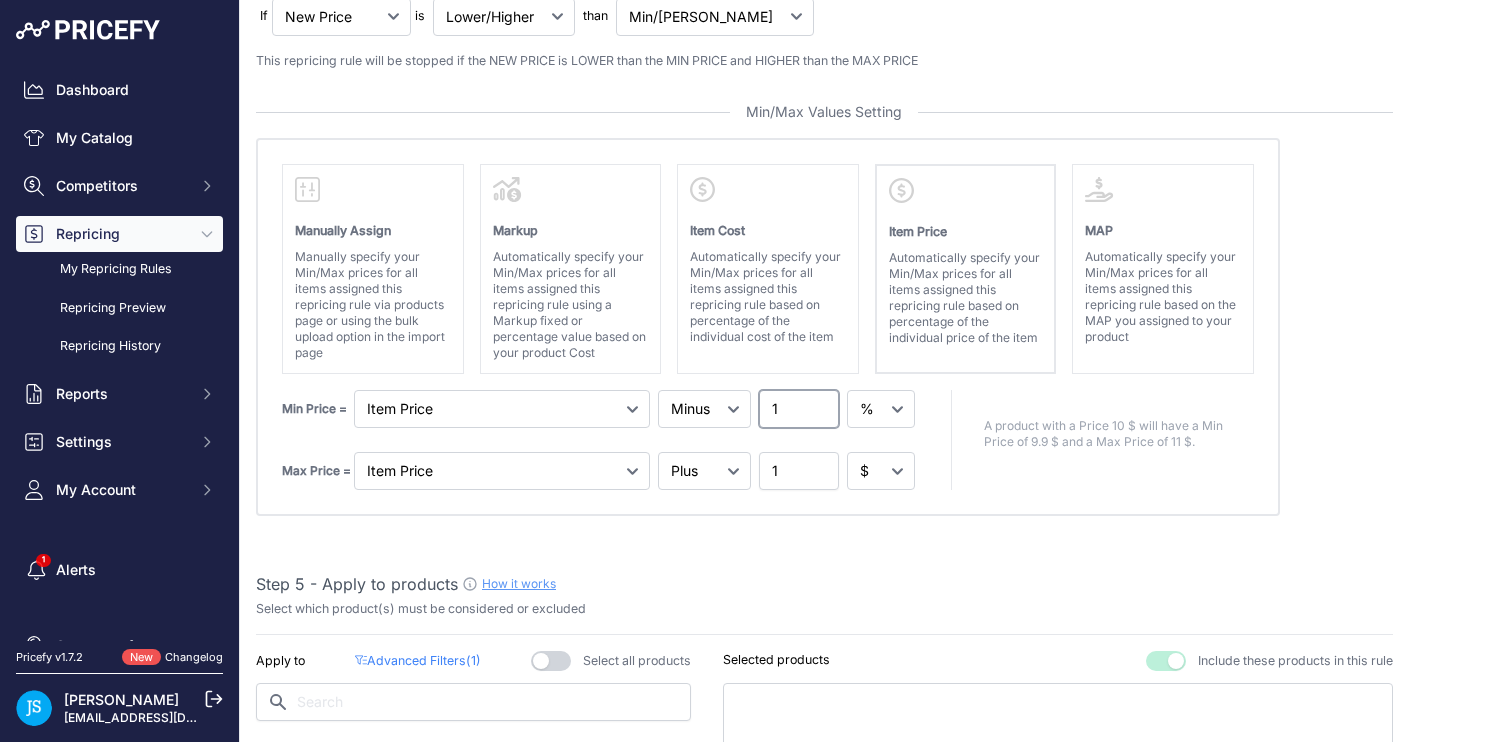 click on "1" at bounding box center [799, 409] 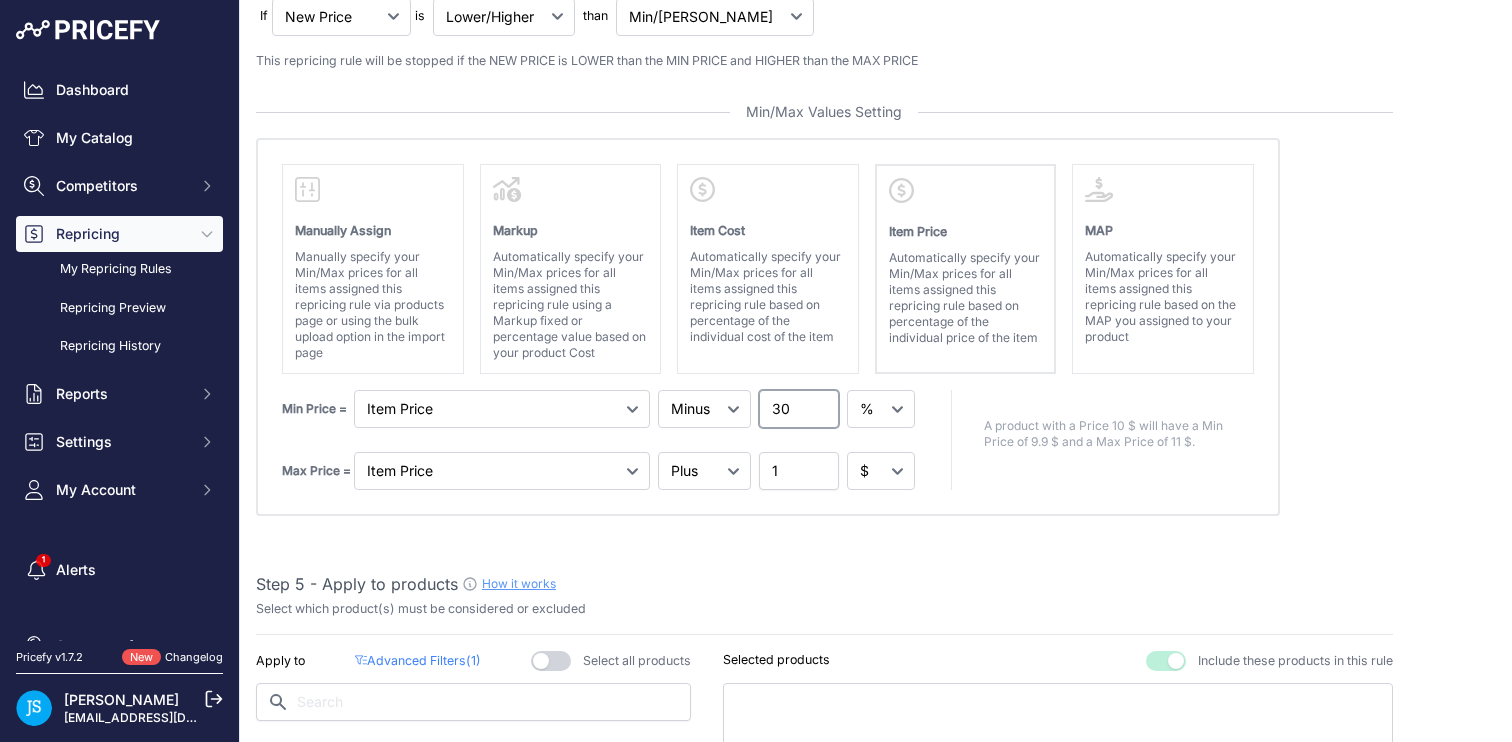 type on "30" 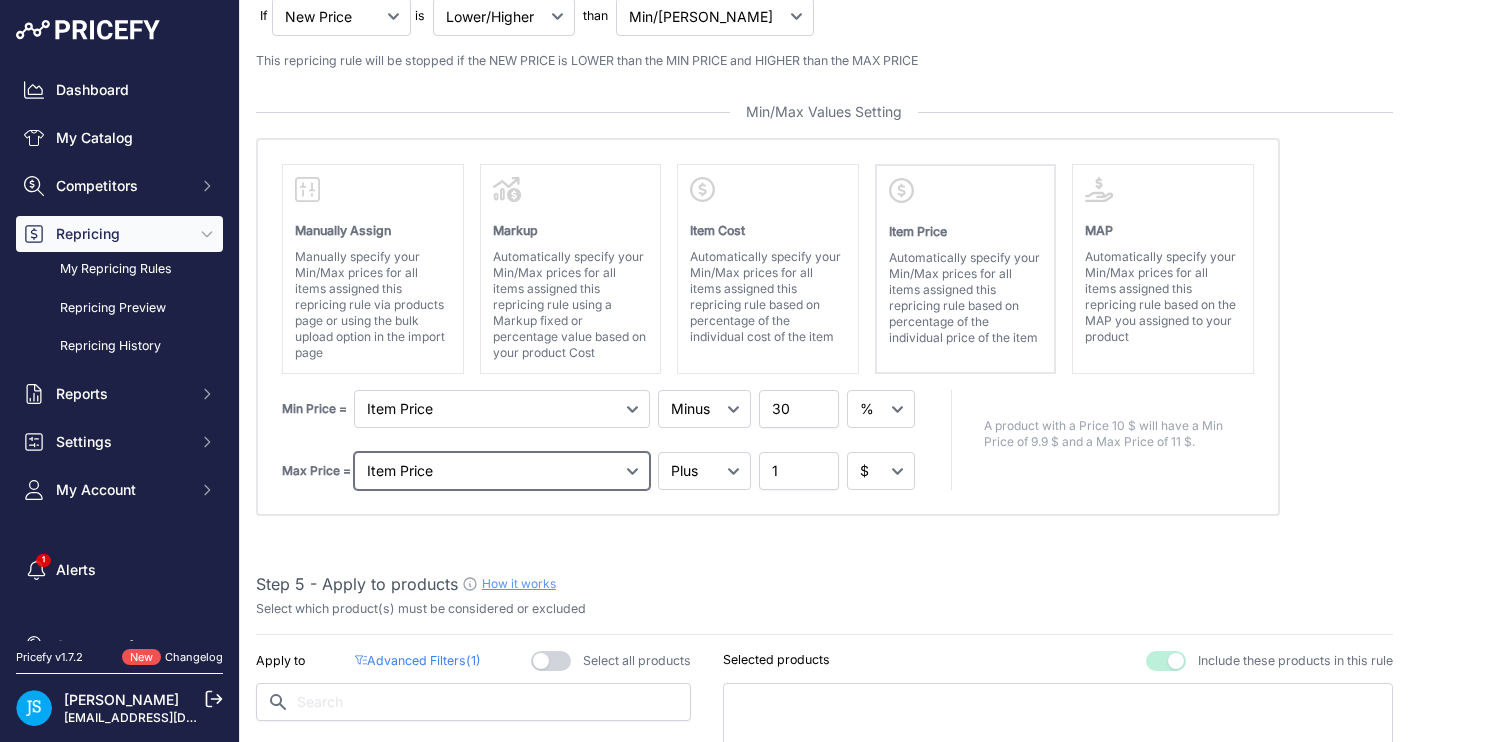 click on "Markup
Item Cost
Item Price
MAP" at bounding box center [502, 471] 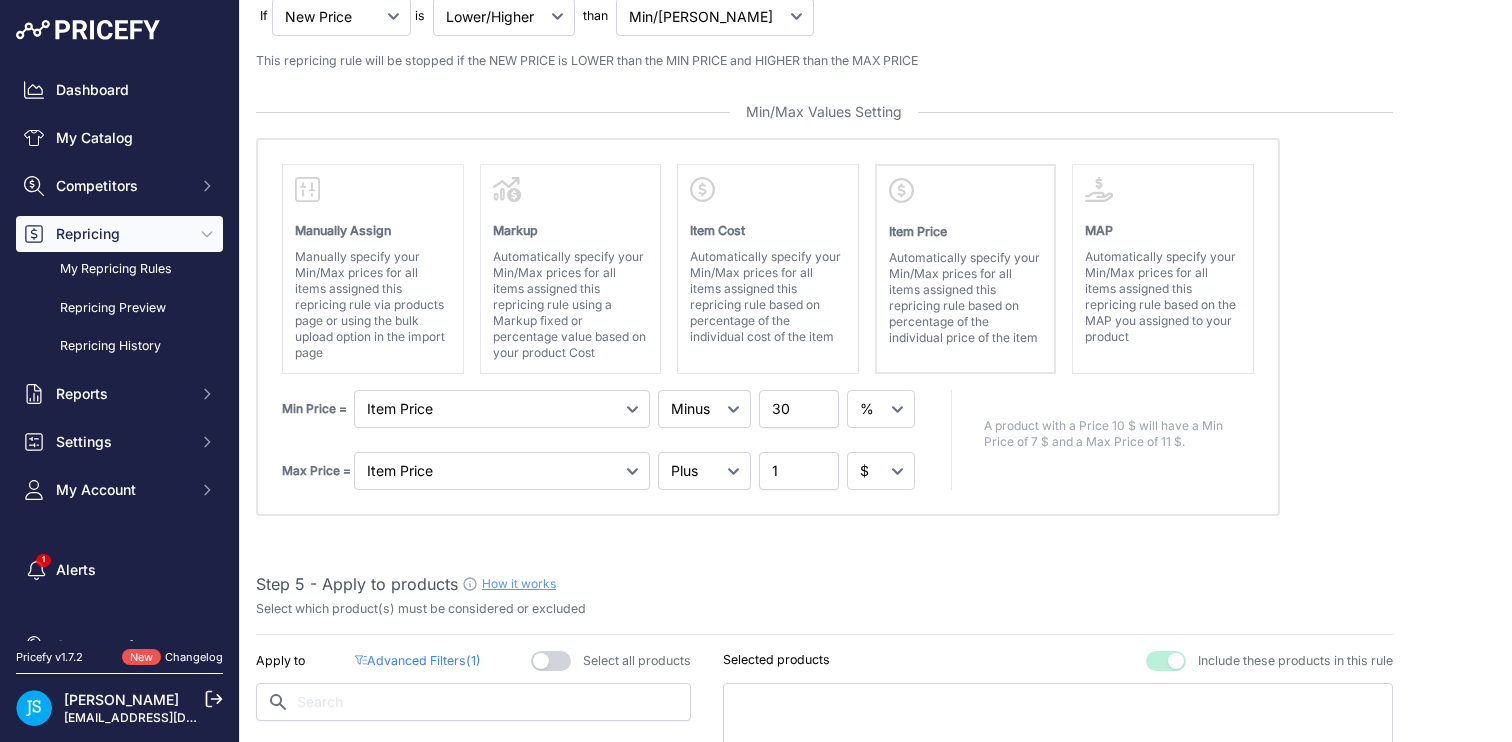 click on "Manually Assign
Manually specify your Min/Max prices for all items assigned this repricing rule via products page or using the bulk upload option in the import page
1" at bounding box center (768, 327) 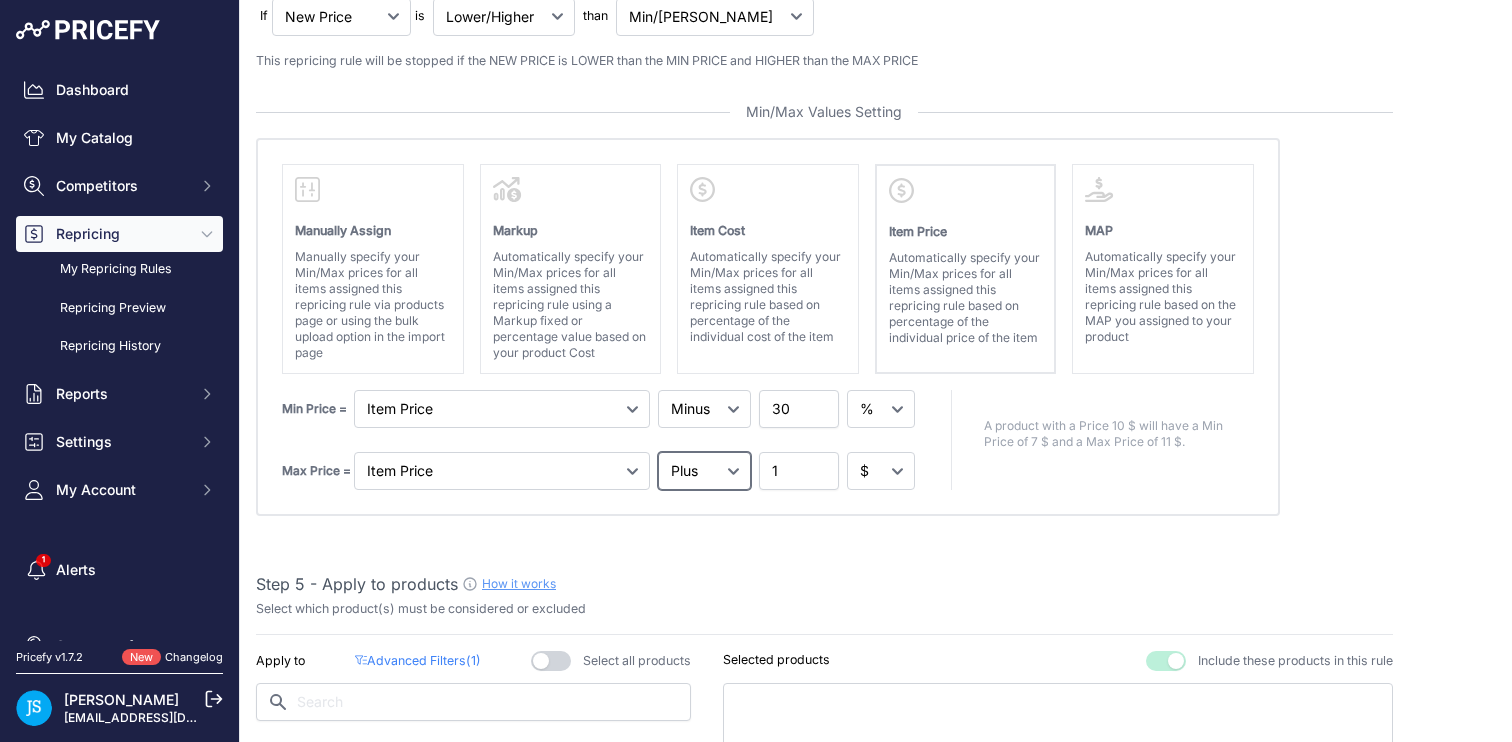 click on "Plus
Minus
Equal" at bounding box center (704, 471) 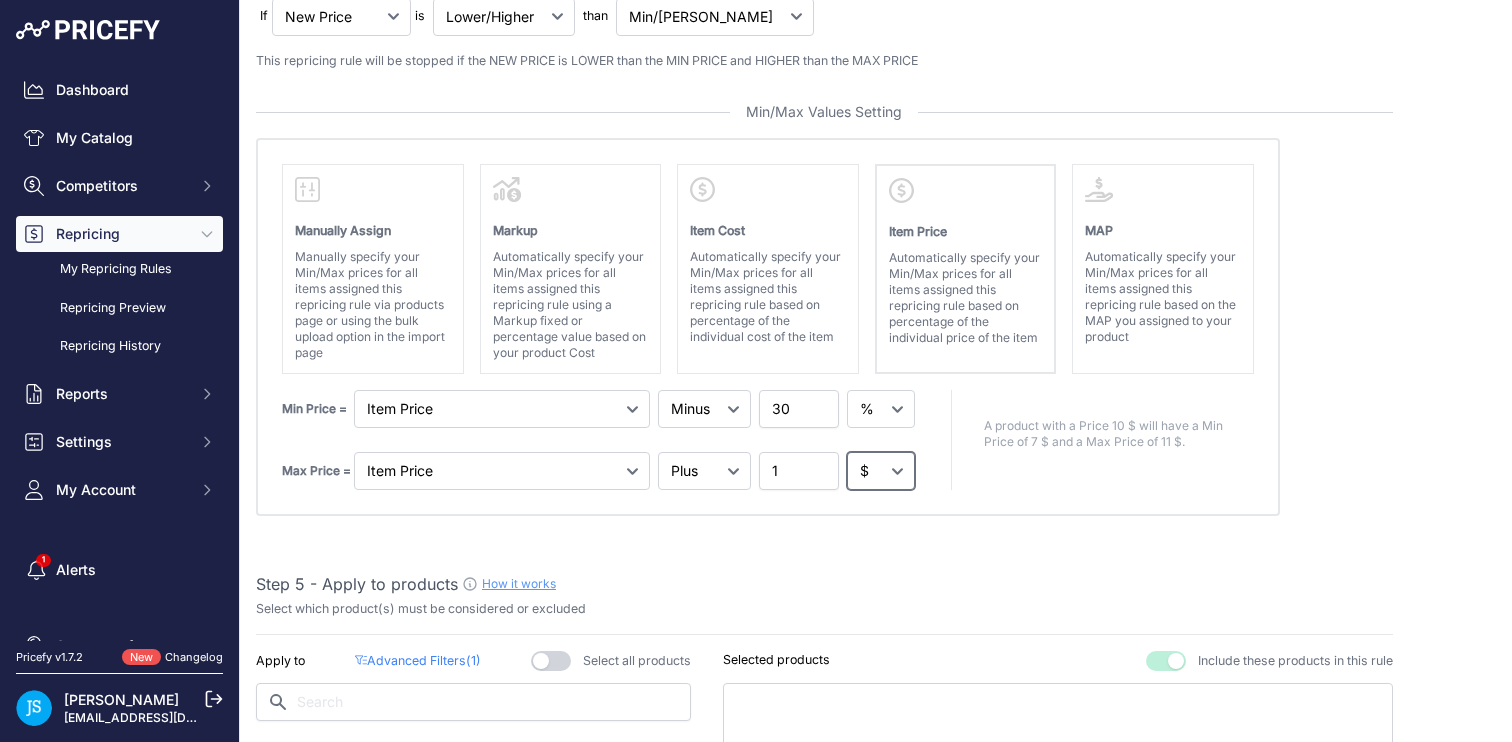 click on "$
%" at bounding box center [881, 471] 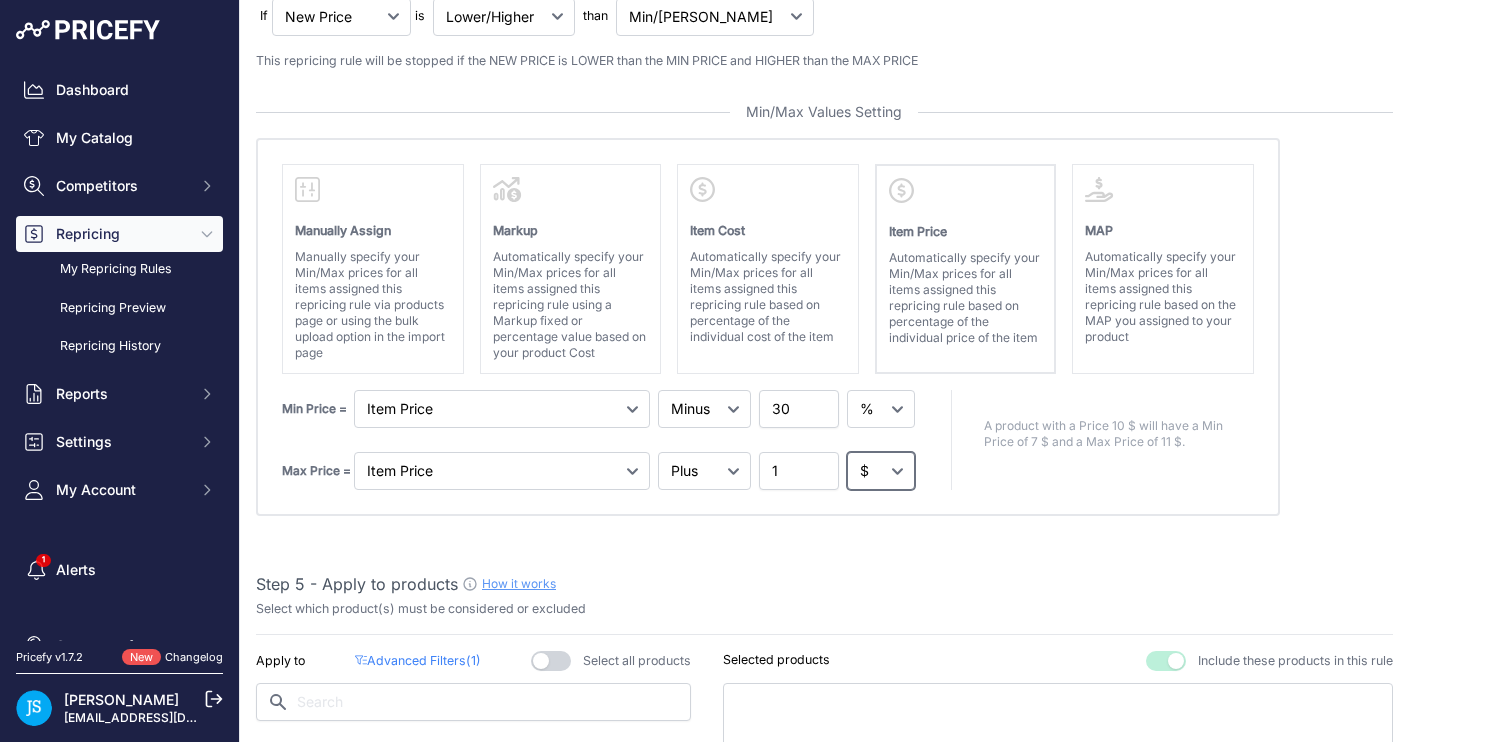 select on "percentage" 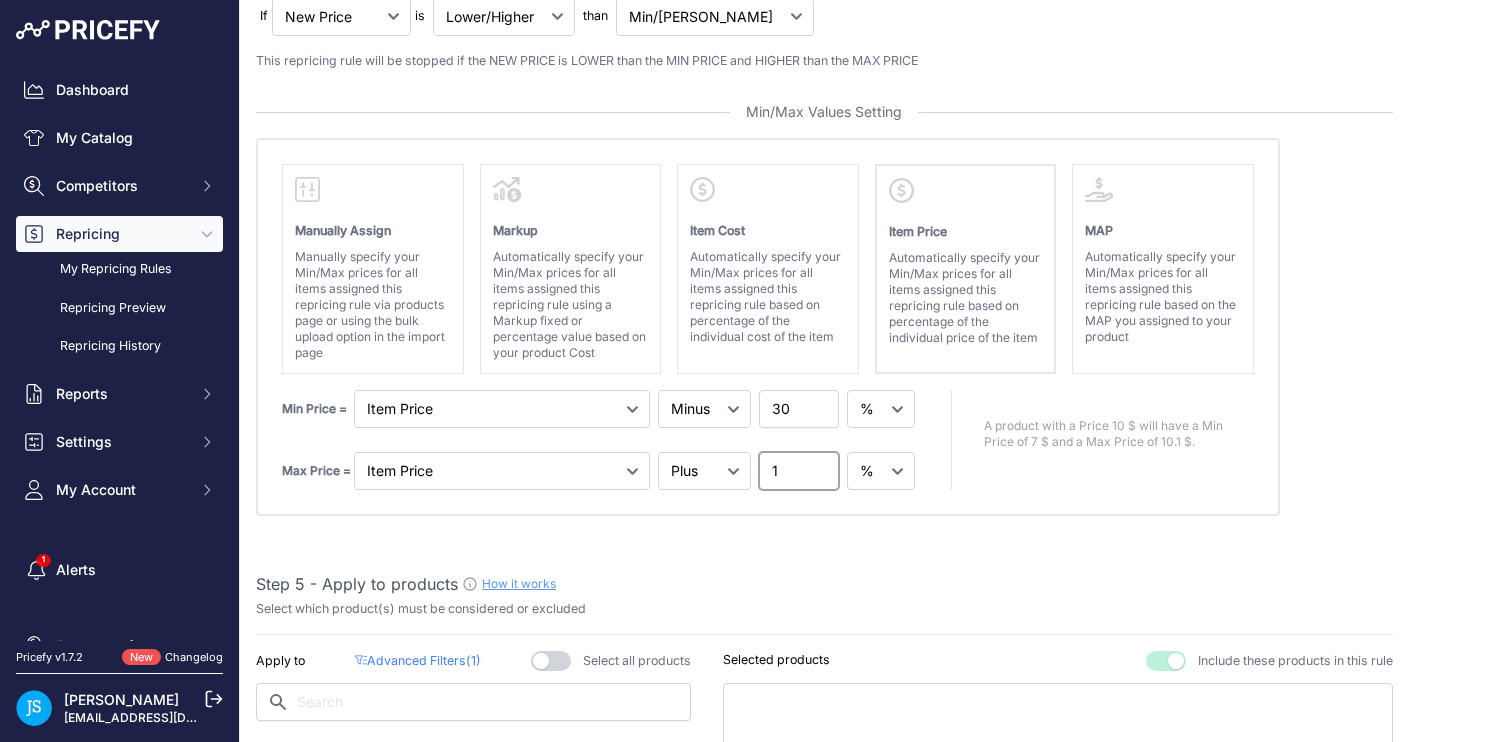 drag, startPoint x: 790, startPoint y: 474, endPoint x: 657, endPoint y: 440, distance: 137.2771 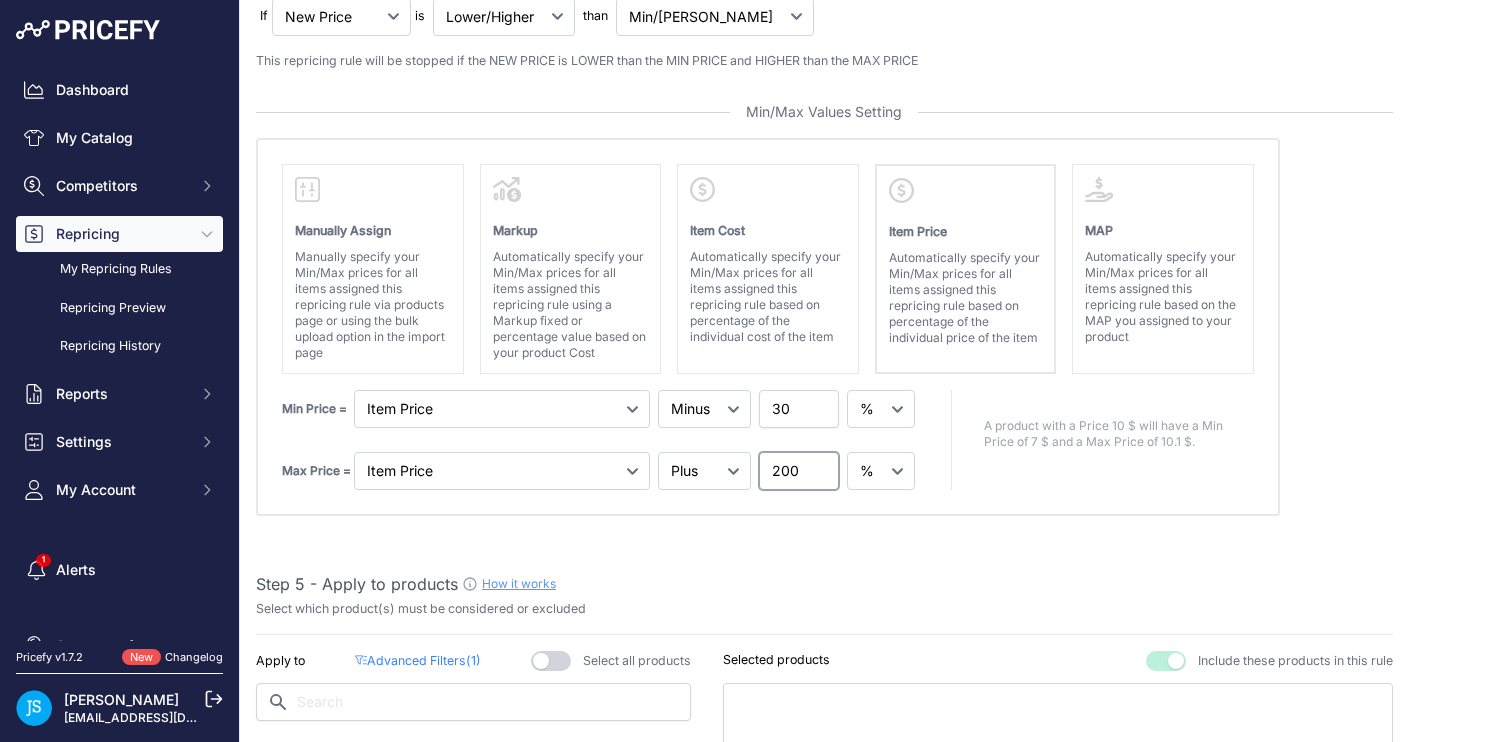 type on "200" 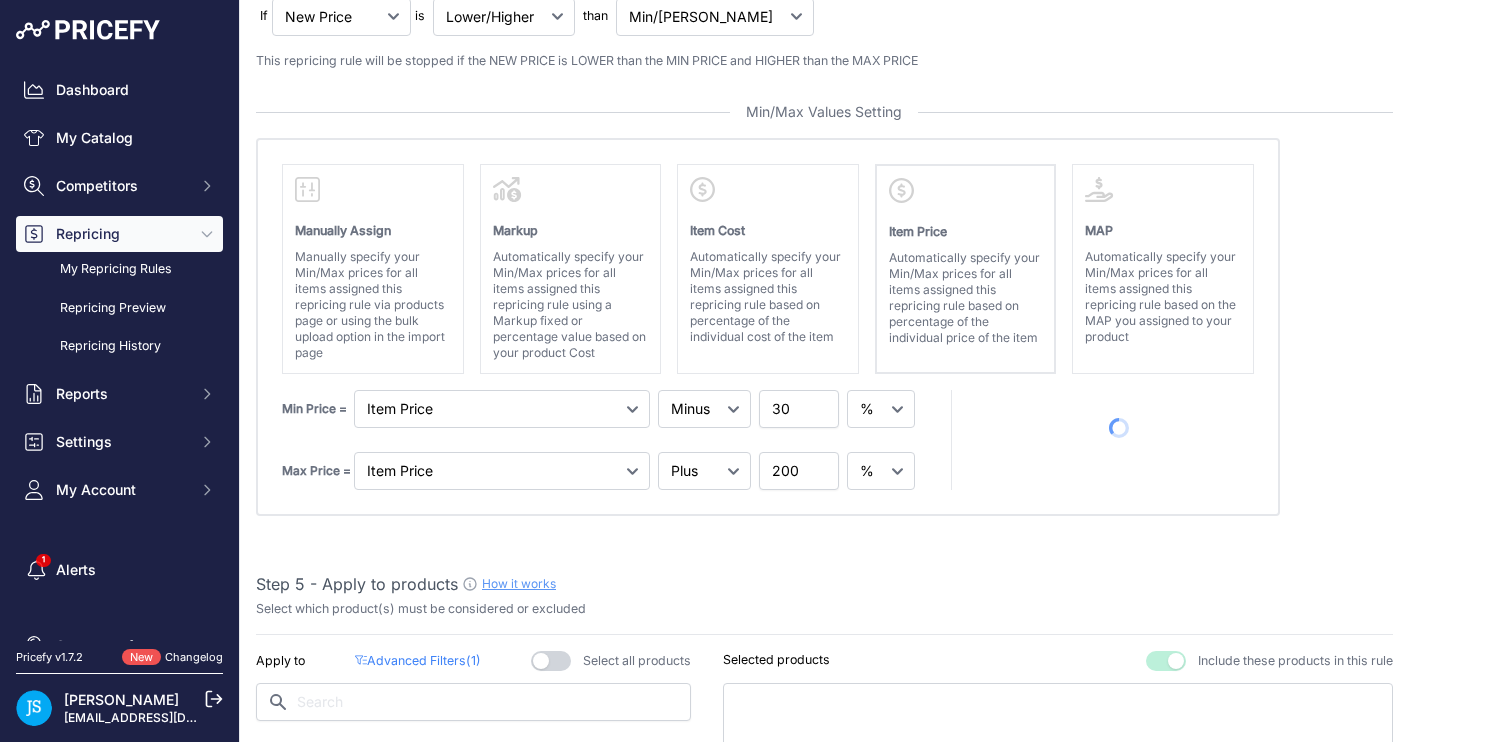 click on "Step 5 - Apply to products
How it works" at bounding box center (824, 584) 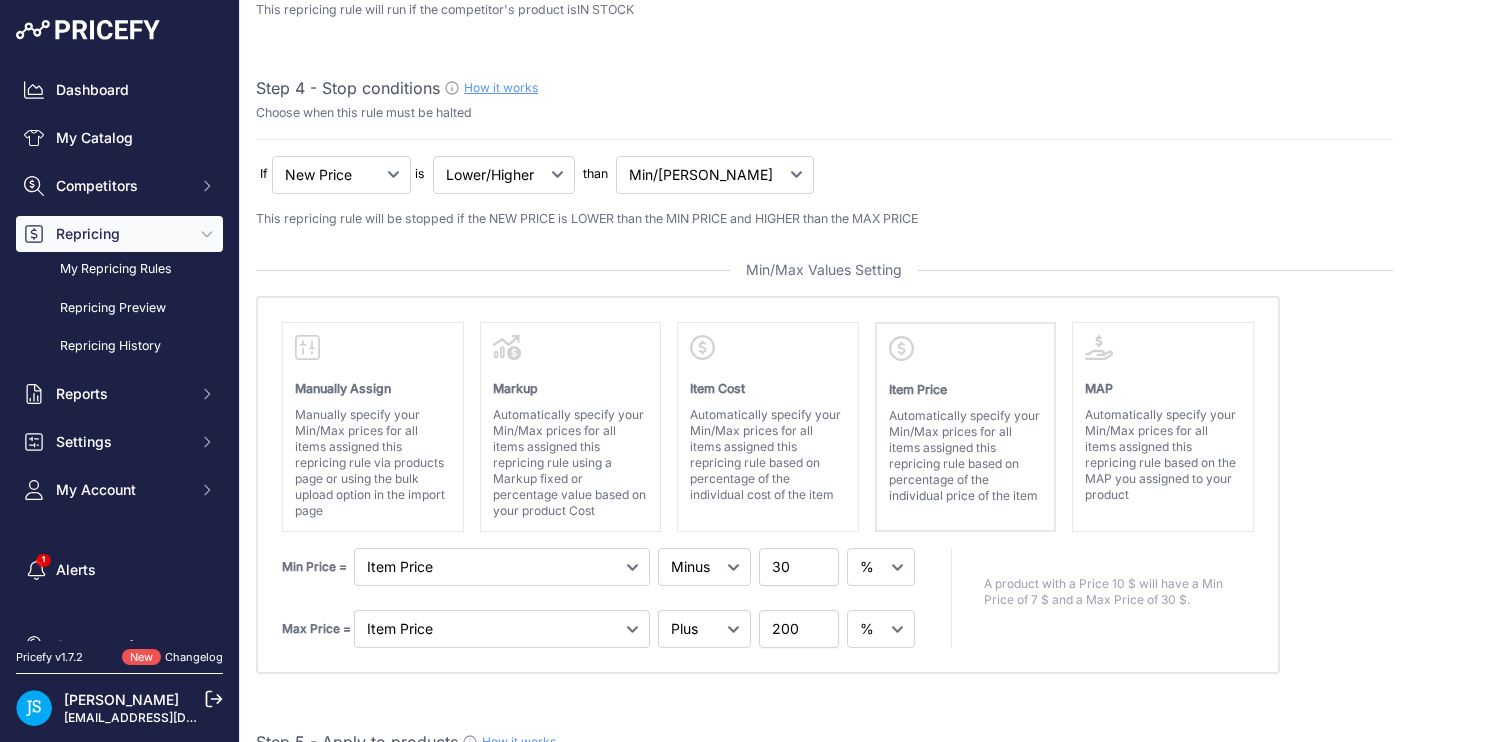 scroll, scrollTop: 0, scrollLeft: 0, axis: both 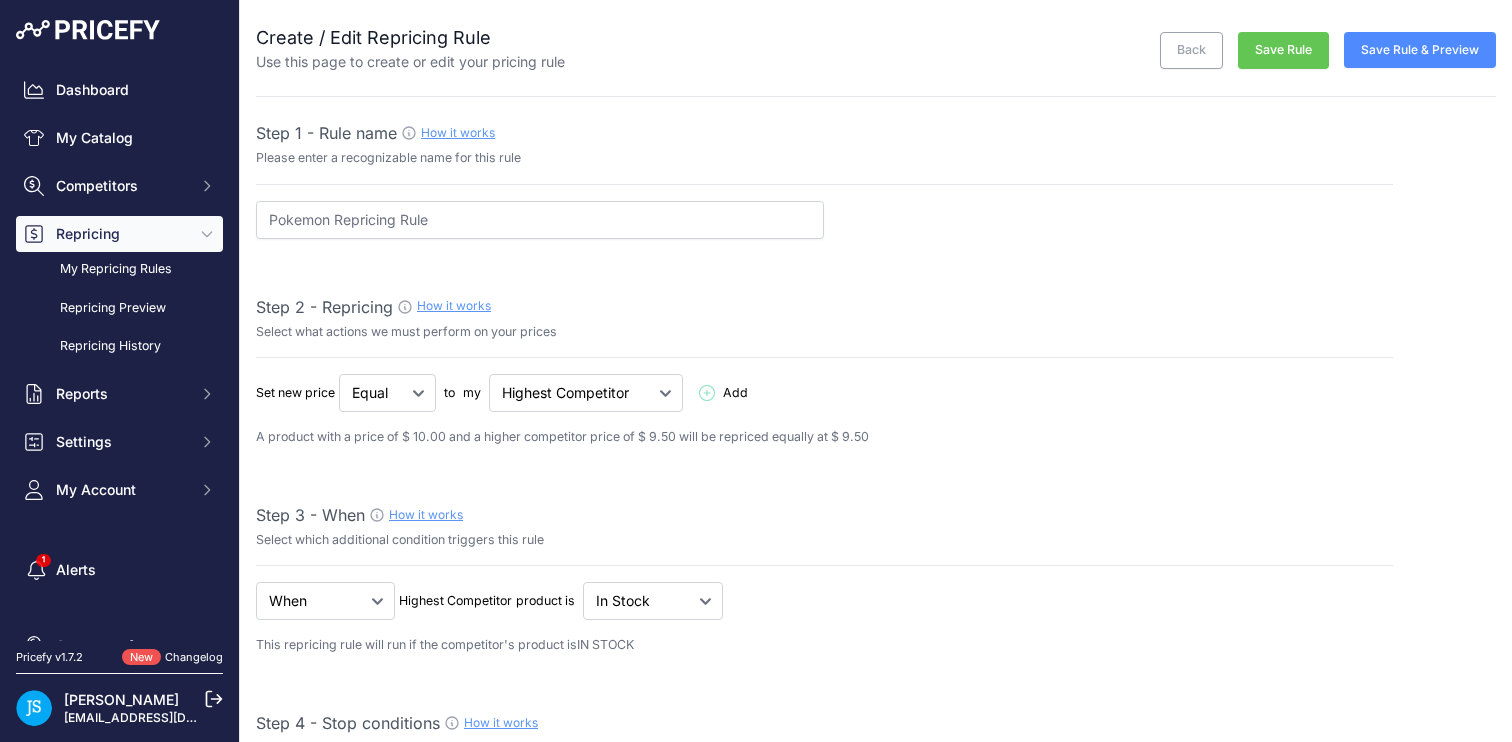 click on "Save Rule & Preview" at bounding box center [1420, 50] 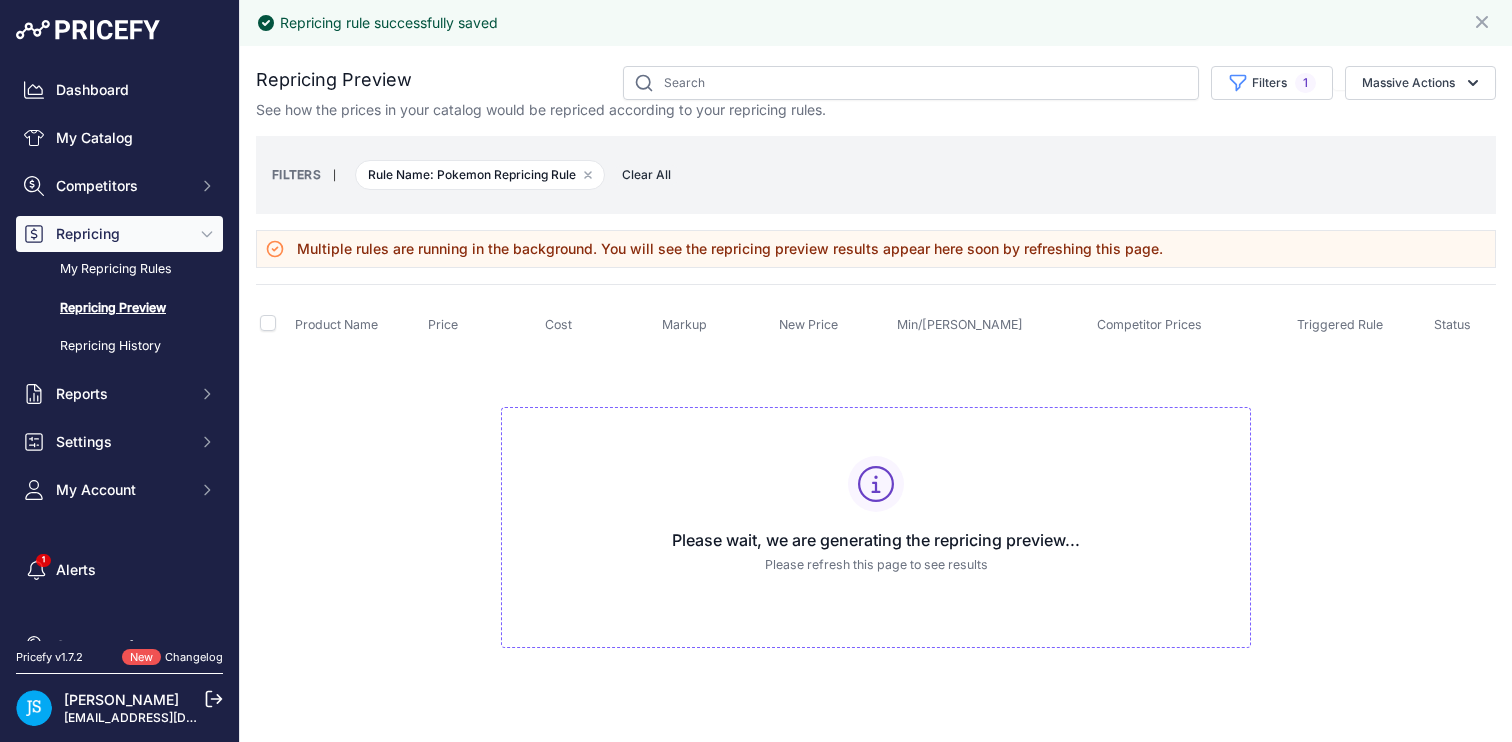 scroll, scrollTop: 0, scrollLeft: 0, axis: both 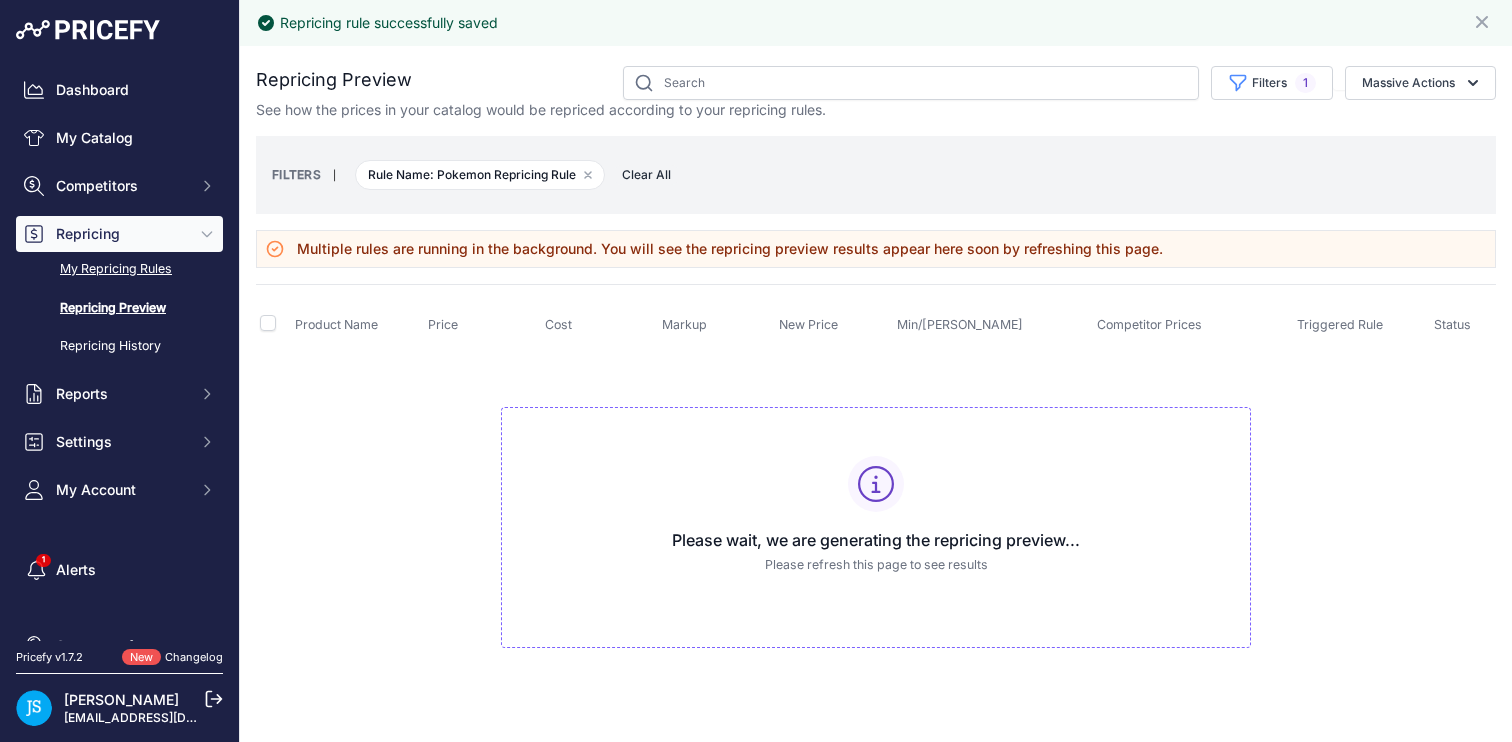 click on "My Repricing Rules" at bounding box center (119, 269) 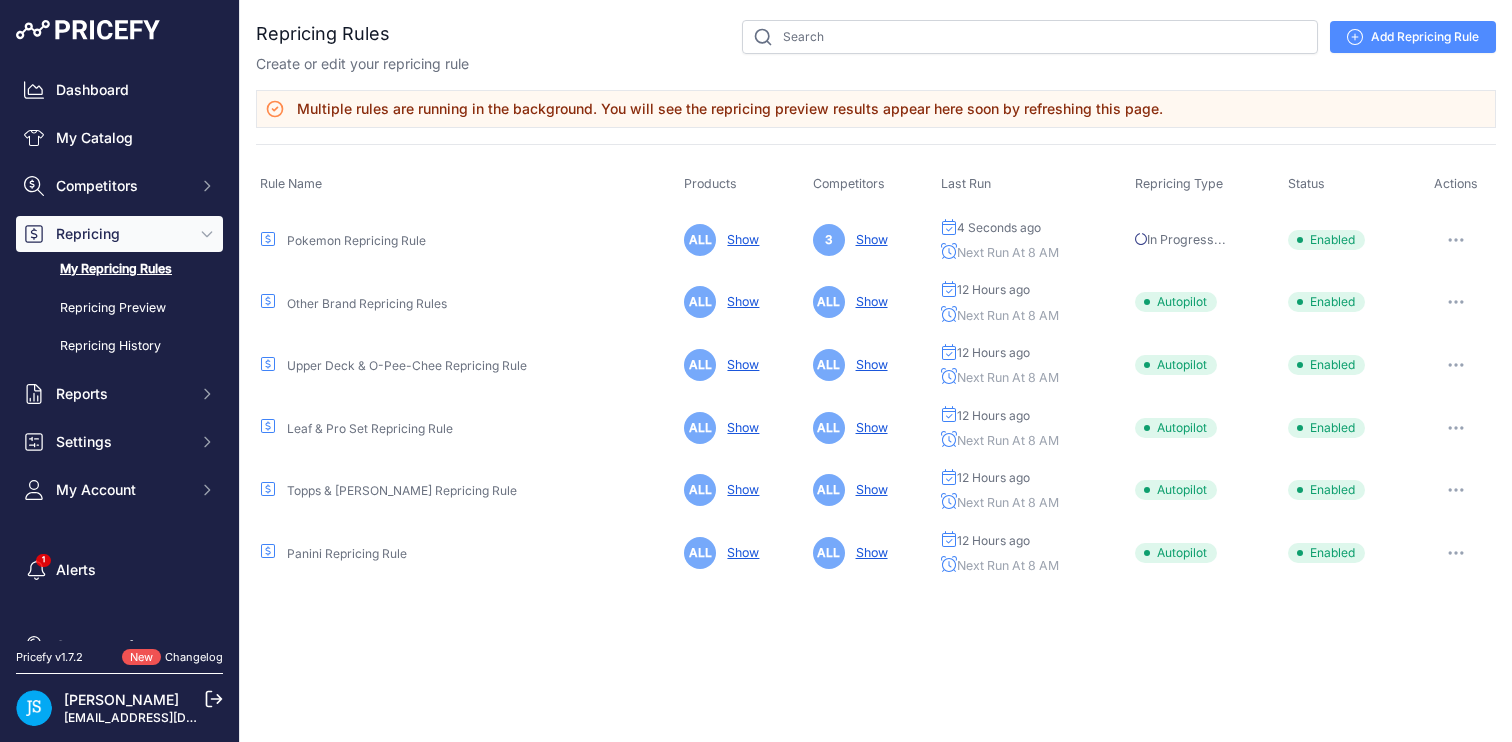 scroll, scrollTop: 0, scrollLeft: 0, axis: both 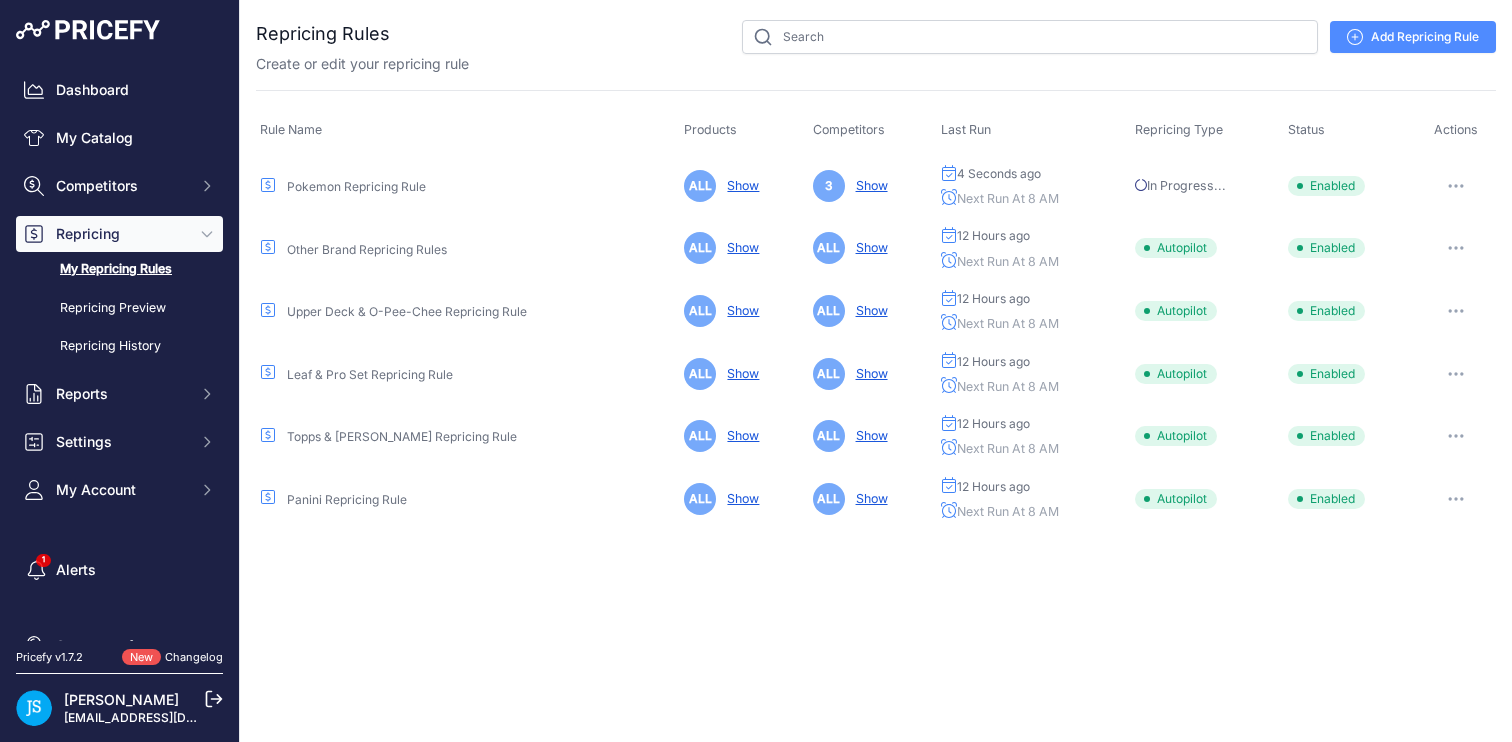 click at bounding box center (1456, 248) 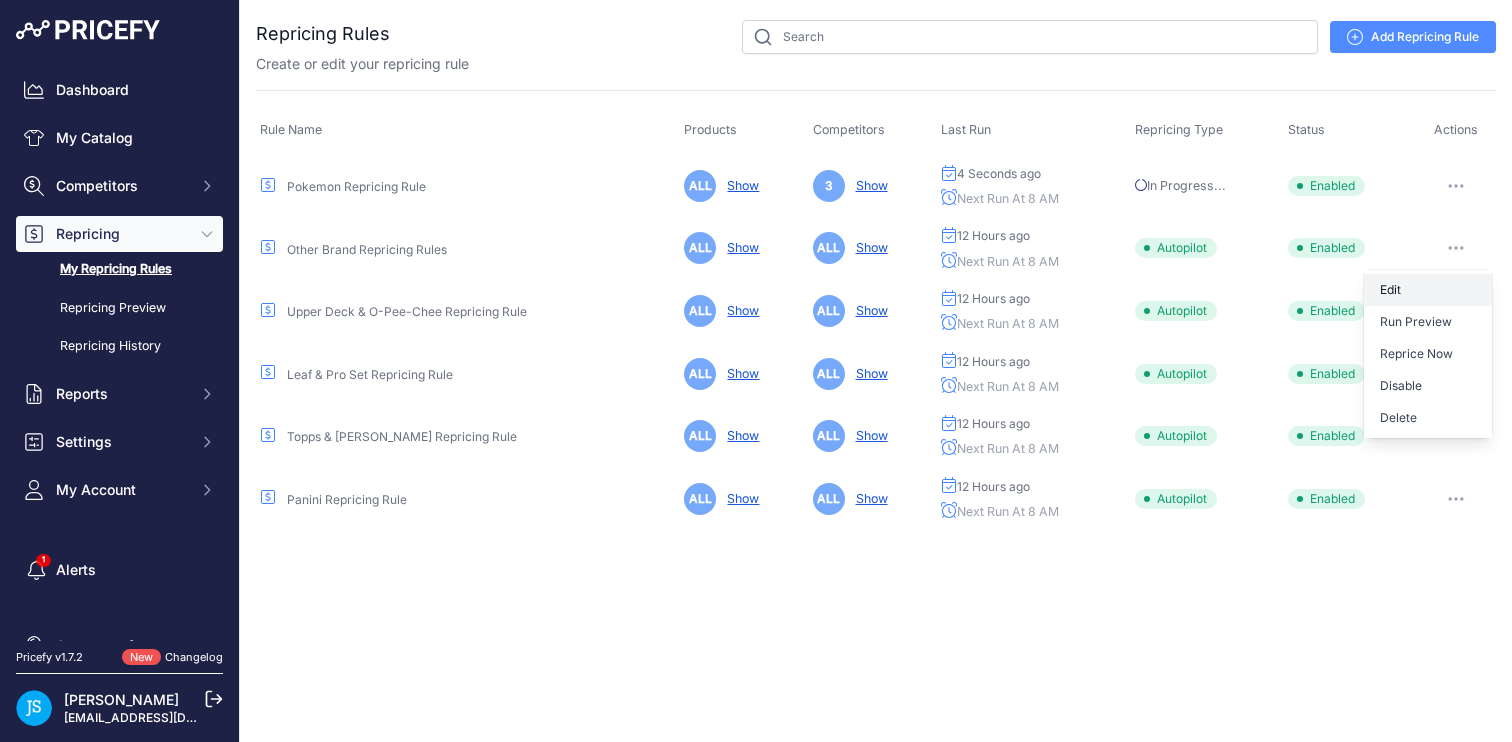 click on "Edit" at bounding box center (1428, 290) 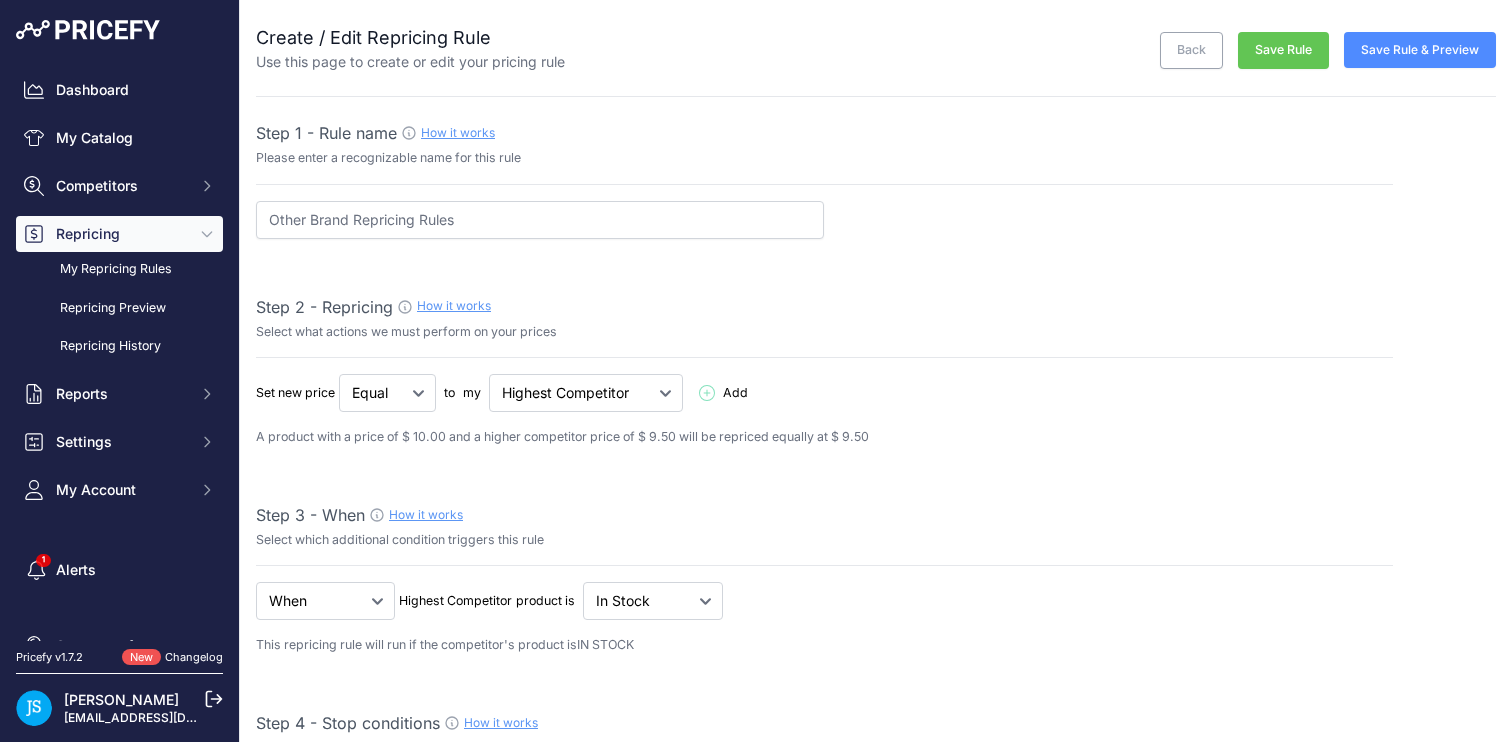 select on "percentage" 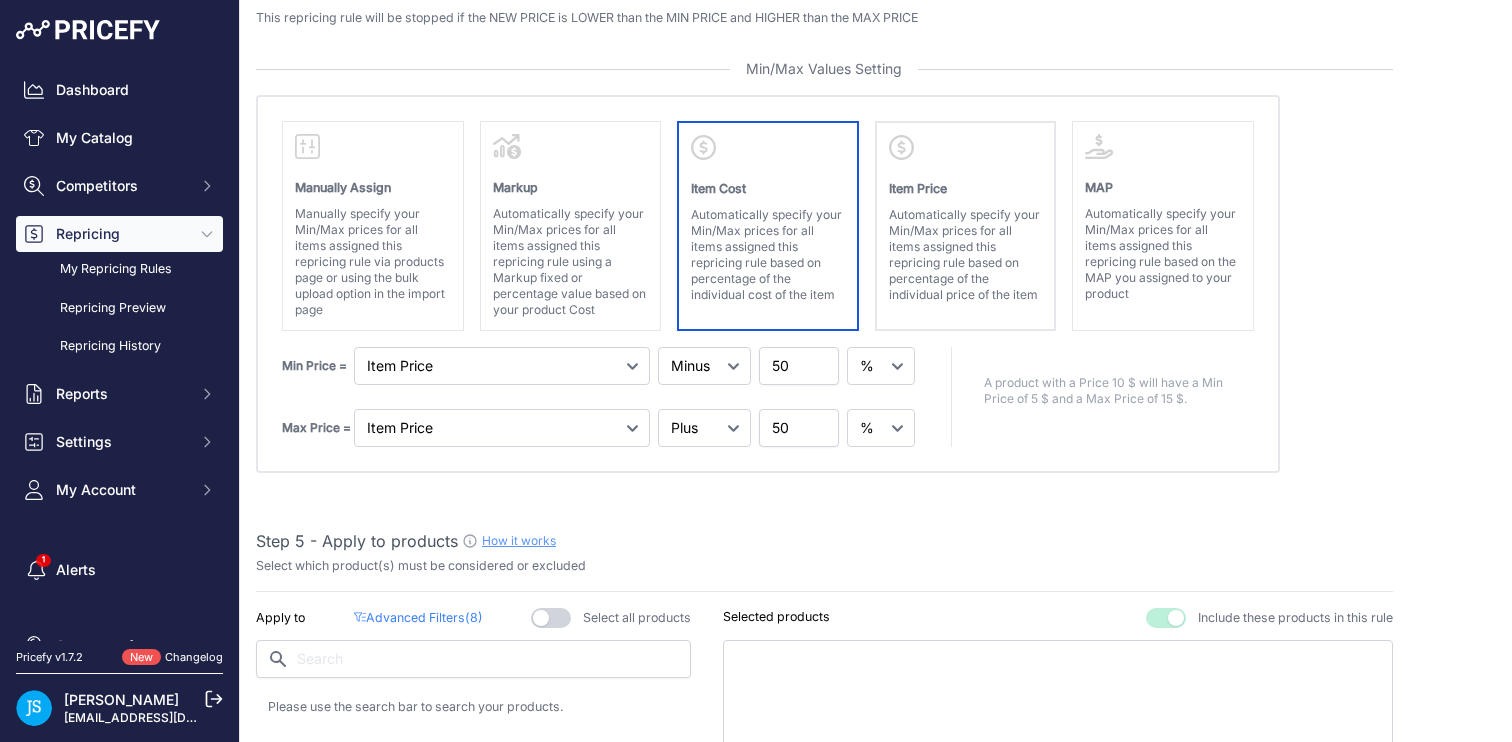 scroll, scrollTop: 825, scrollLeft: 0, axis: vertical 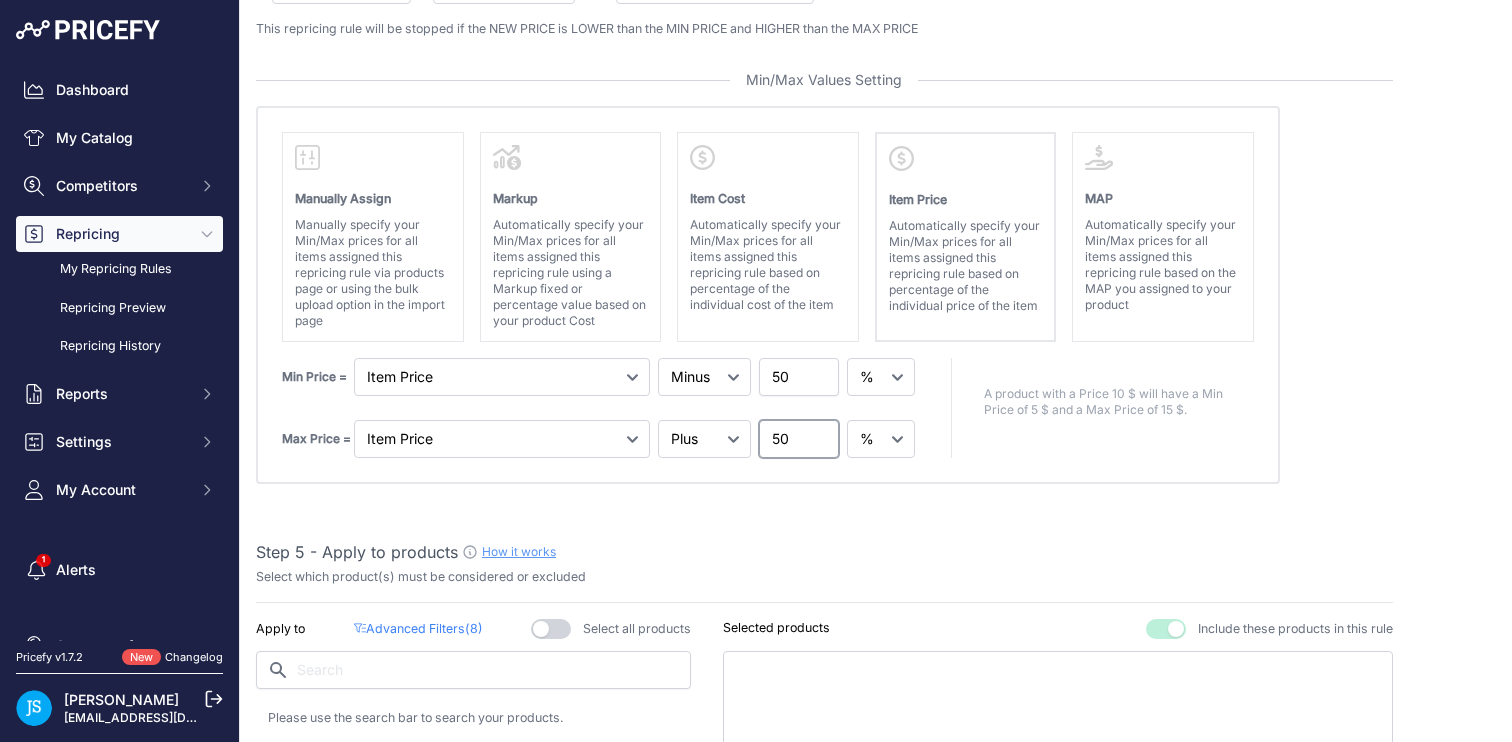 drag, startPoint x: 800, startPoint y: 446, endPoint x: 708, endPoint y: 393, distance: 106.174385 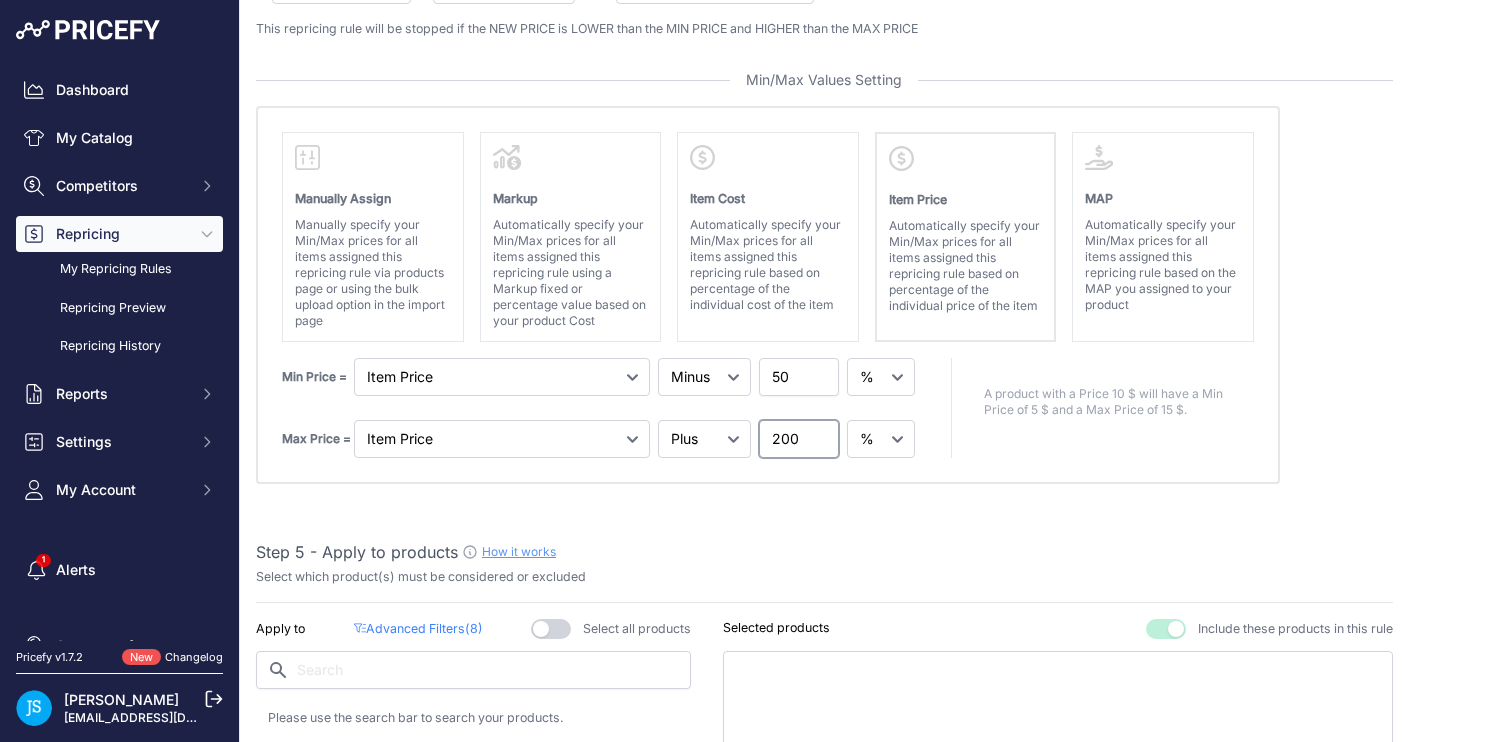 type on "200" 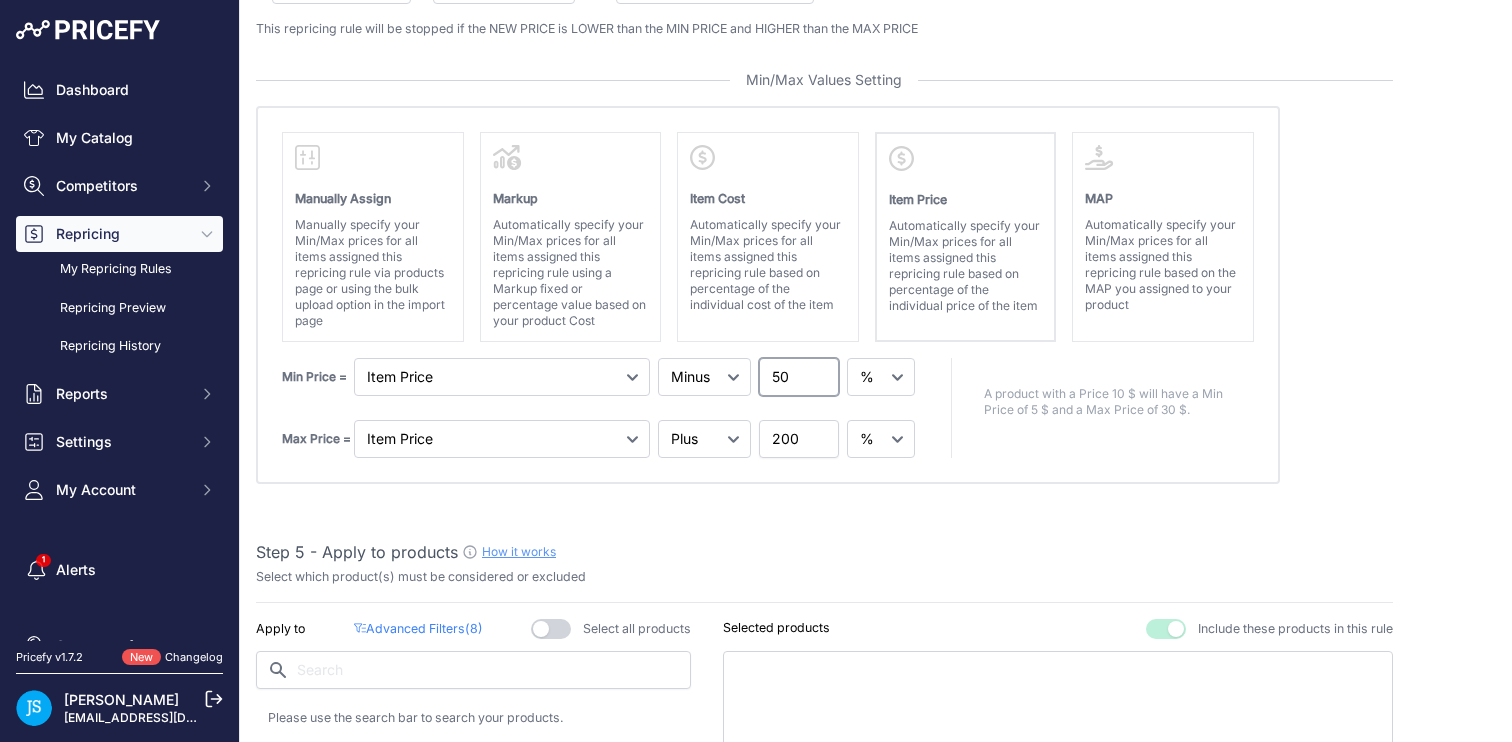 drag, startPoint x: 794, startPoint y: 370, endPoint x: 762, endPoint y: 369, distance: 32.01562 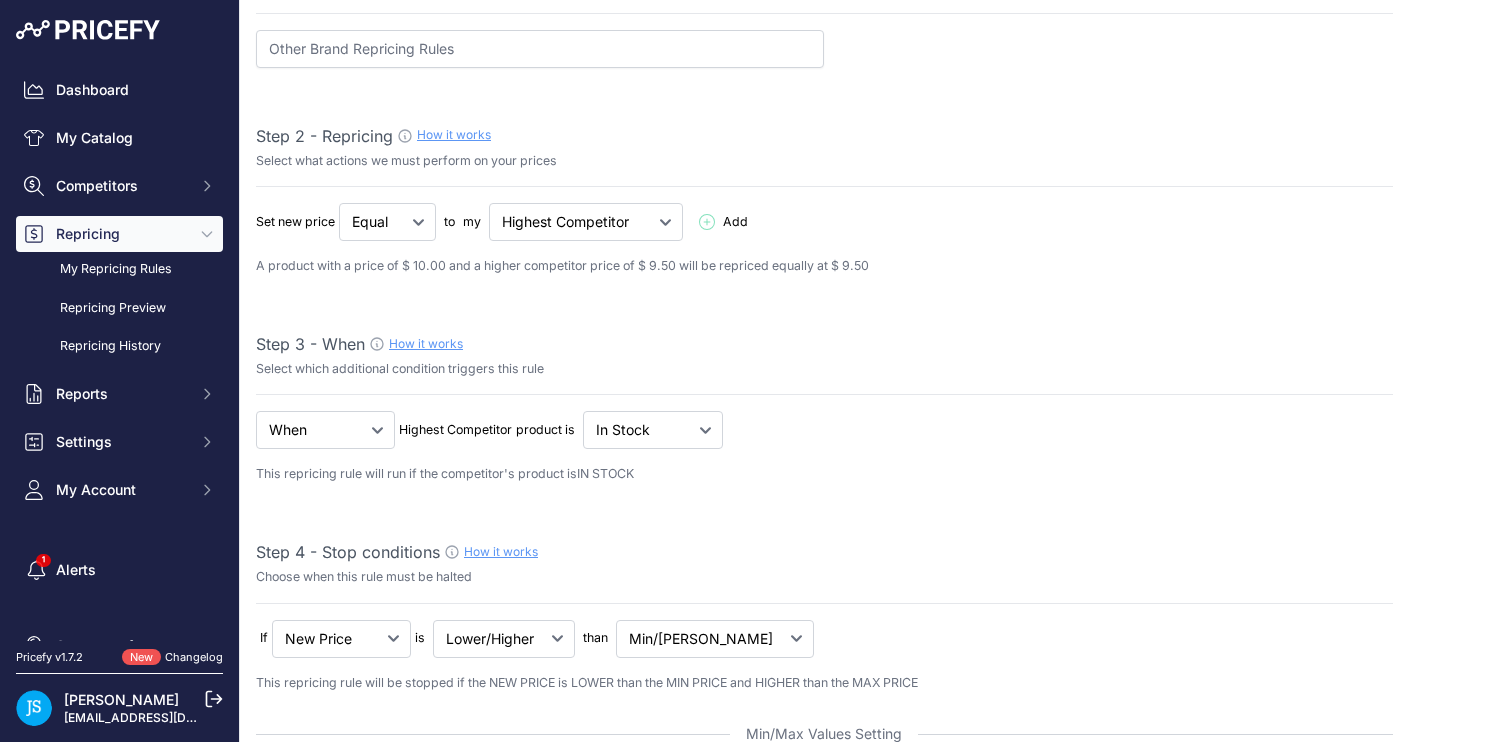 scroll, scrollTop: 325, scrollLeft: 0, axis: vertical 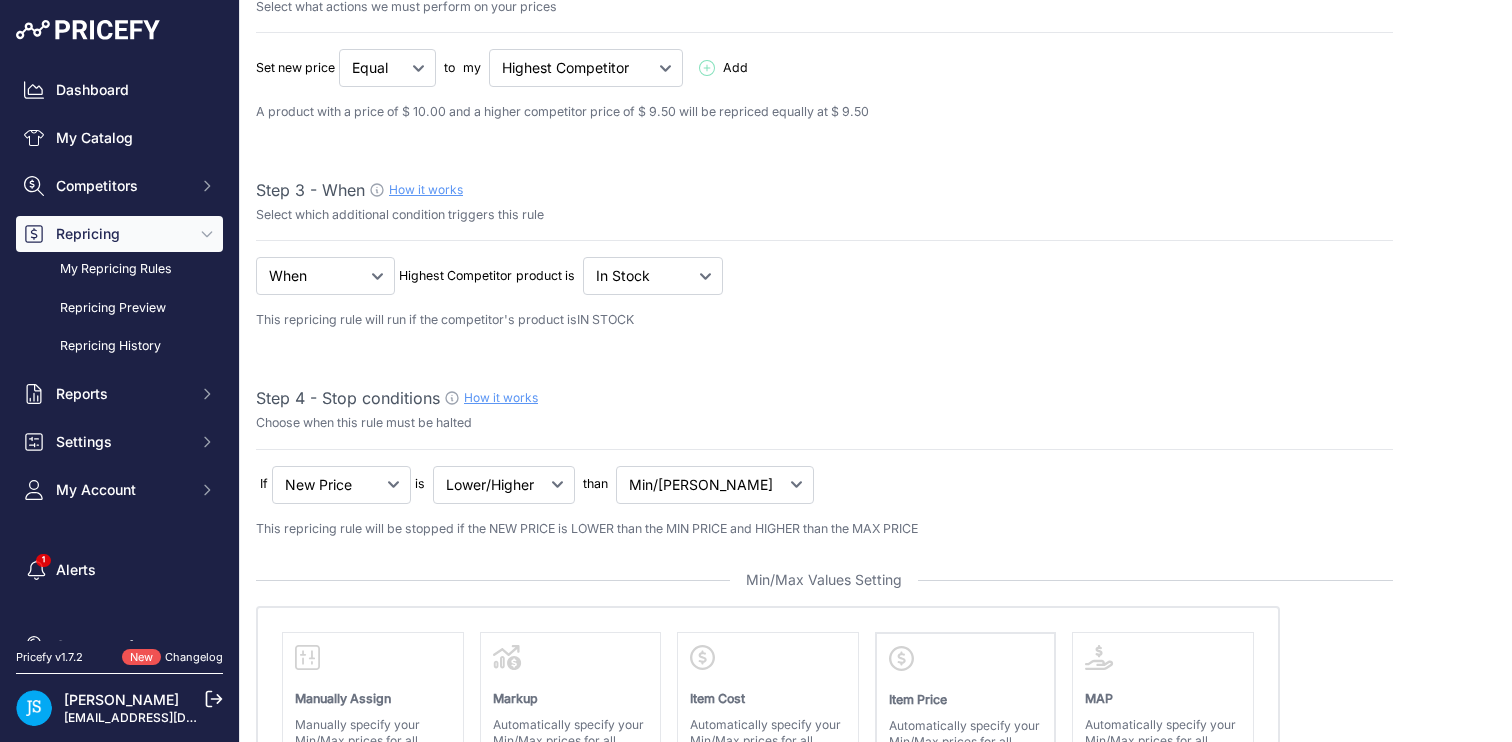 type on "30" 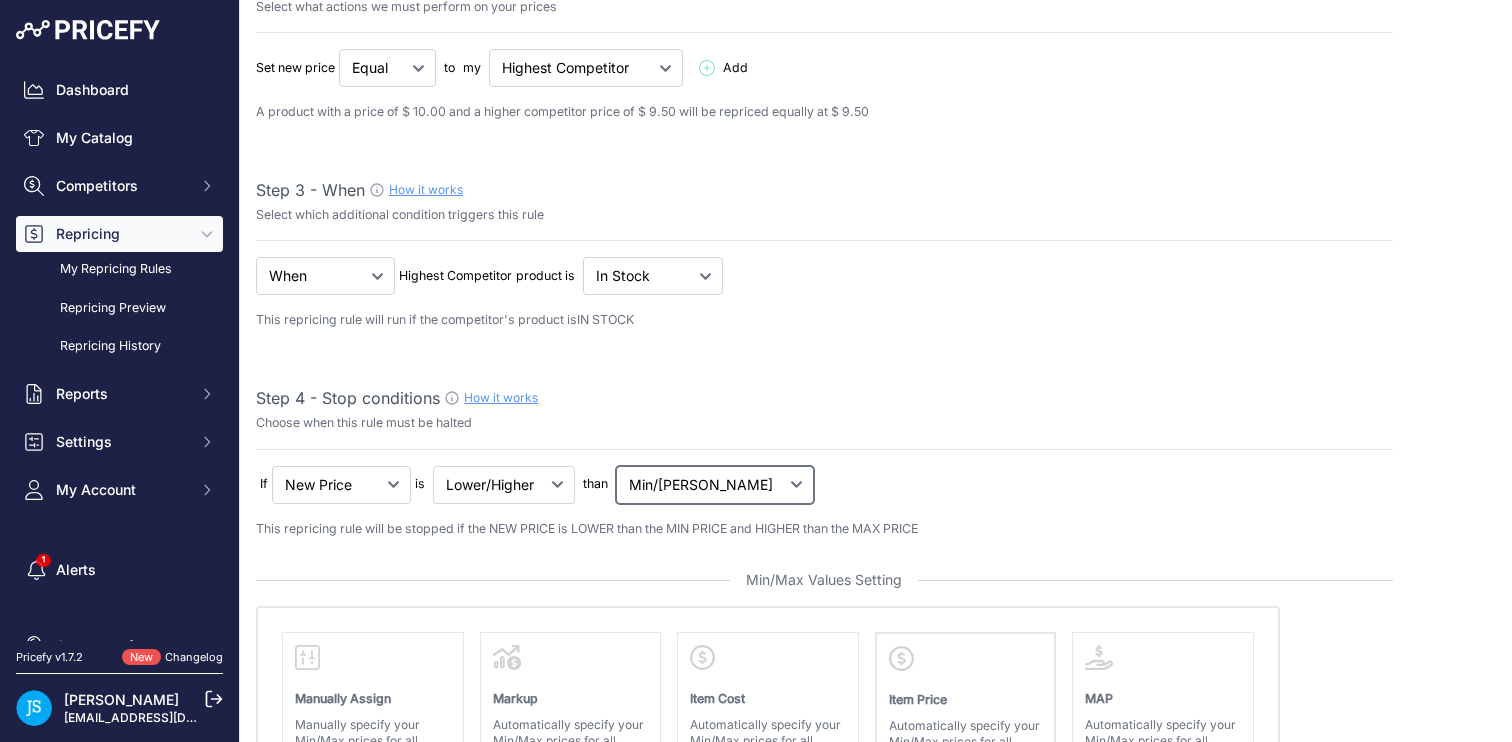 click on "My Price
Min Price
Max Price
Min/Max Price
My Cost" at bounding box center [715, 485] 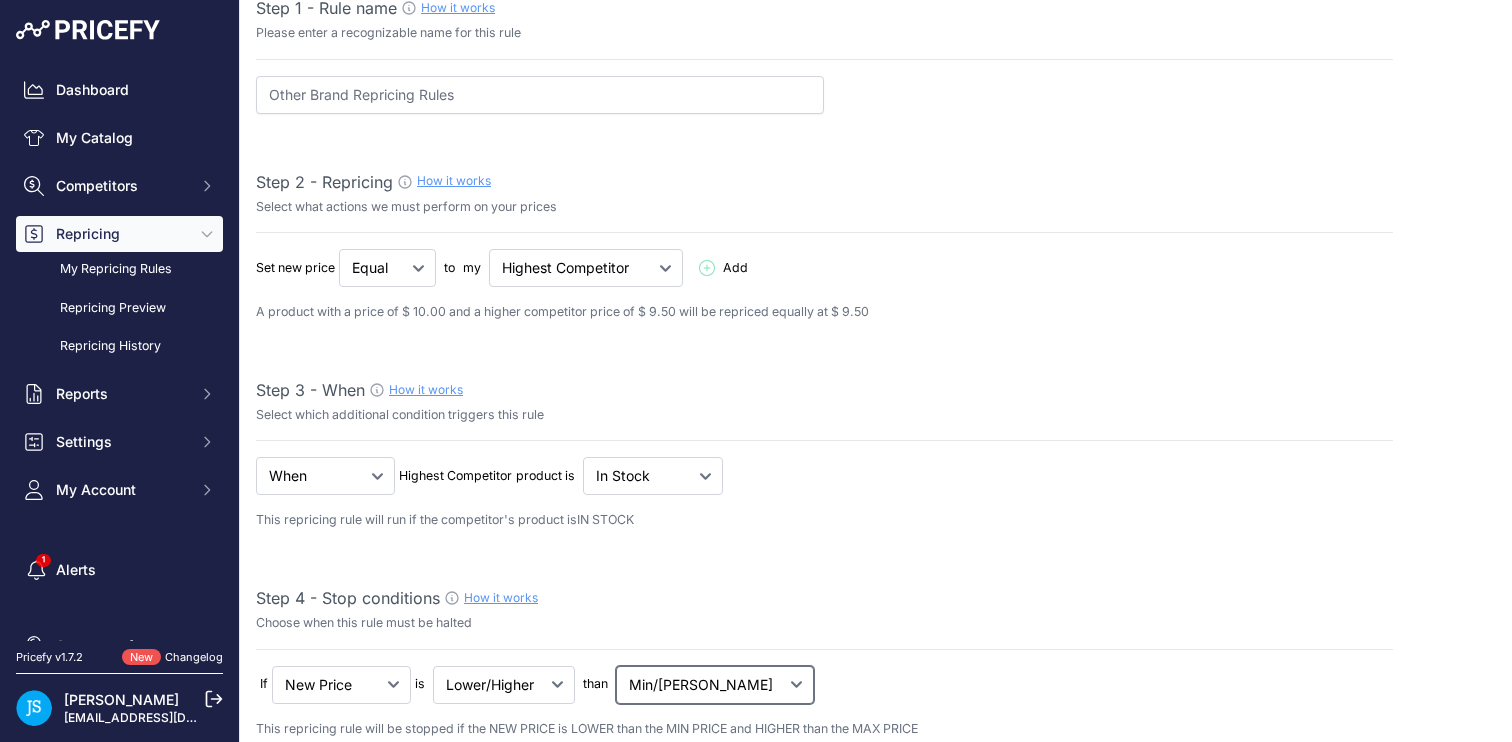 scroll, scrollTop: 0, scrollLeft: 0, axis: both 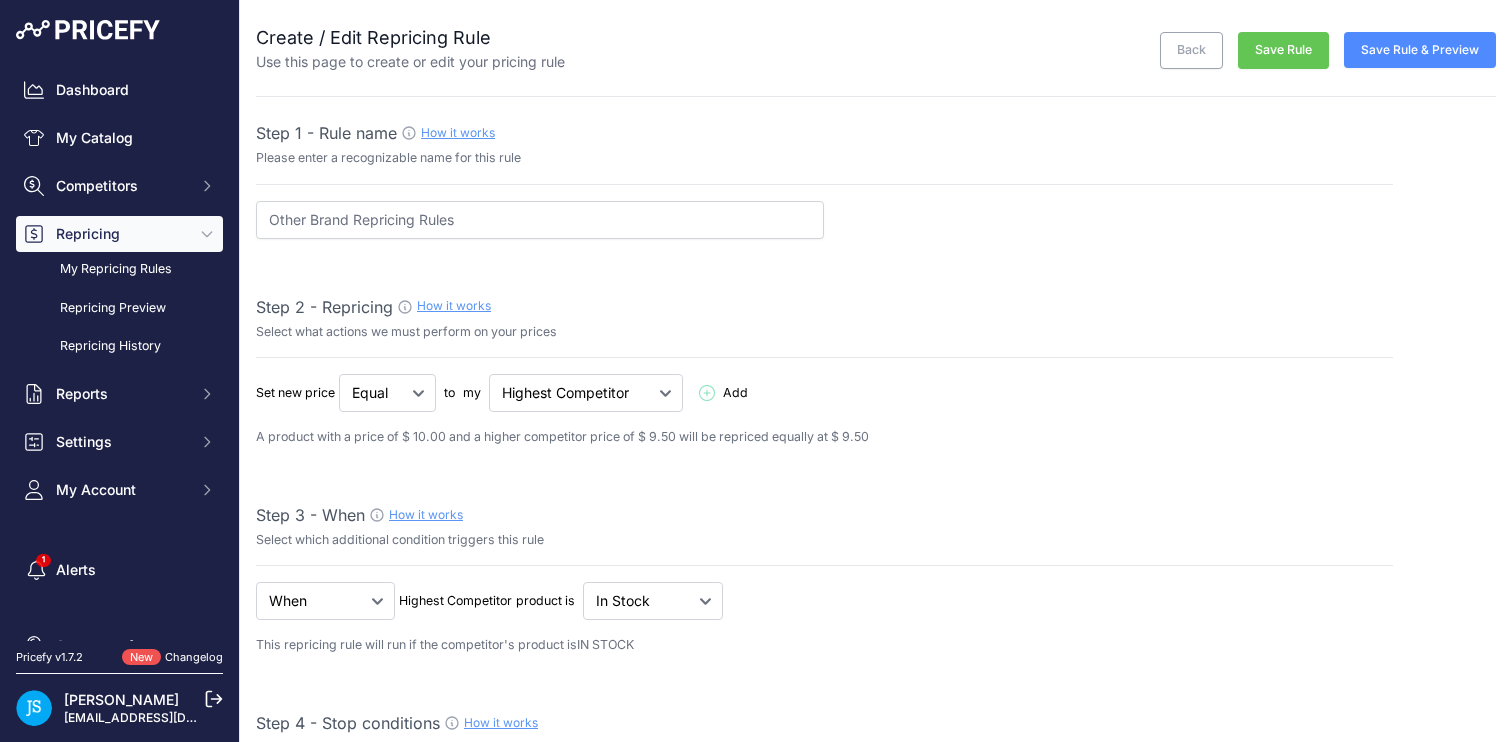 click on "Save Rule" at bounding box center [1283, 50] 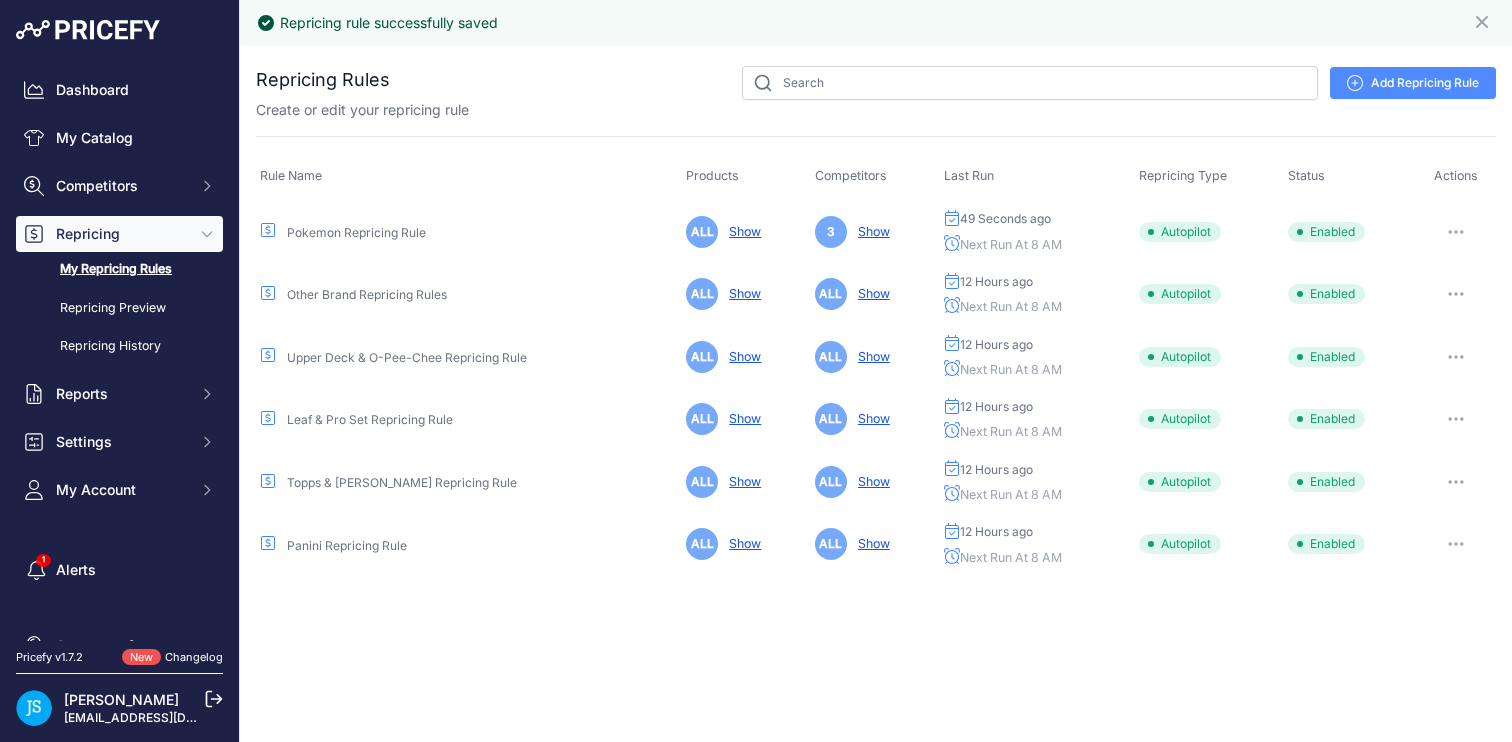 scroll, scrollTop: 0, scrollLeft: 0, axis: both 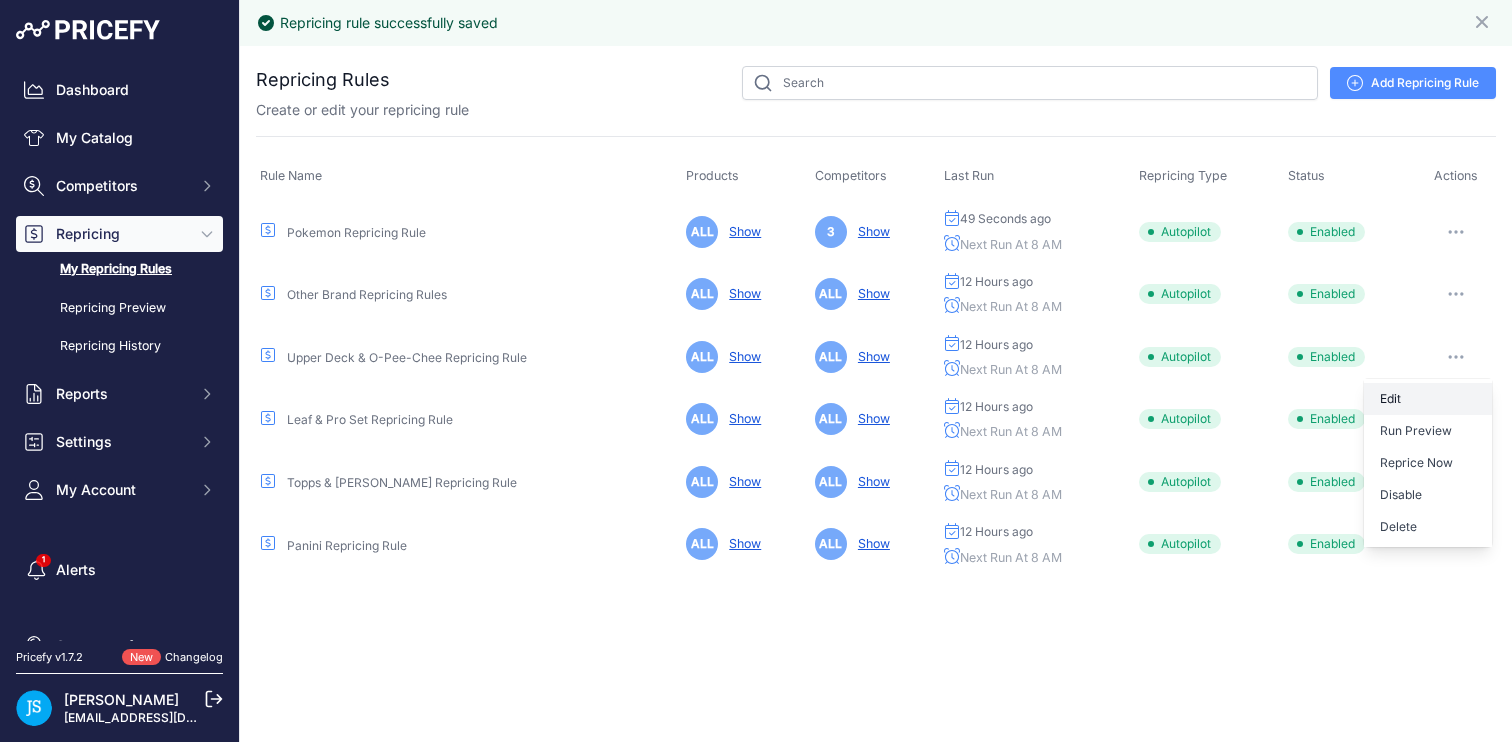 click on "Edit" at bounding box center [1428, 399] 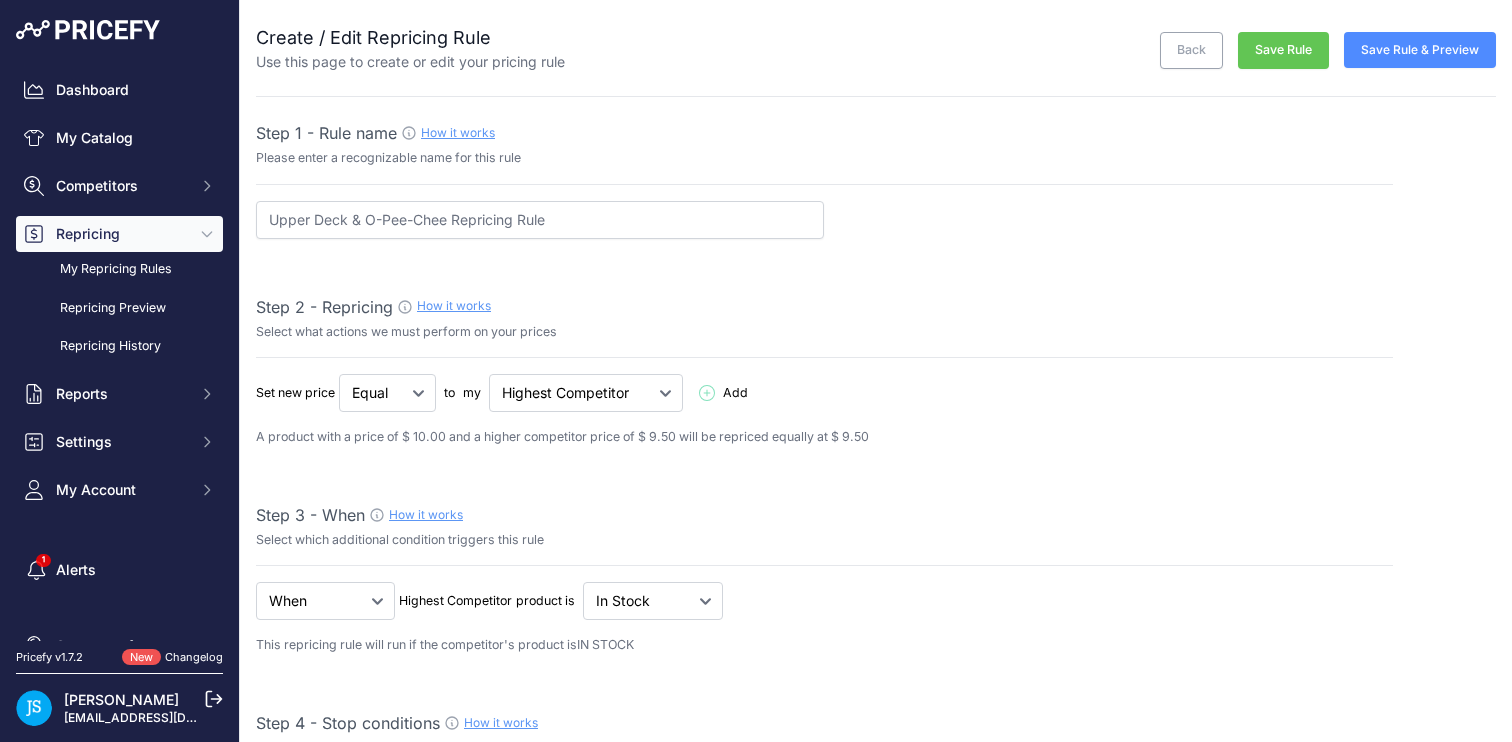 select on "8" 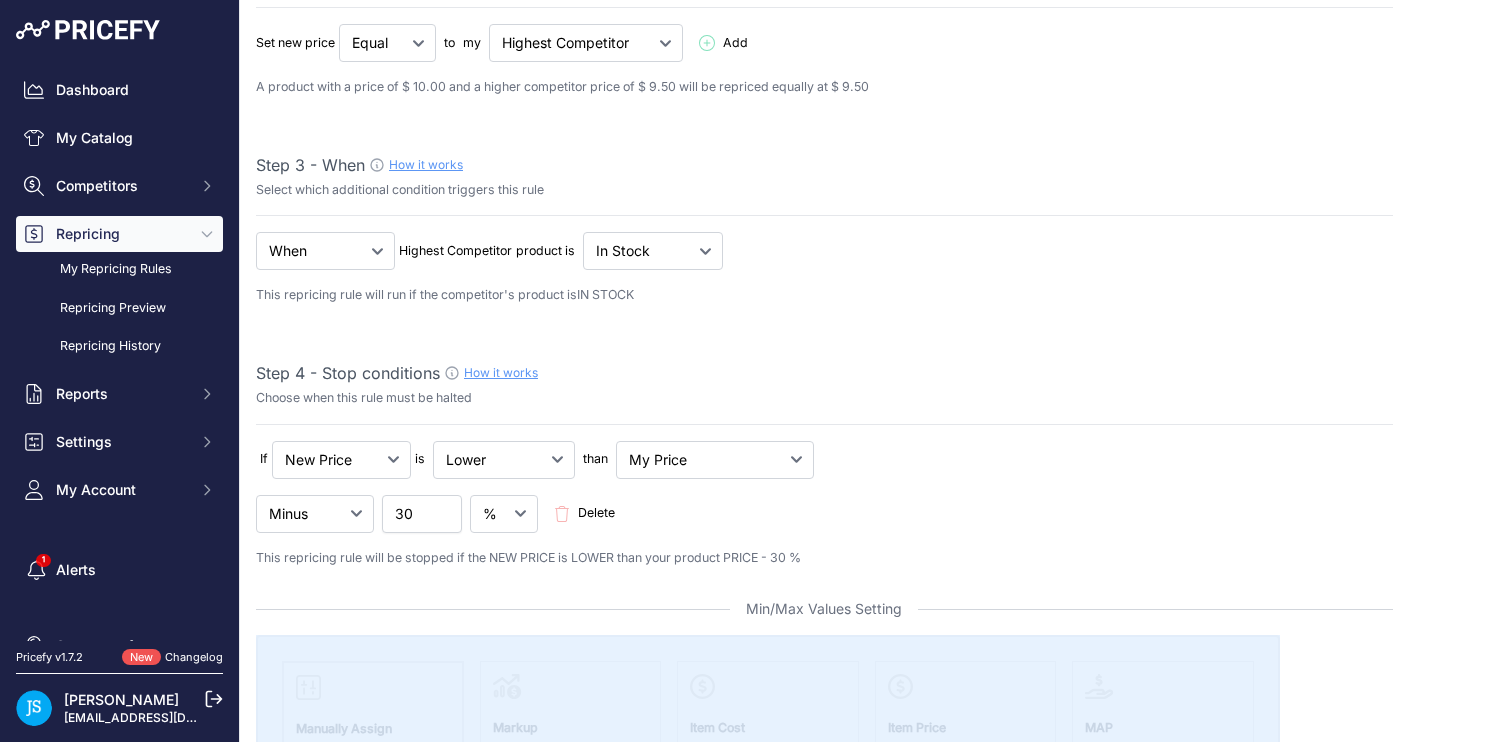 scroll, scrollTop: 370, scrollLeft: 0, axis: vertical 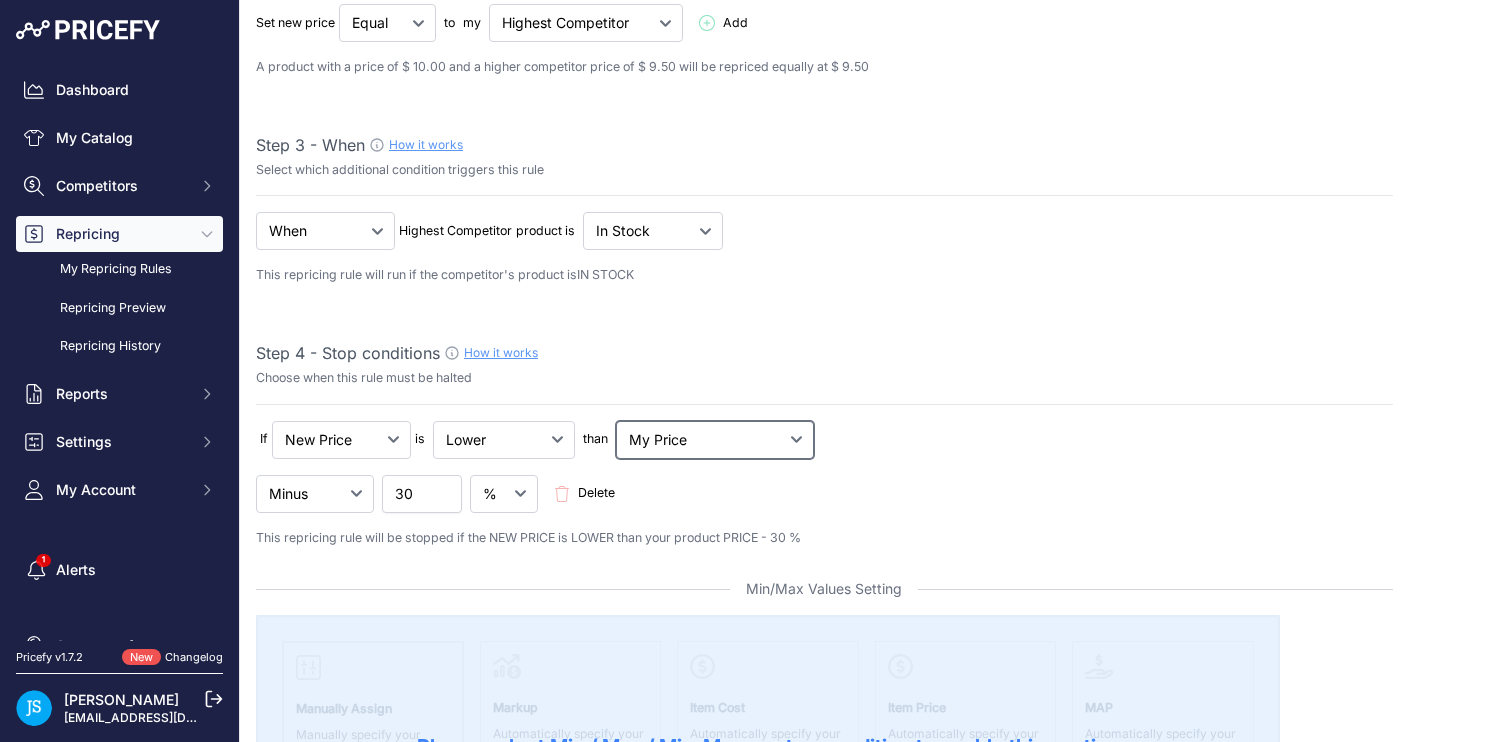 click on "My Price
Min Price
Max Price
Min/Max Price
My Cost" at bounding box center (715, 440) 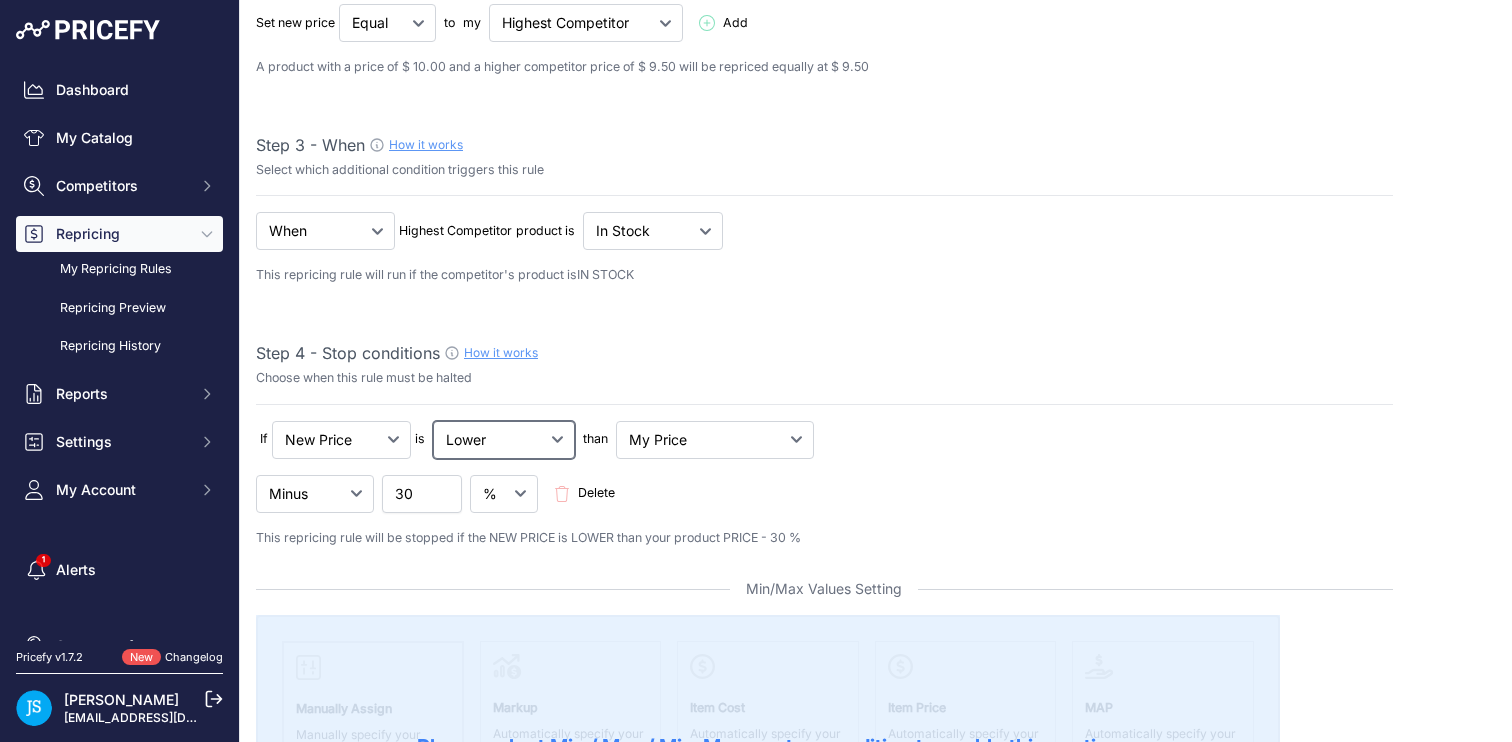 click on "Lower
Higher
Lower/Higher" at bounding box center (387, 23) 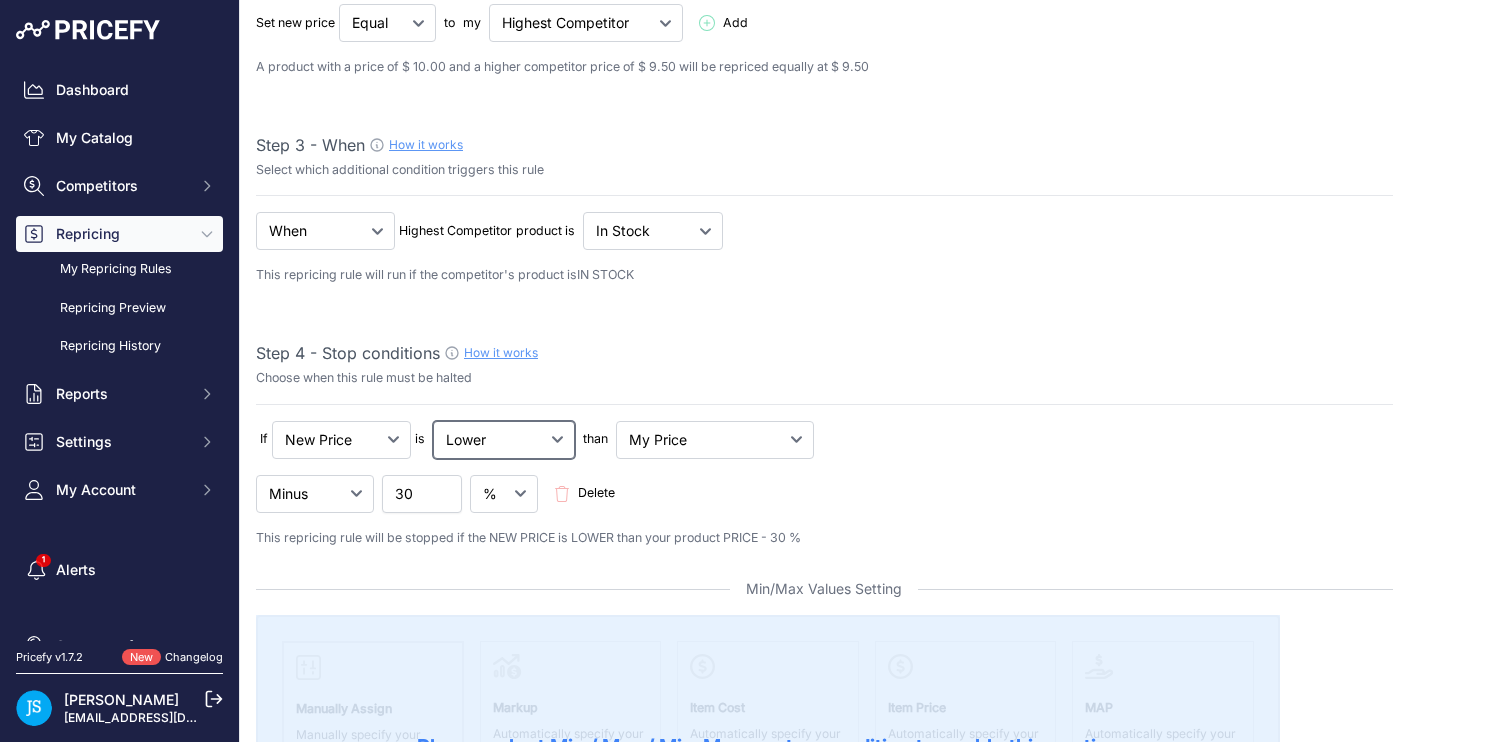 select on "not_lower_and_higher" 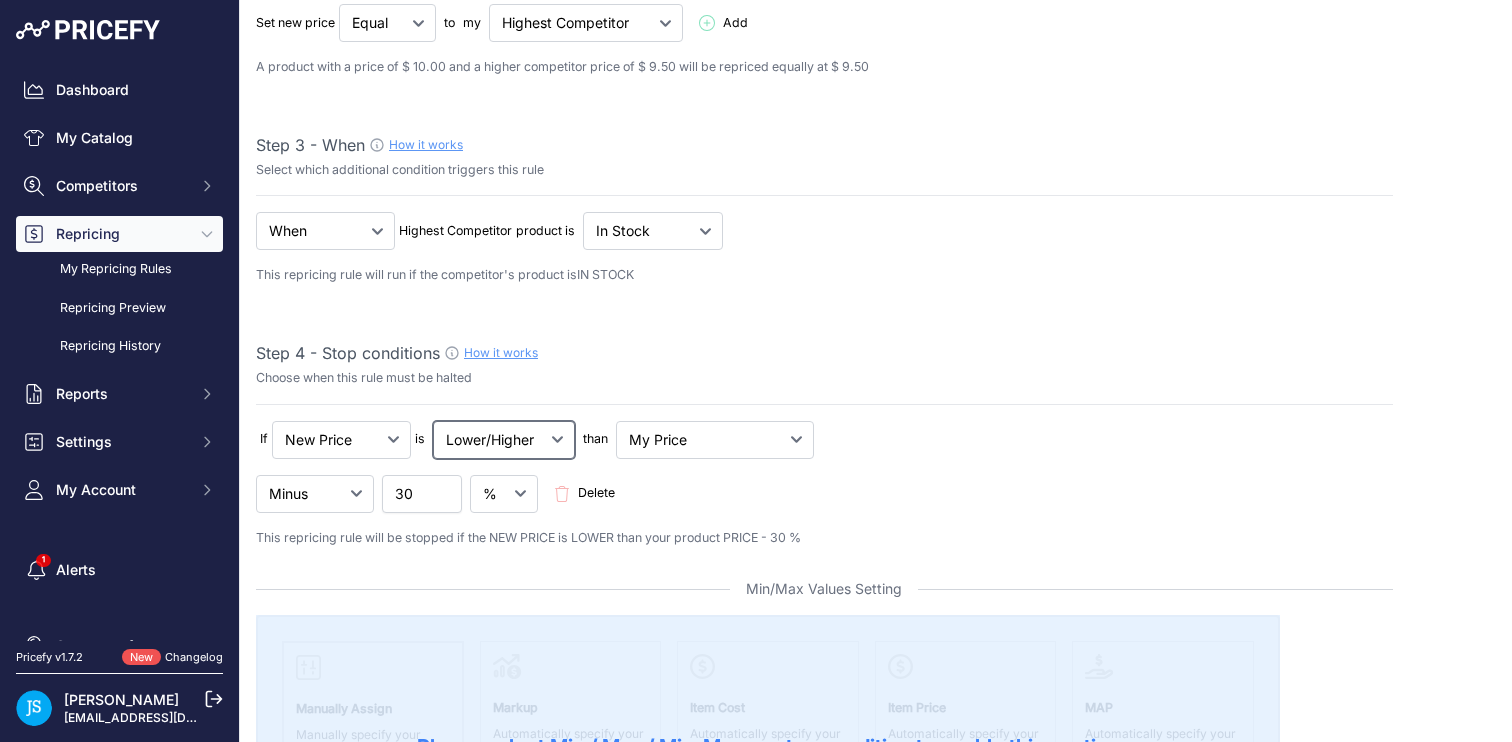 select on "min_max_price" 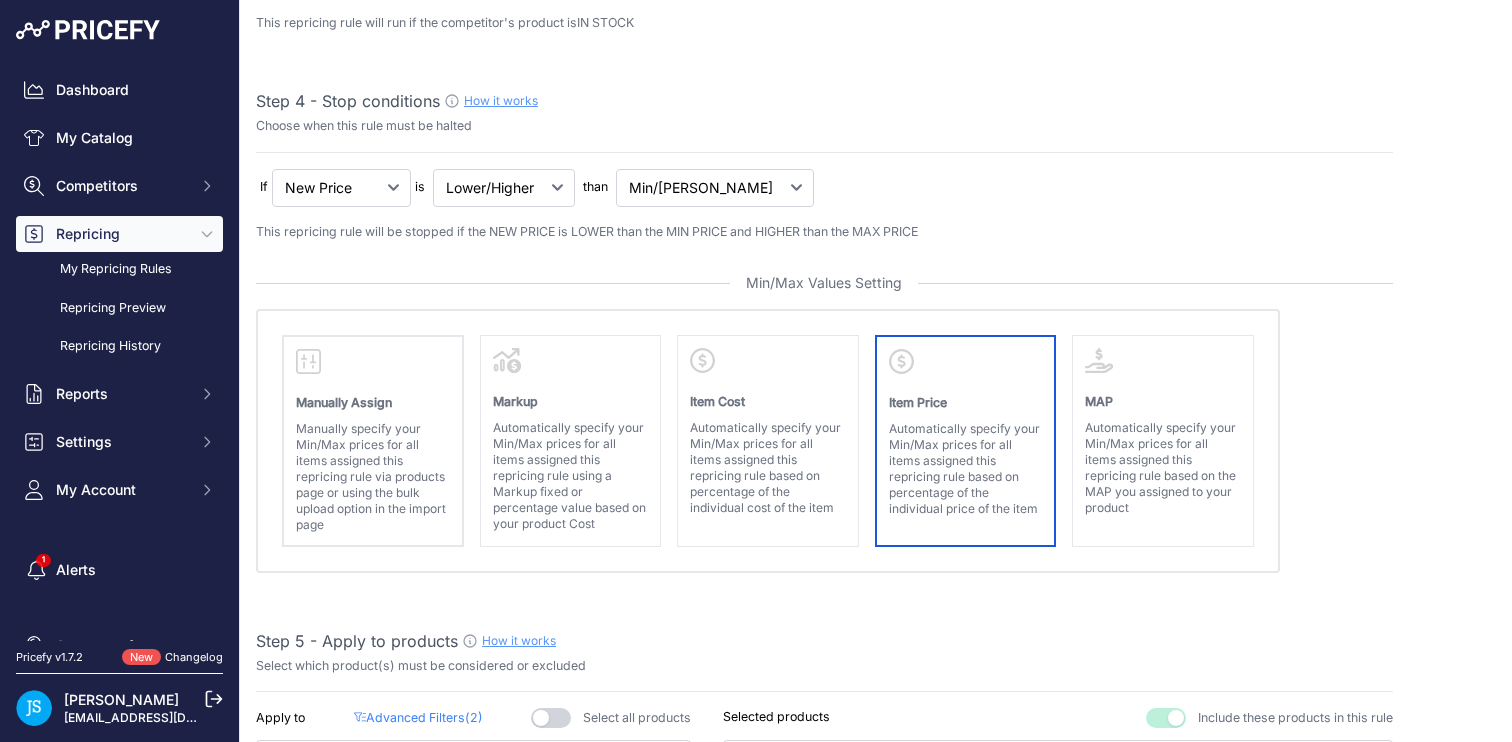 click on "Automatically specify your Min/Max prices for all items assigned this repricing rule based on percentage of the individual price of the item" at bounding box center [966, 469] 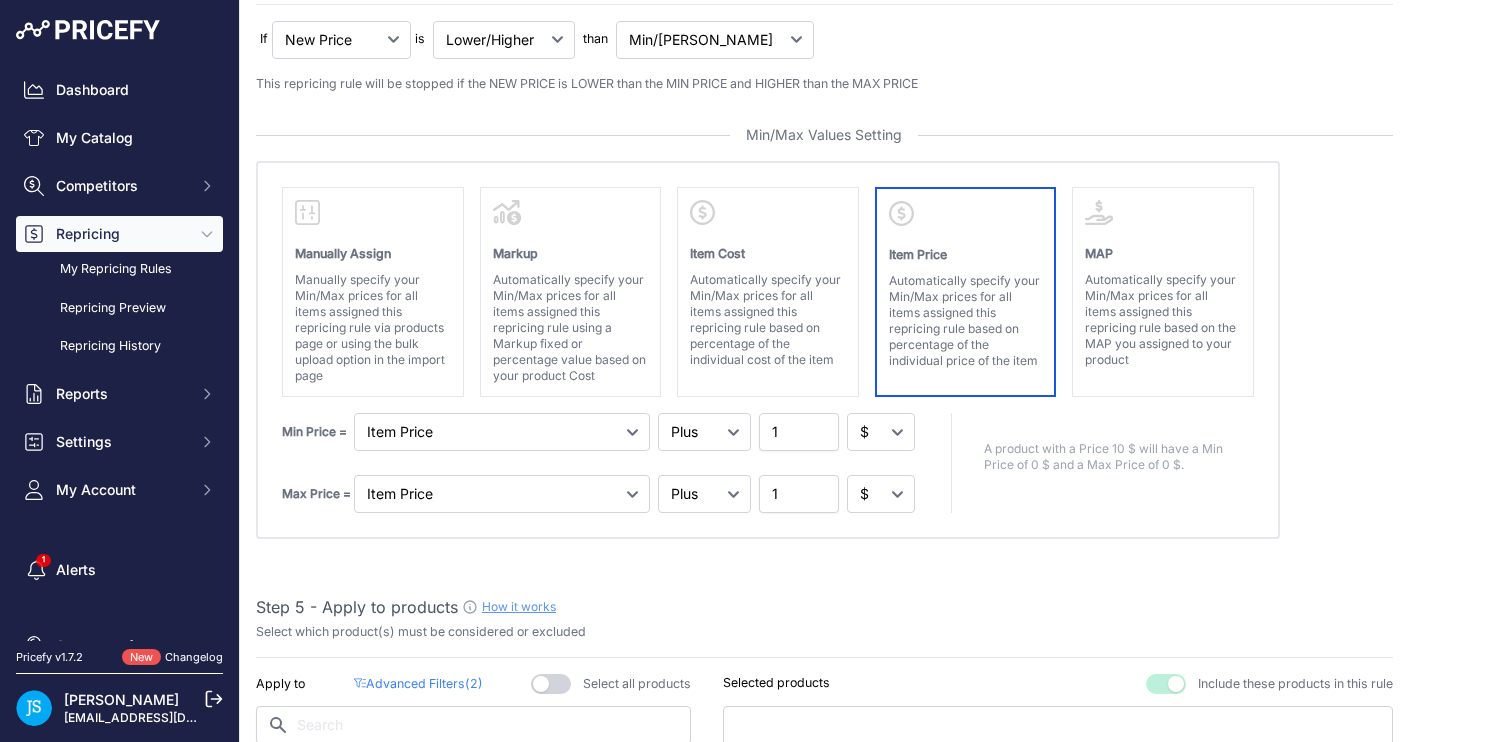 scroll, scrollTop: 1006, scrollLeft: 0, axis: vertical 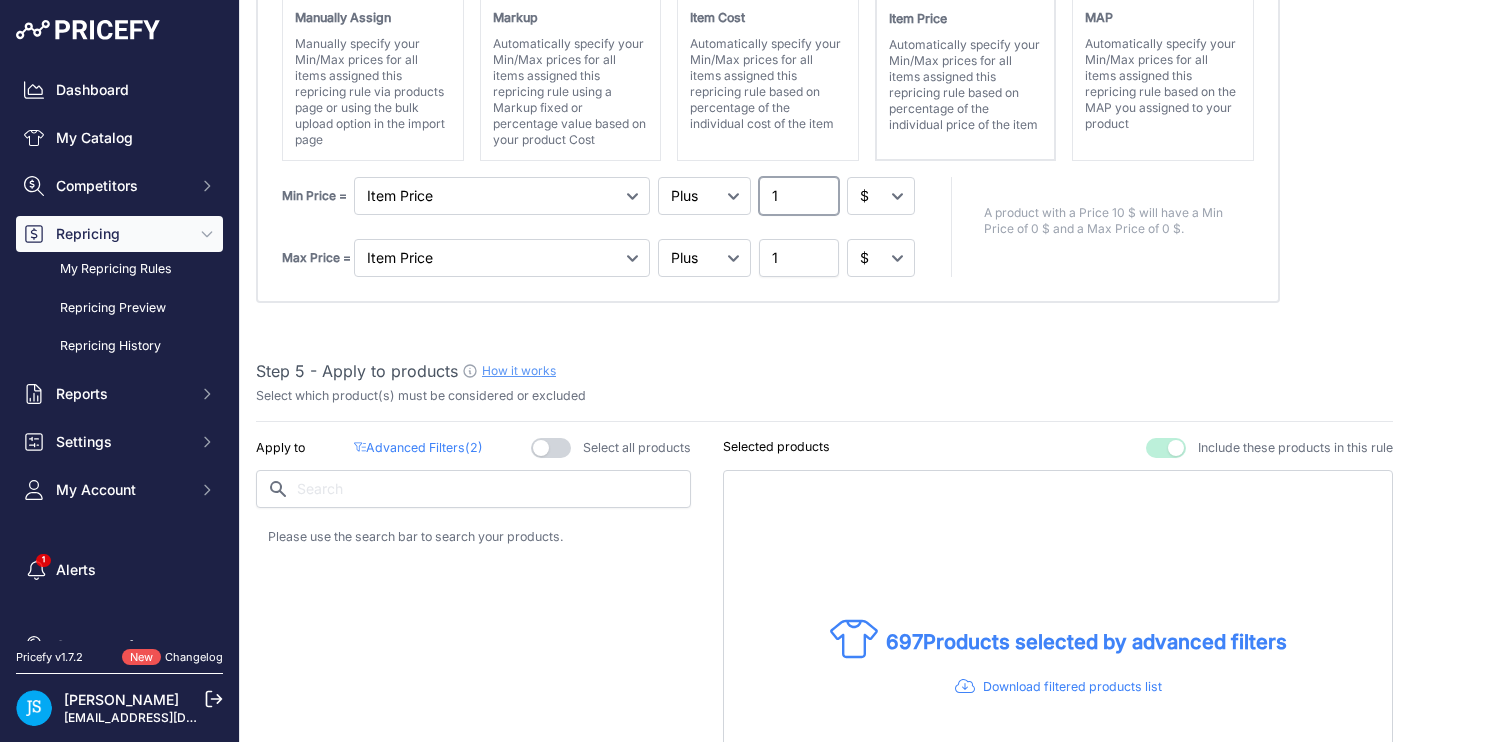click on "1" at bounding box center (799, 196) 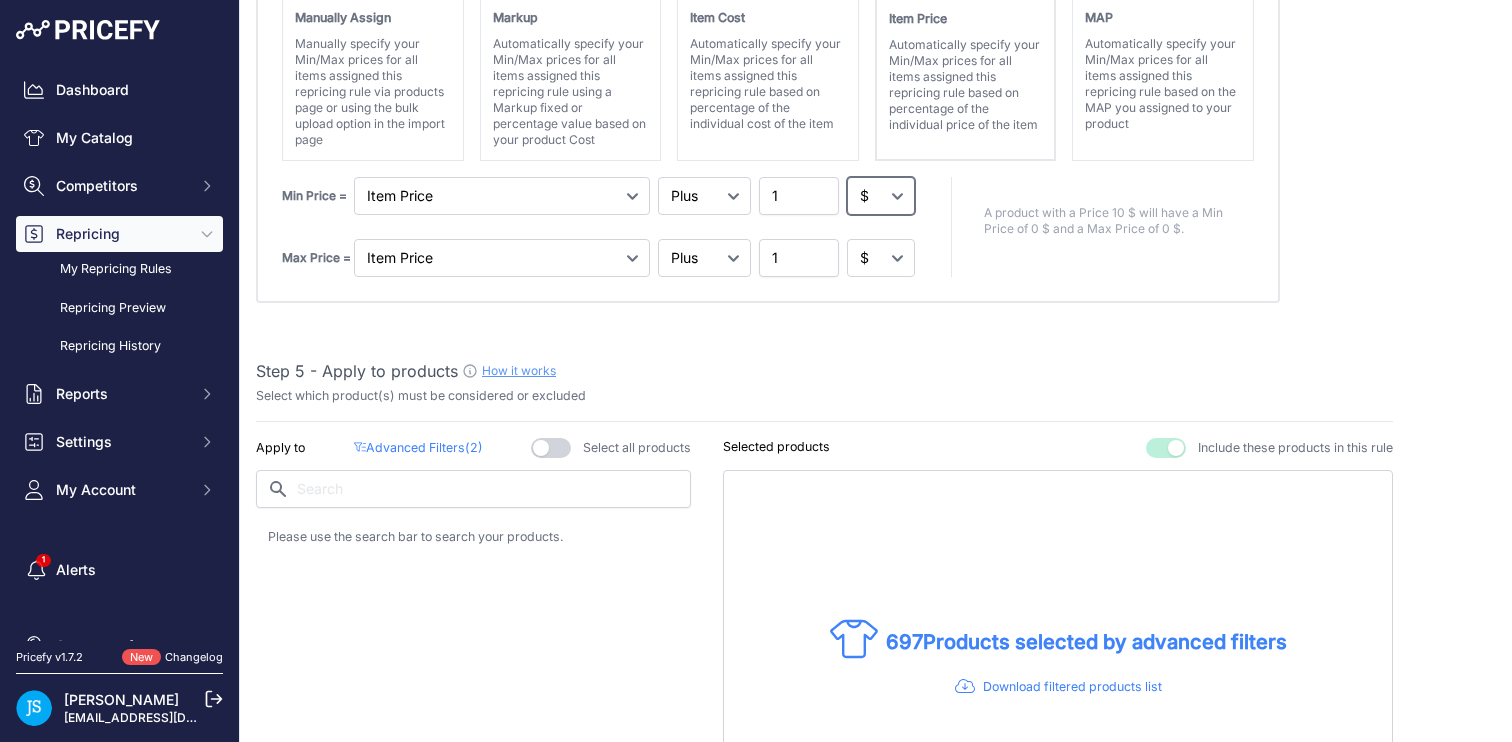 click on "$
%" at bounding box center (881, 196) 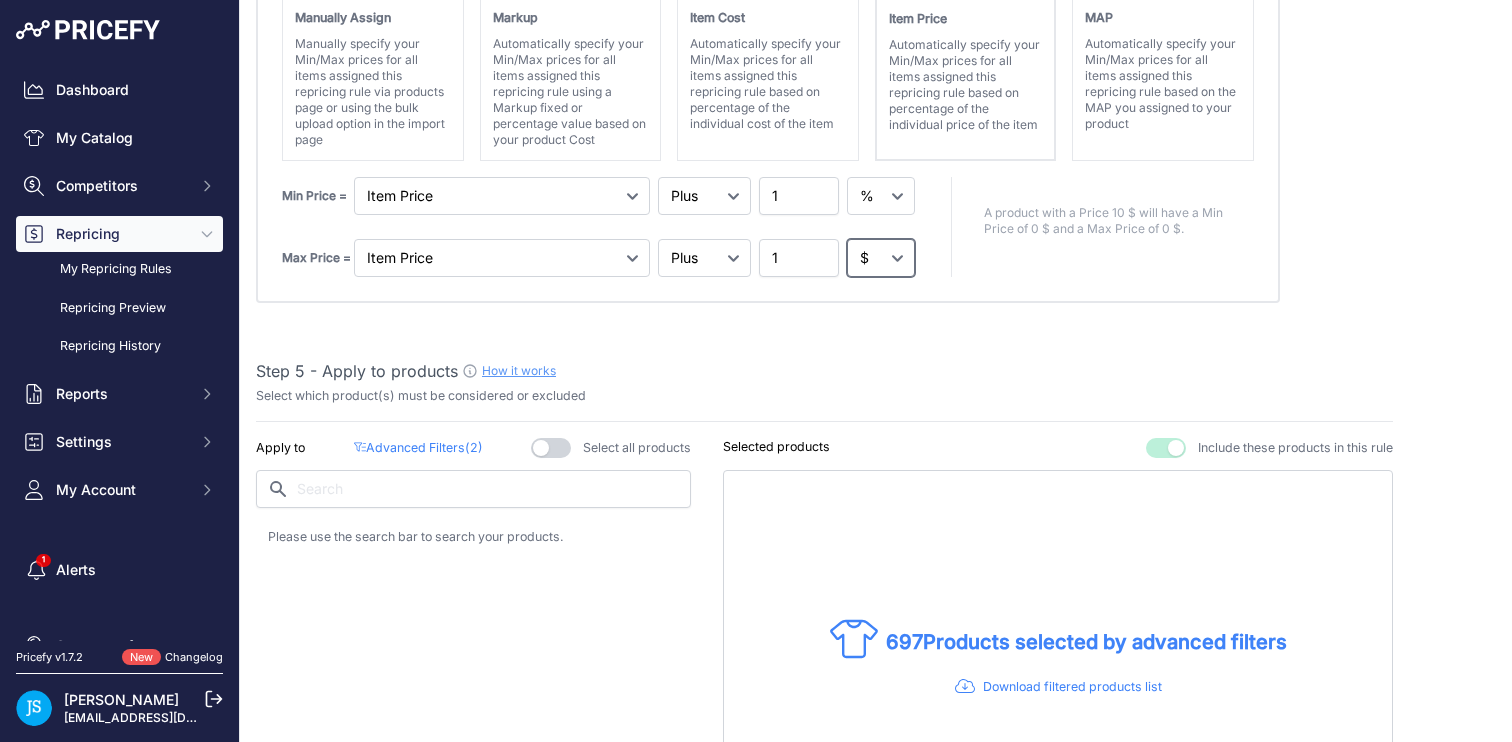 click on "$
%" at bounding box center (881, 258) 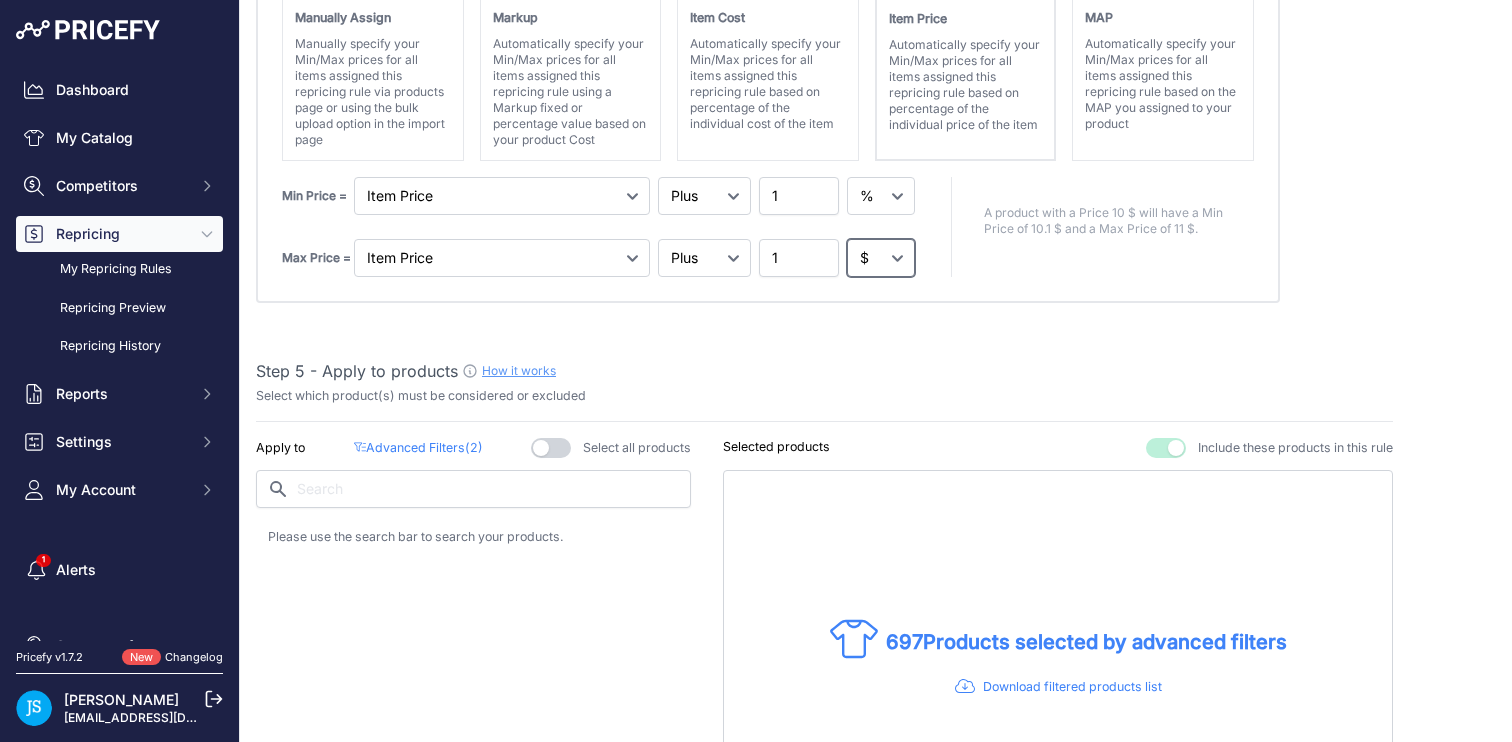 select on "percentage" 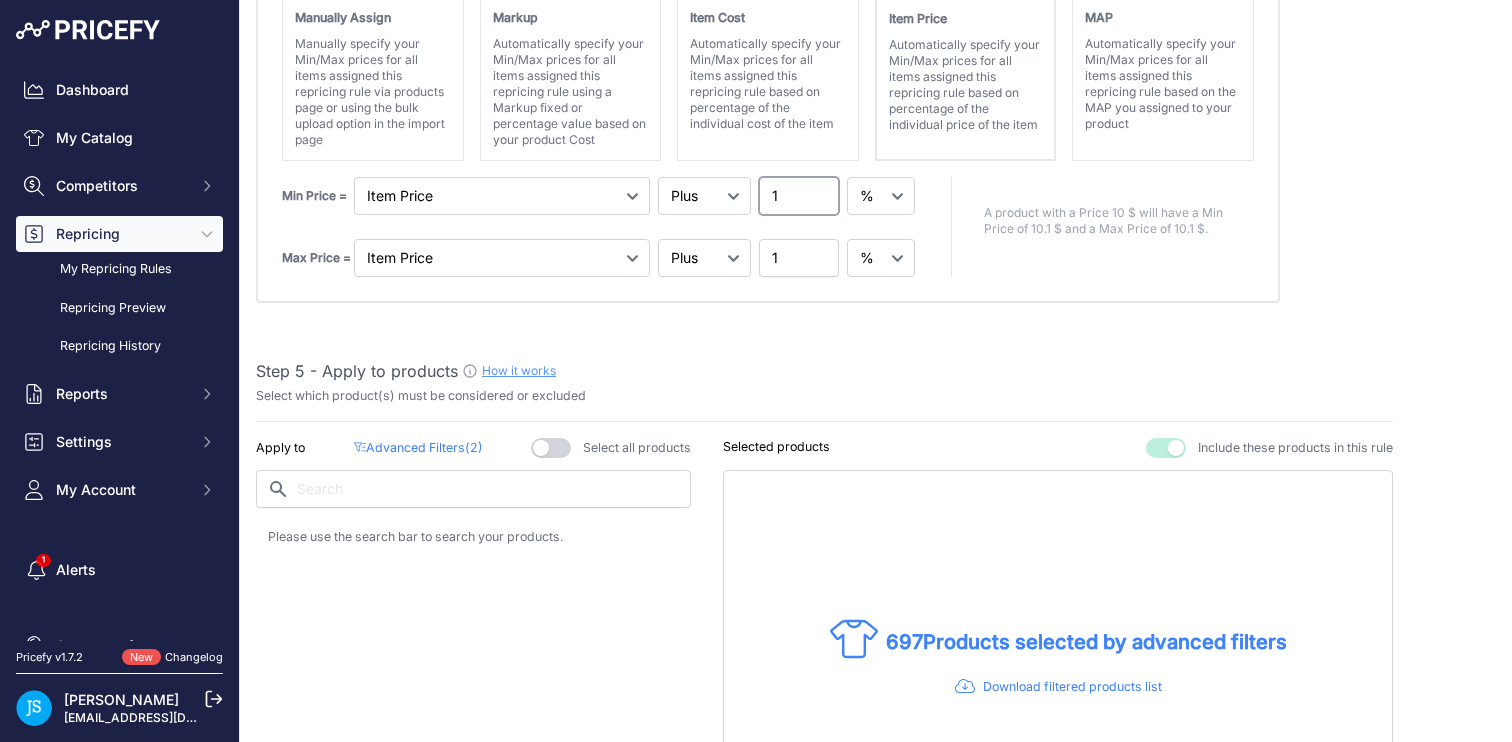 drag, startPoint x: 794, startPoint y: 204, endPoint x: 740, endPoint y: 184, distance: 57.58472 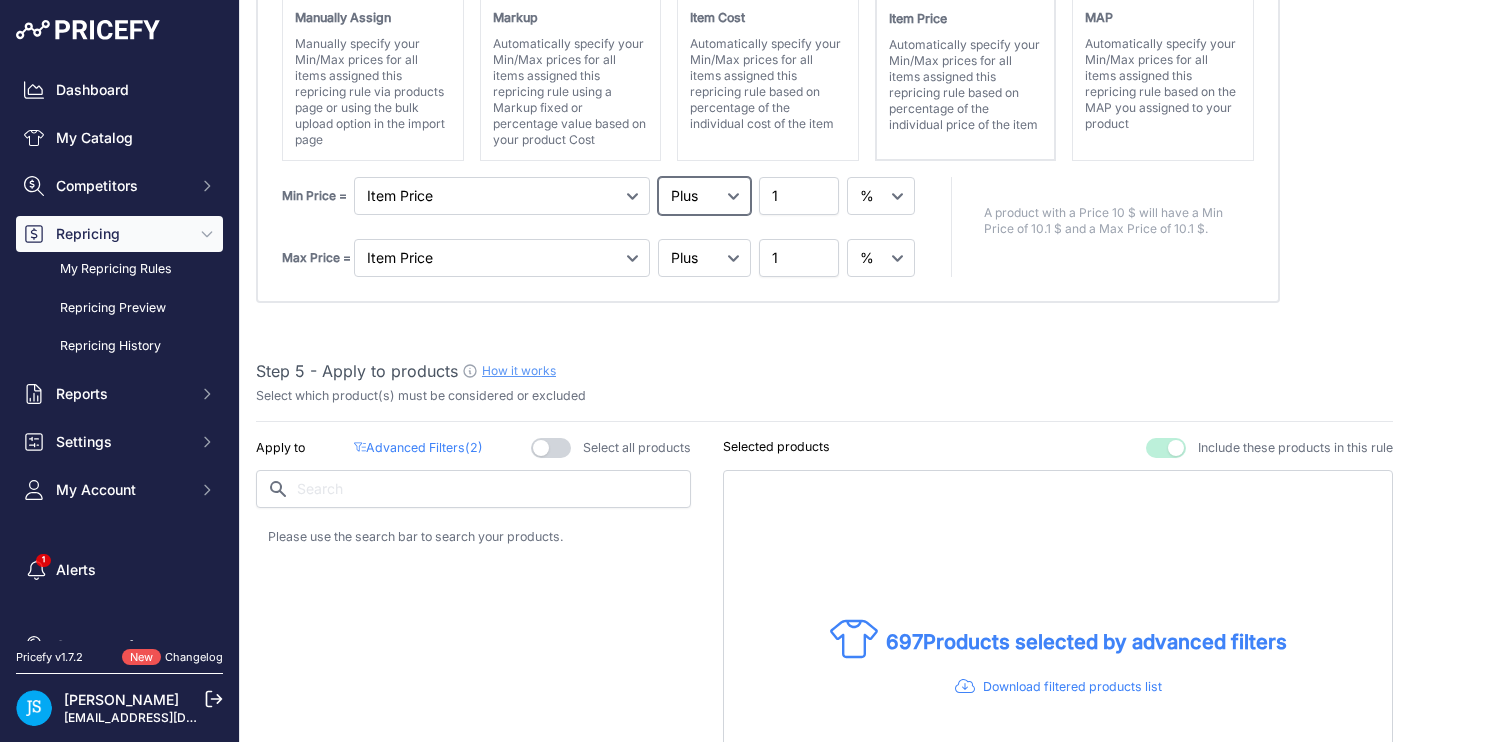 click on "Plus
Minus
Equal" at bounding box center (704, 196) 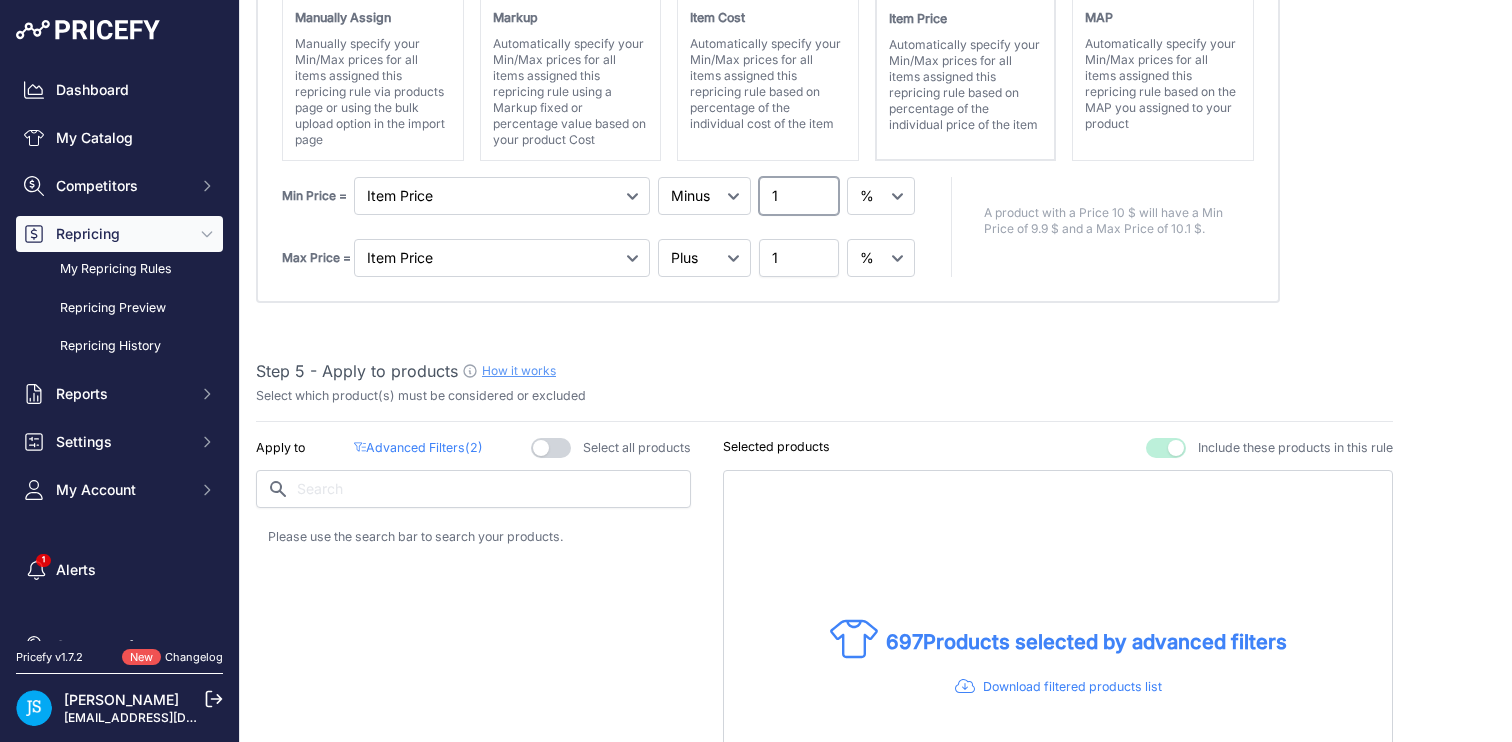 drag, startPoint x: 800, startPoint y: 201, endPoint x: 759, endPoint y: 192, distance: 41.976185 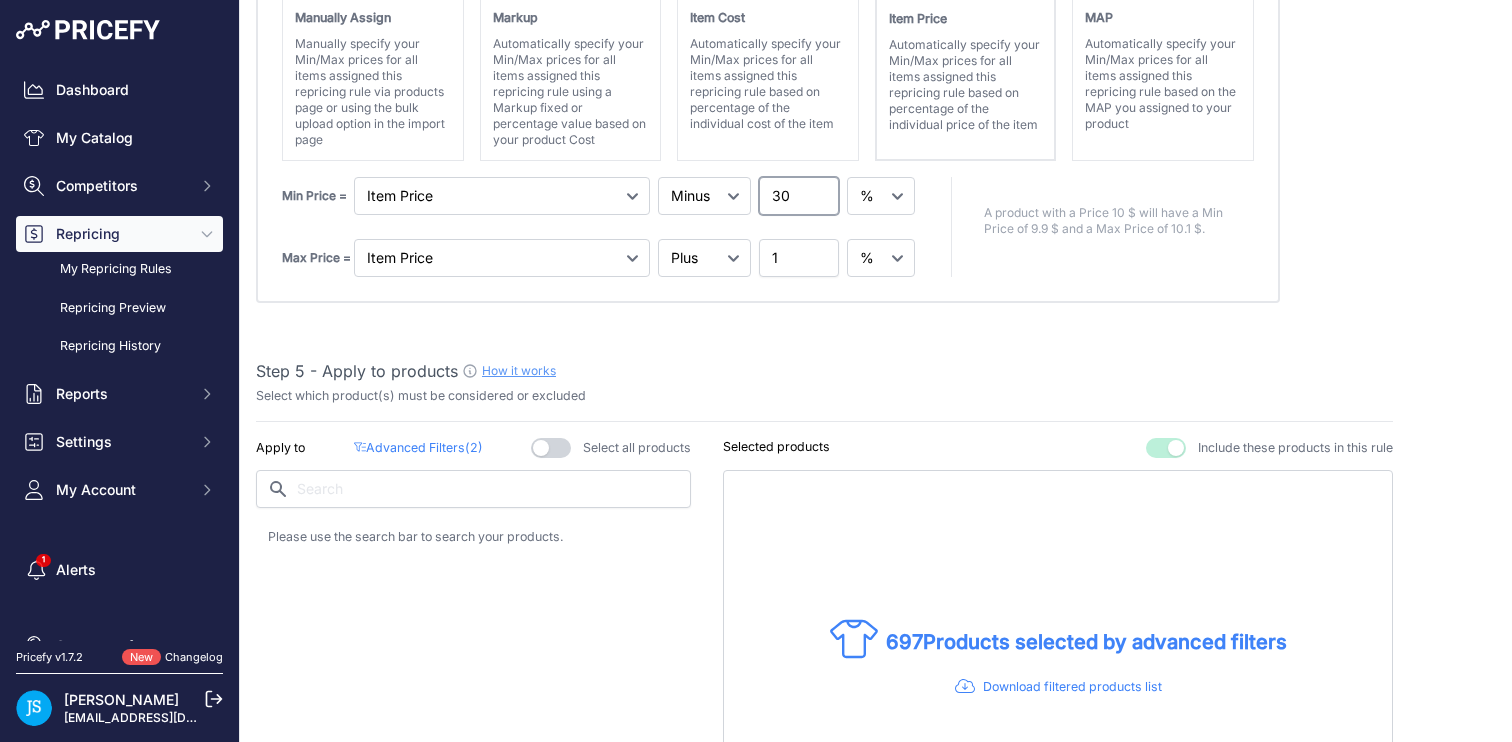 type on "30" 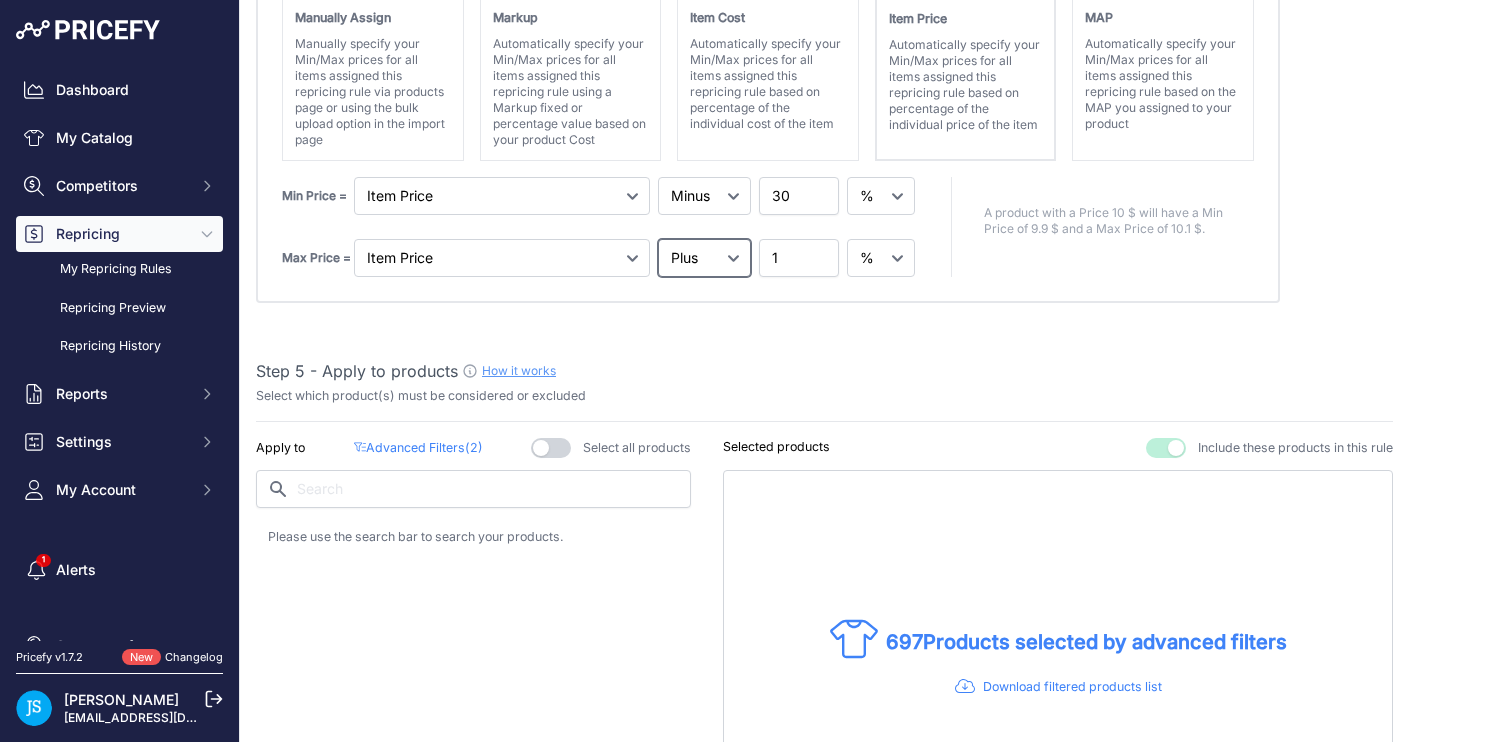 click on "Plus
Minus
Equal" at bounding box center [704, 258] 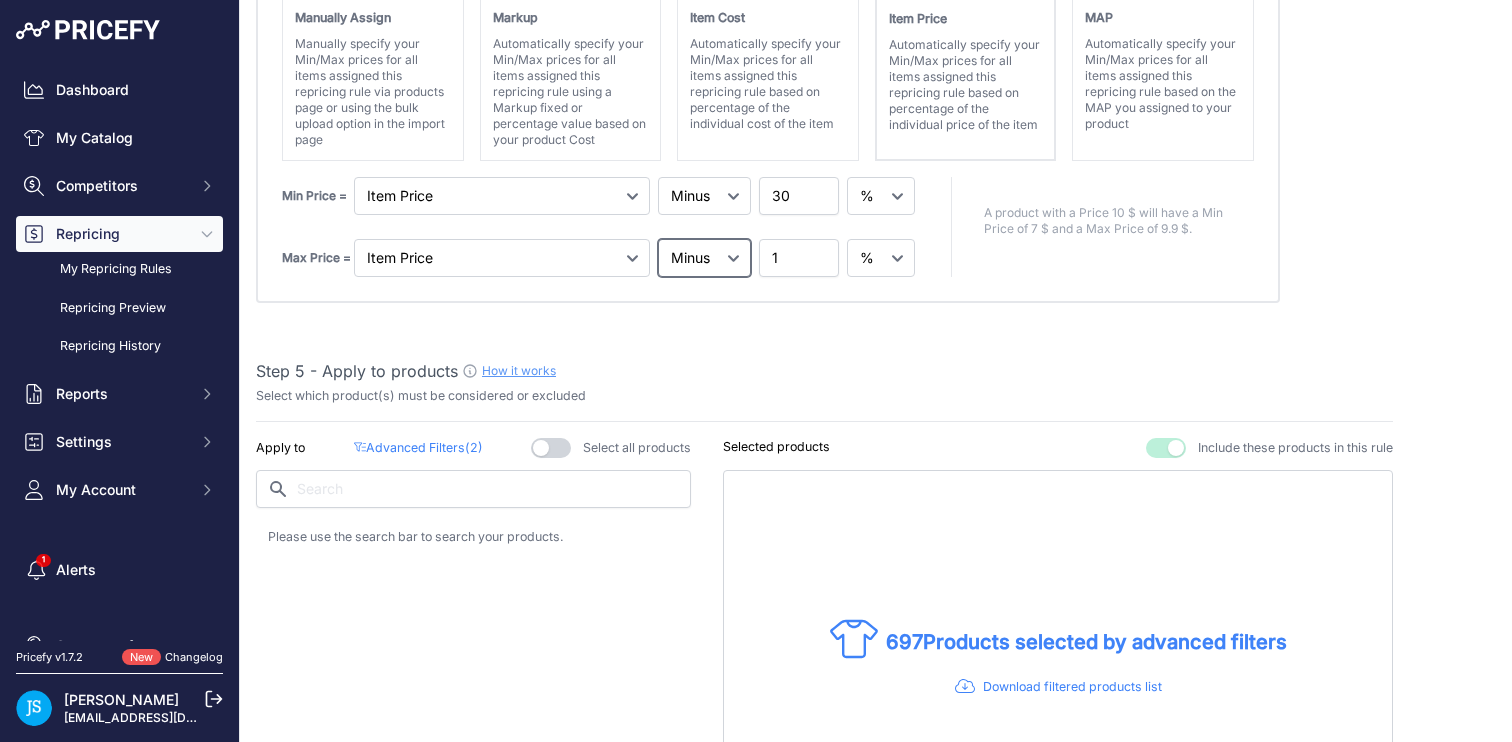click on "Plus
Minus
Equal" at bounding box center [704, 258] 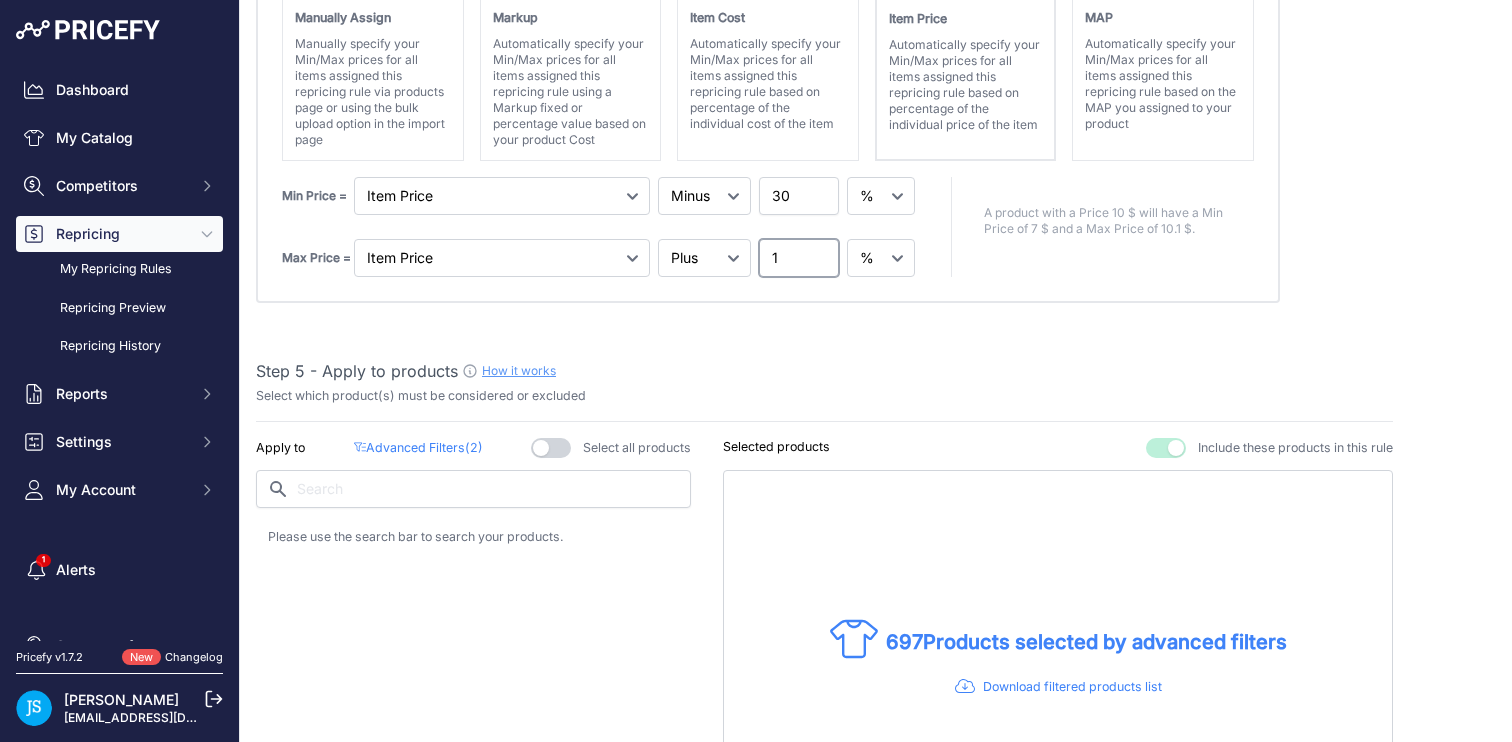 drag, startPoint x: 797, startPoint y: 255, endPoint x: 748, endPoint y: 250, distance: 49.25444 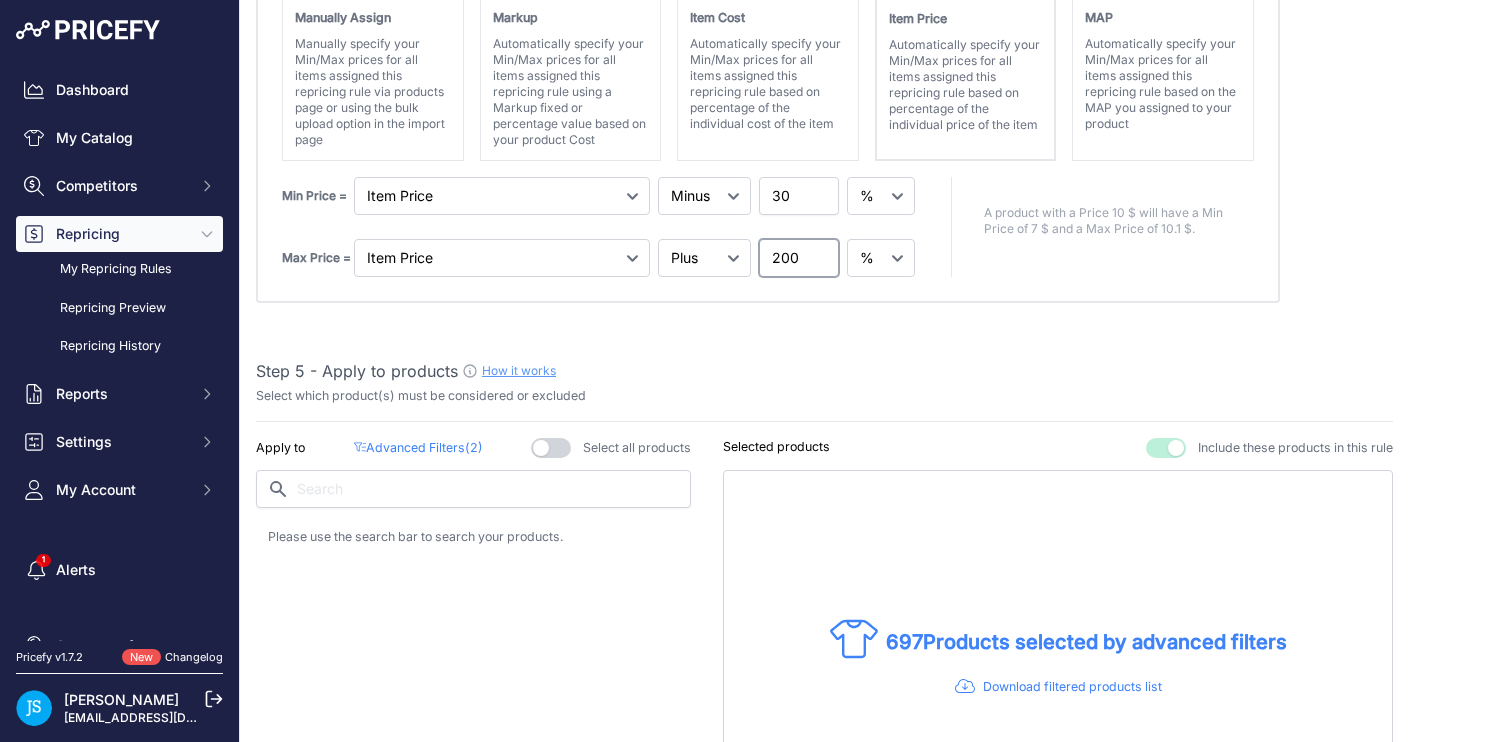 type on "200" 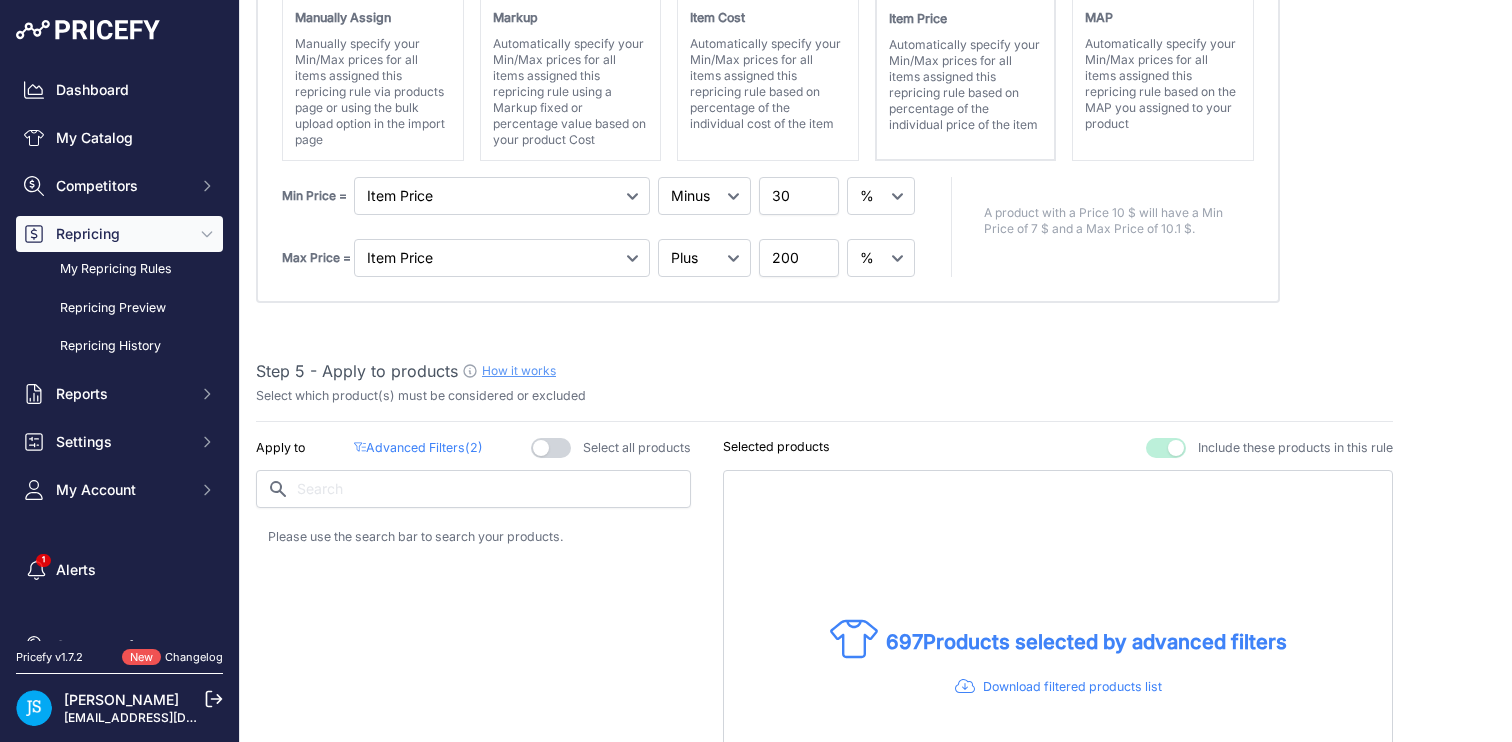 click on "Step 1 - Rule name
How it works
Please enter a recognizable name for this rule
Upper Deck & O-Pee-Chee Repricing Rule
Step 2 - Repricing
0.1 Add" at bounding box center [824, 825] 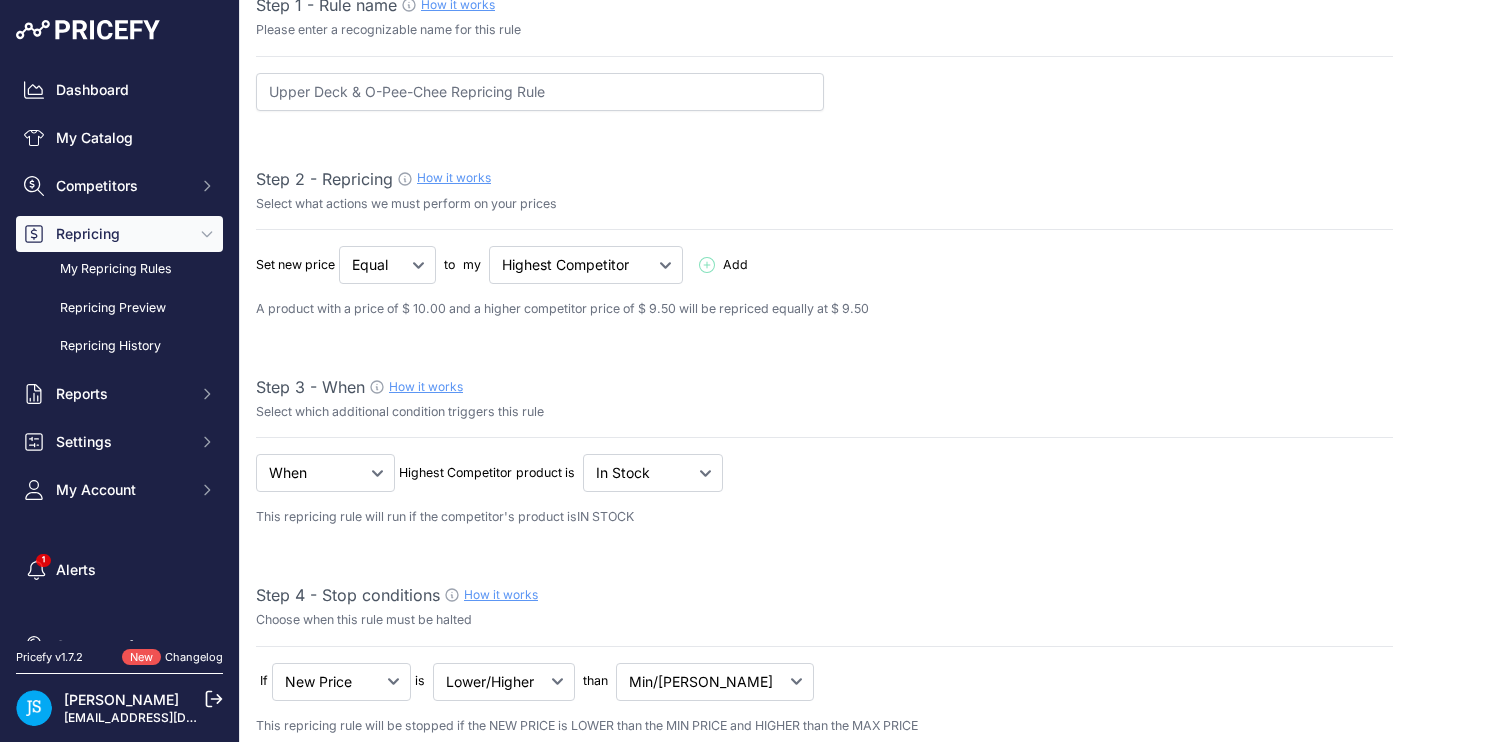 scroll, scrollTop: 0, scrollLeft: 0, axis: both 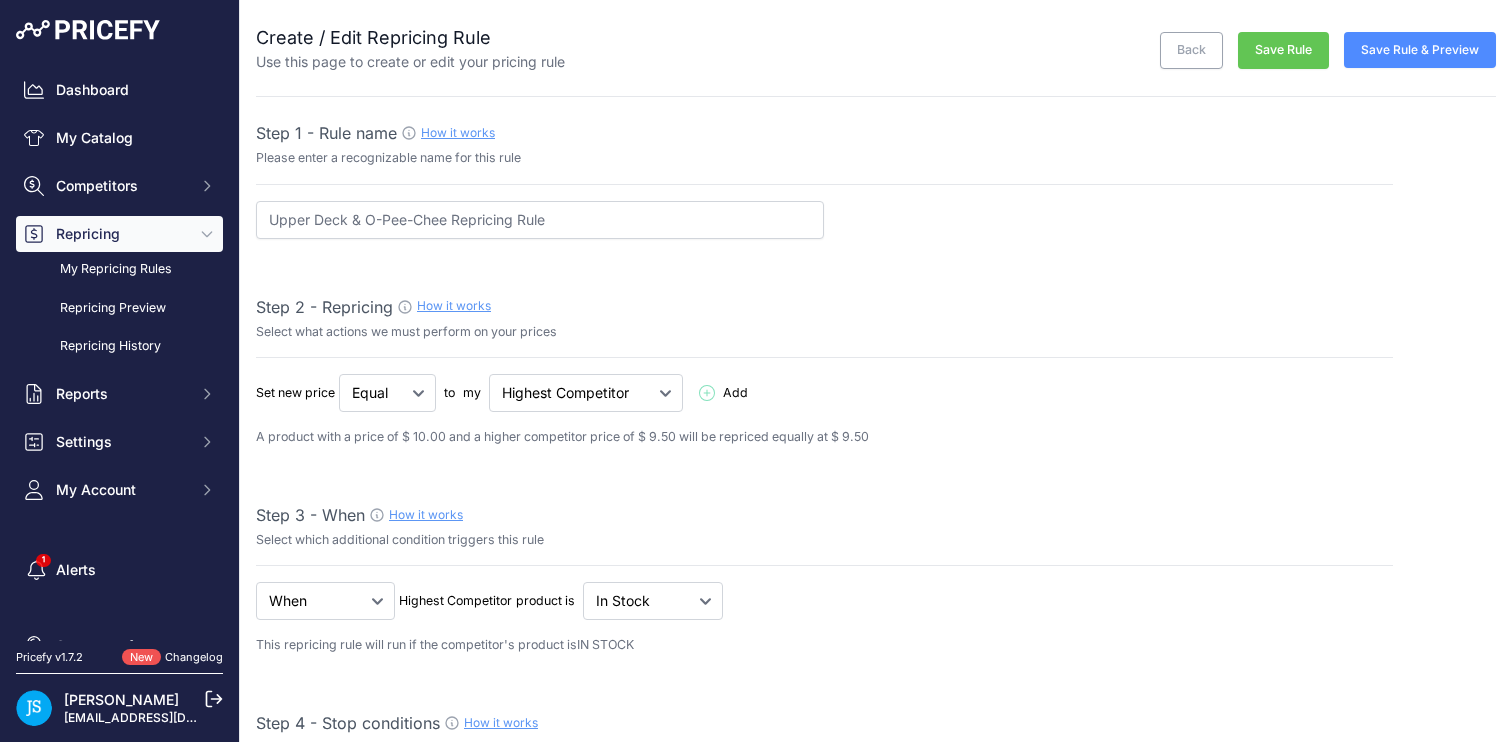 click on "Save Rule" at bounding box center (1283, 50) 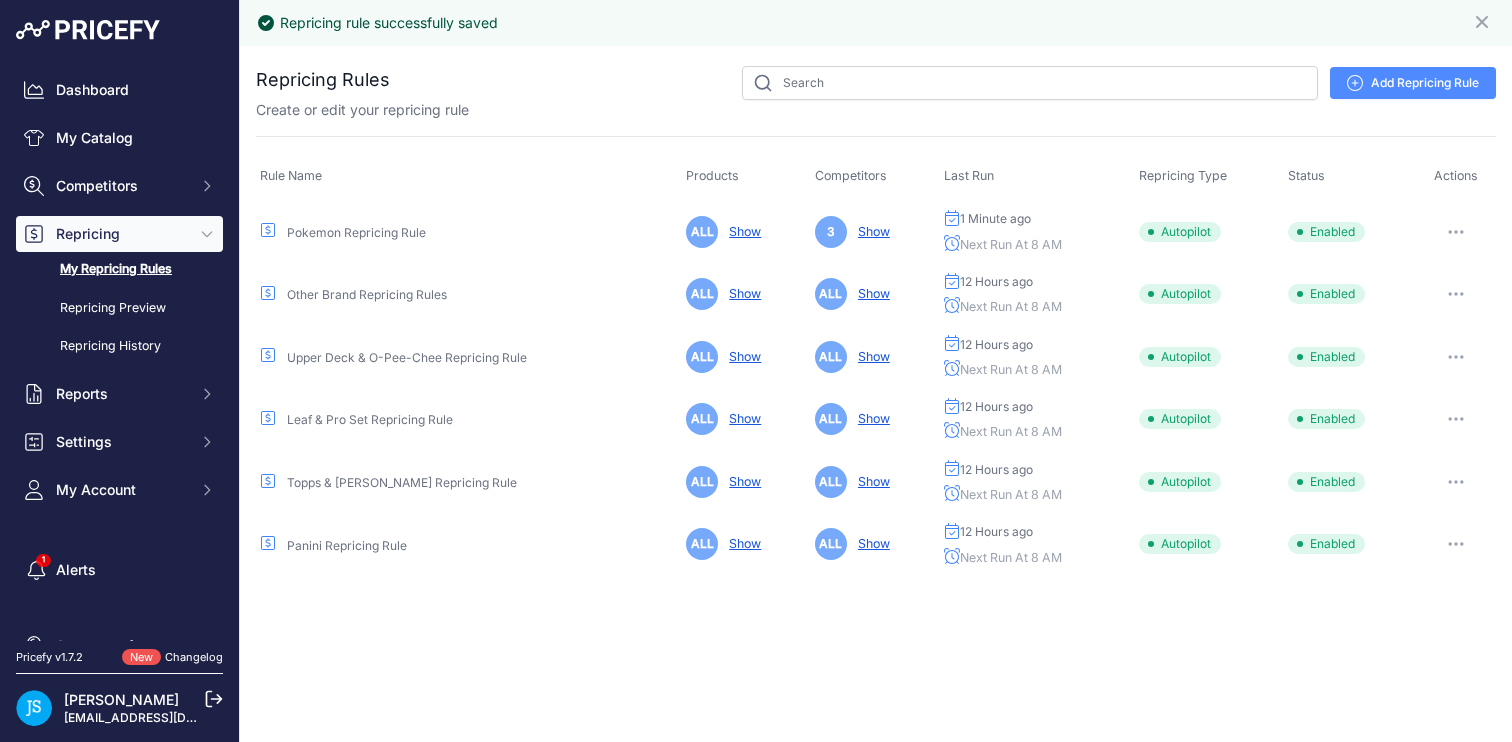 scroll, scrollTop: 0, scrollLeft: 0, axis: both 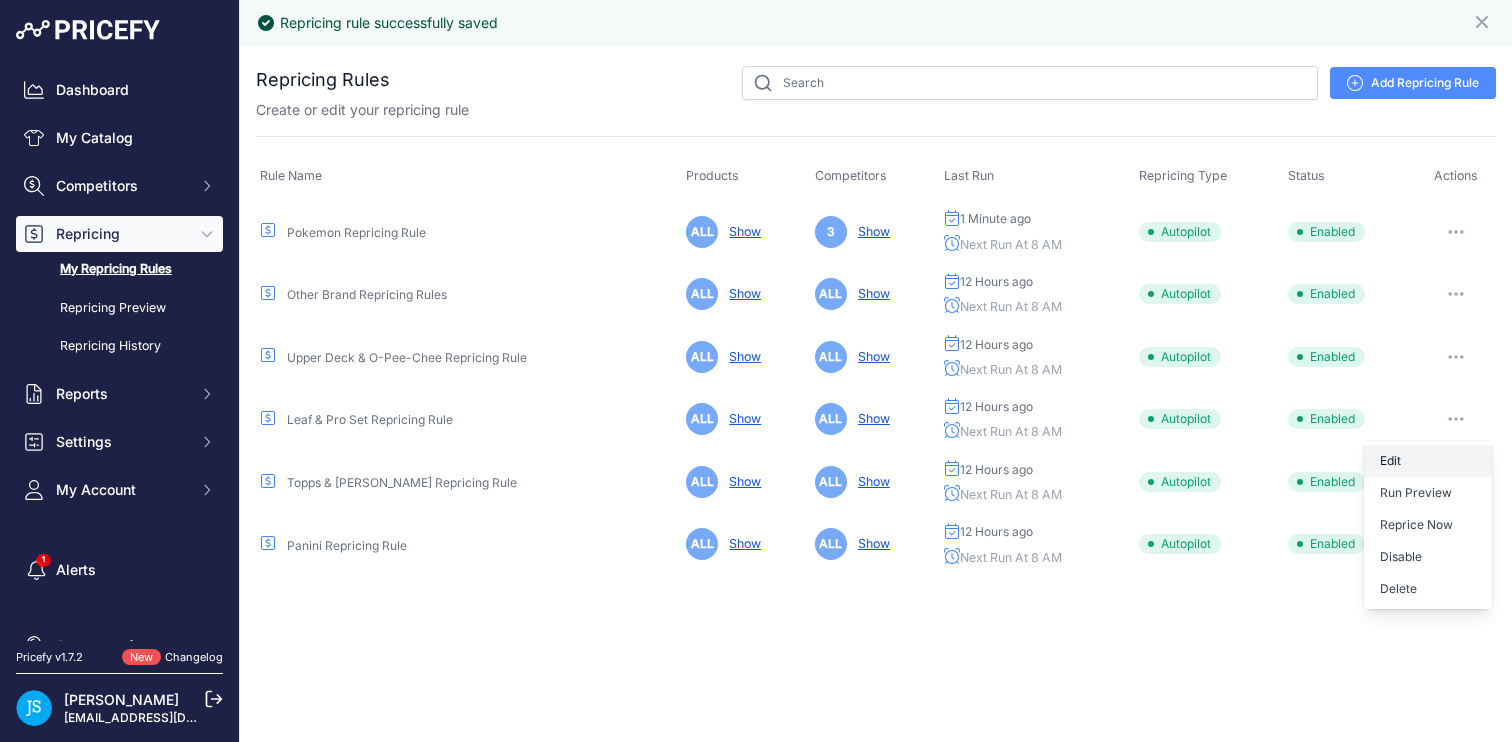 click on "Edit" at bounding box center (1428, 461) 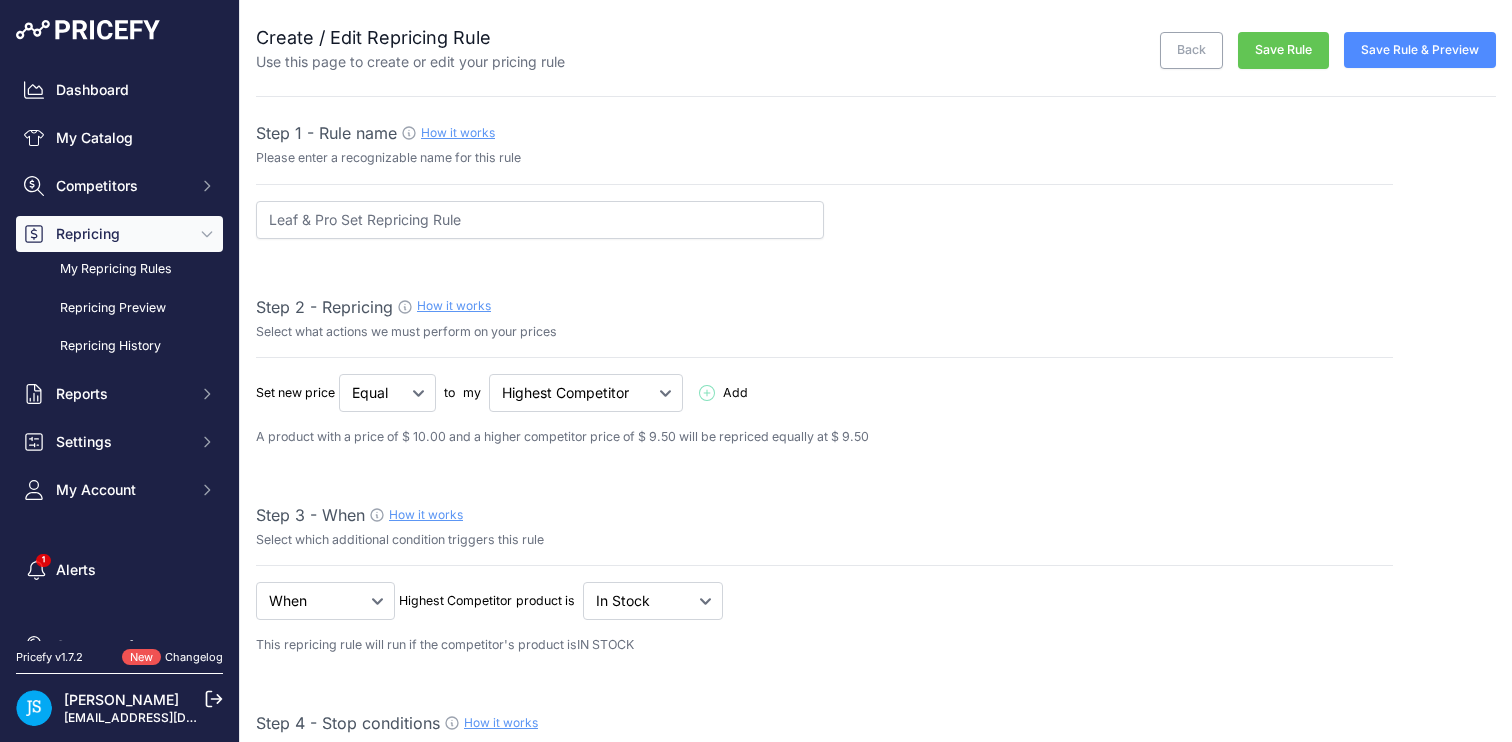 select on "8" 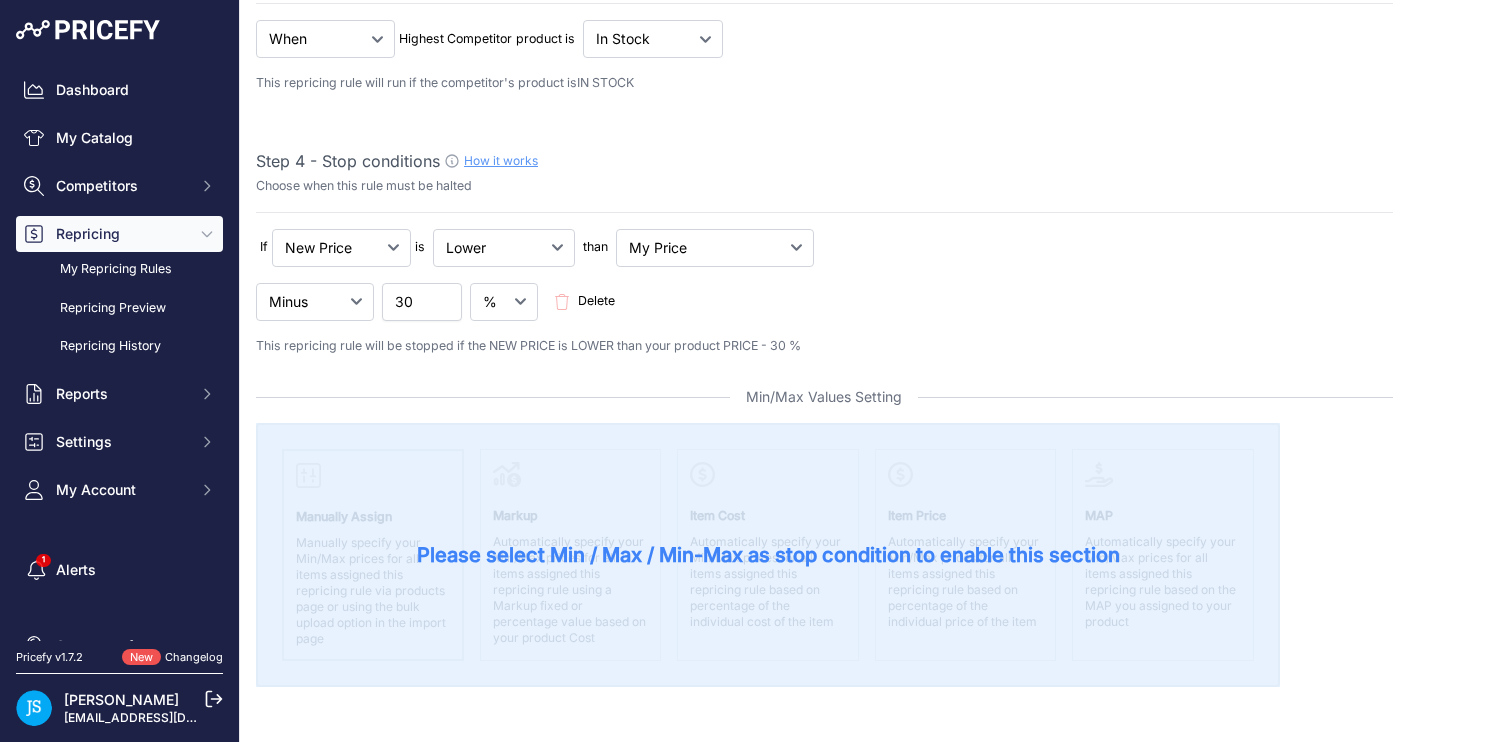 scroll, scrollTop: 563, scrollLeft: 0, axis: vertical 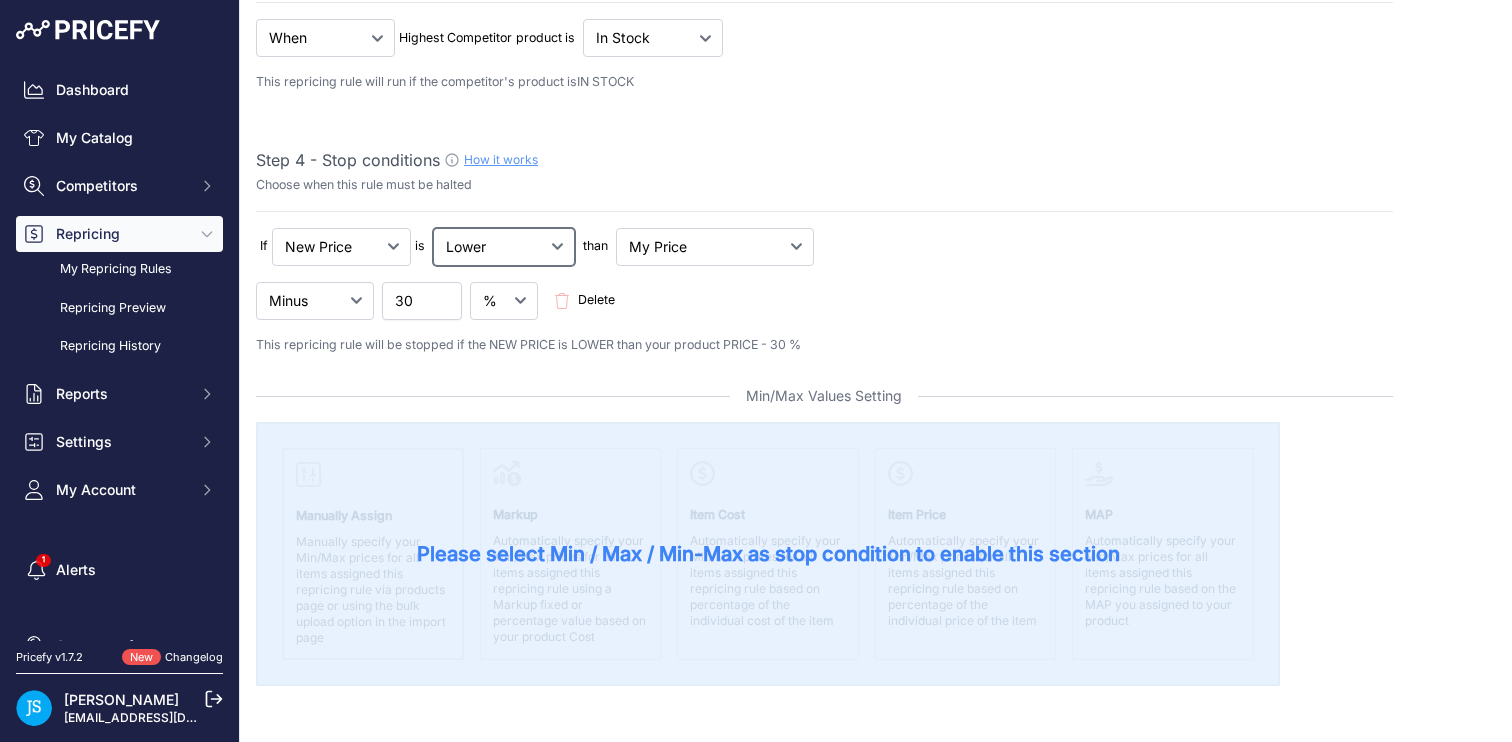 click on "Lower
Higher
Lower/Higher" at bounding box center [387, -170] 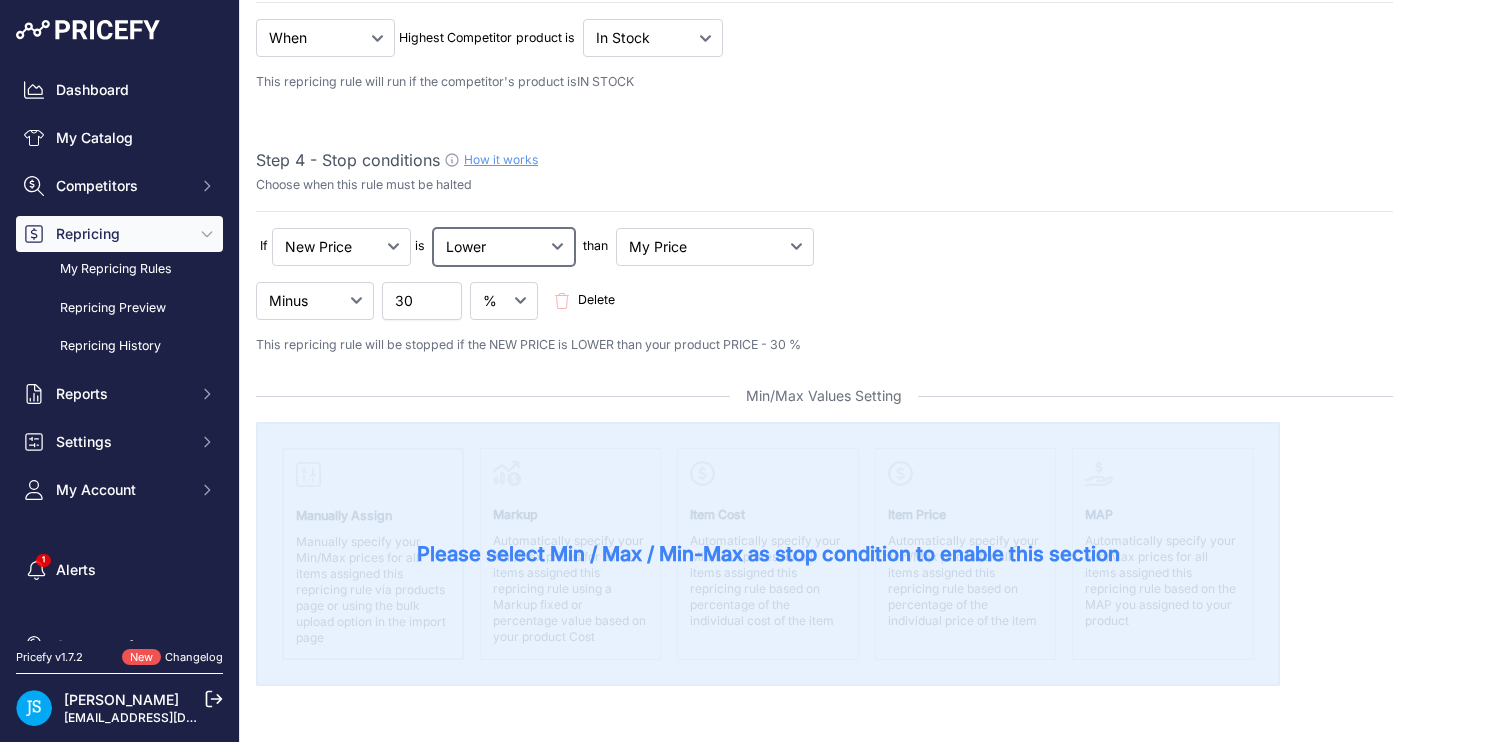 select on "not_lower_and_higher" 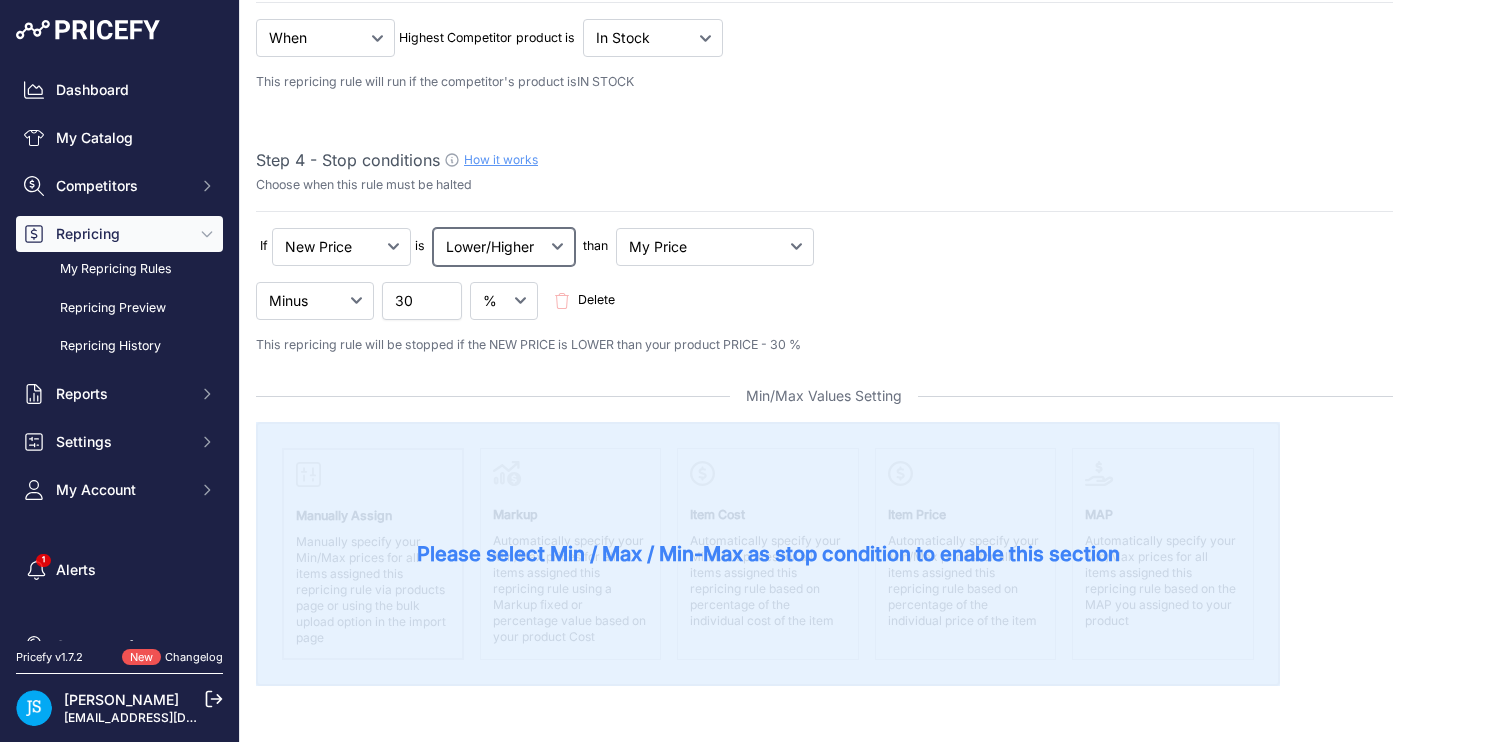 select on "min_max_price" 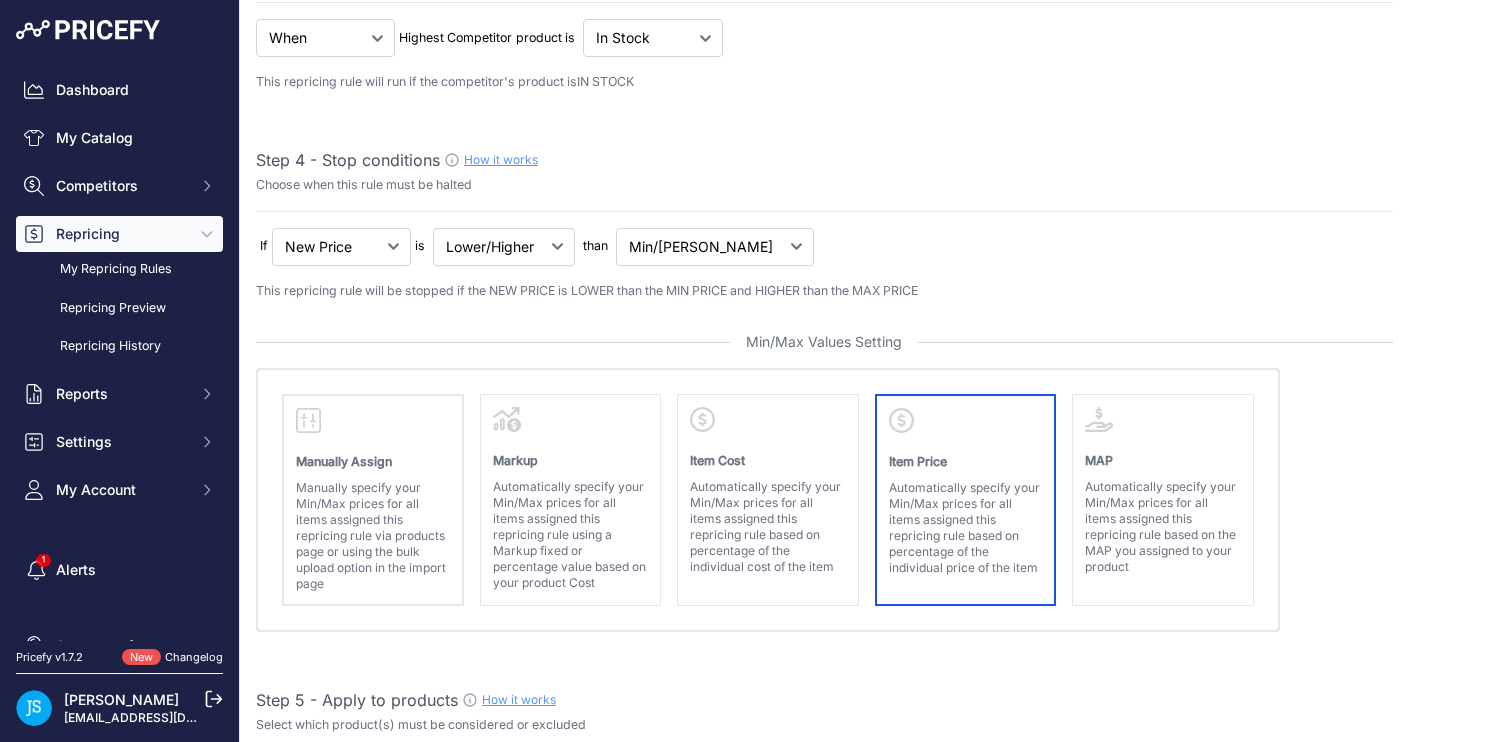 click on "Automatically specify your Min/Max prices for all items assigned this repricing rule based on percentage of the individual price of the item" at bounding box center [966, 528] 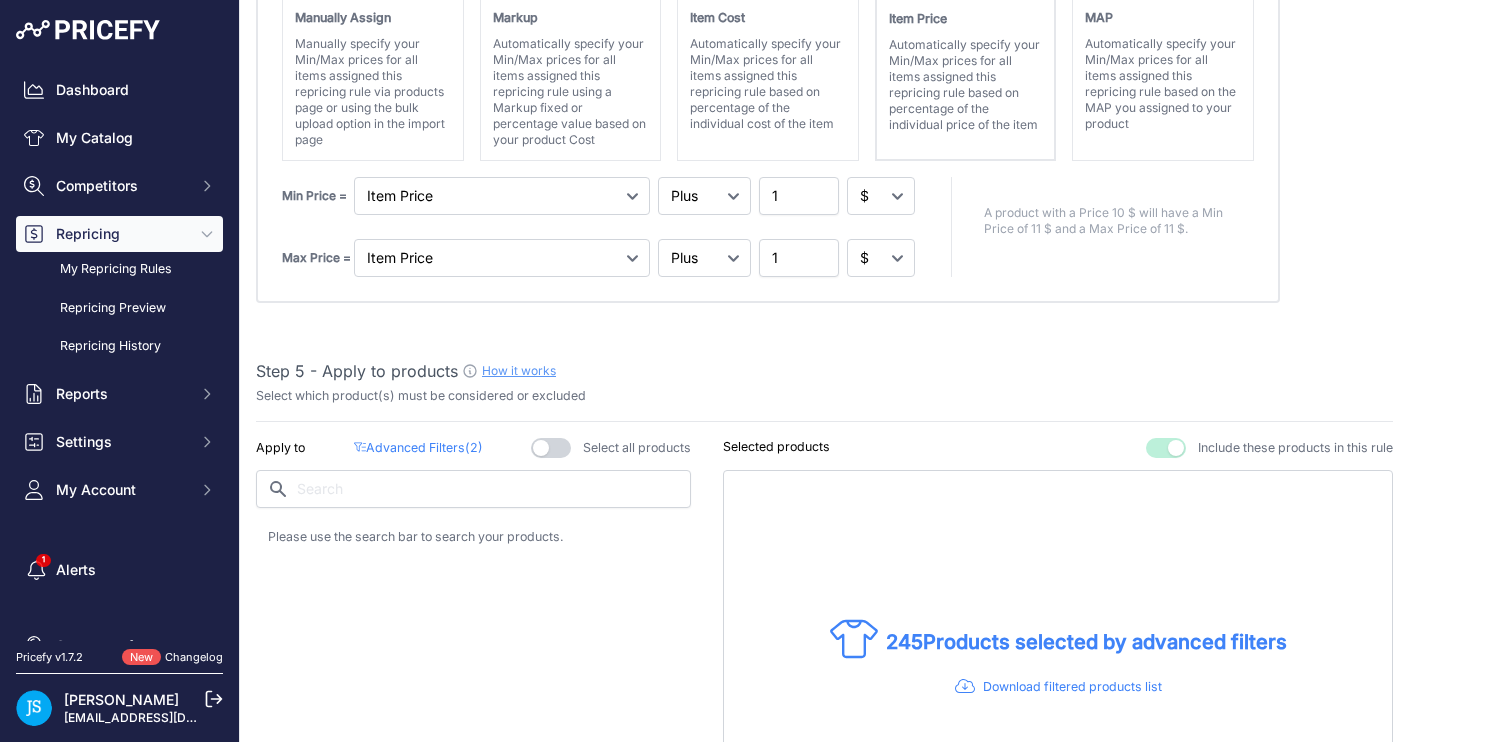 scroll, scrollTop: 962, scrollLeft: 0, axis: vertical 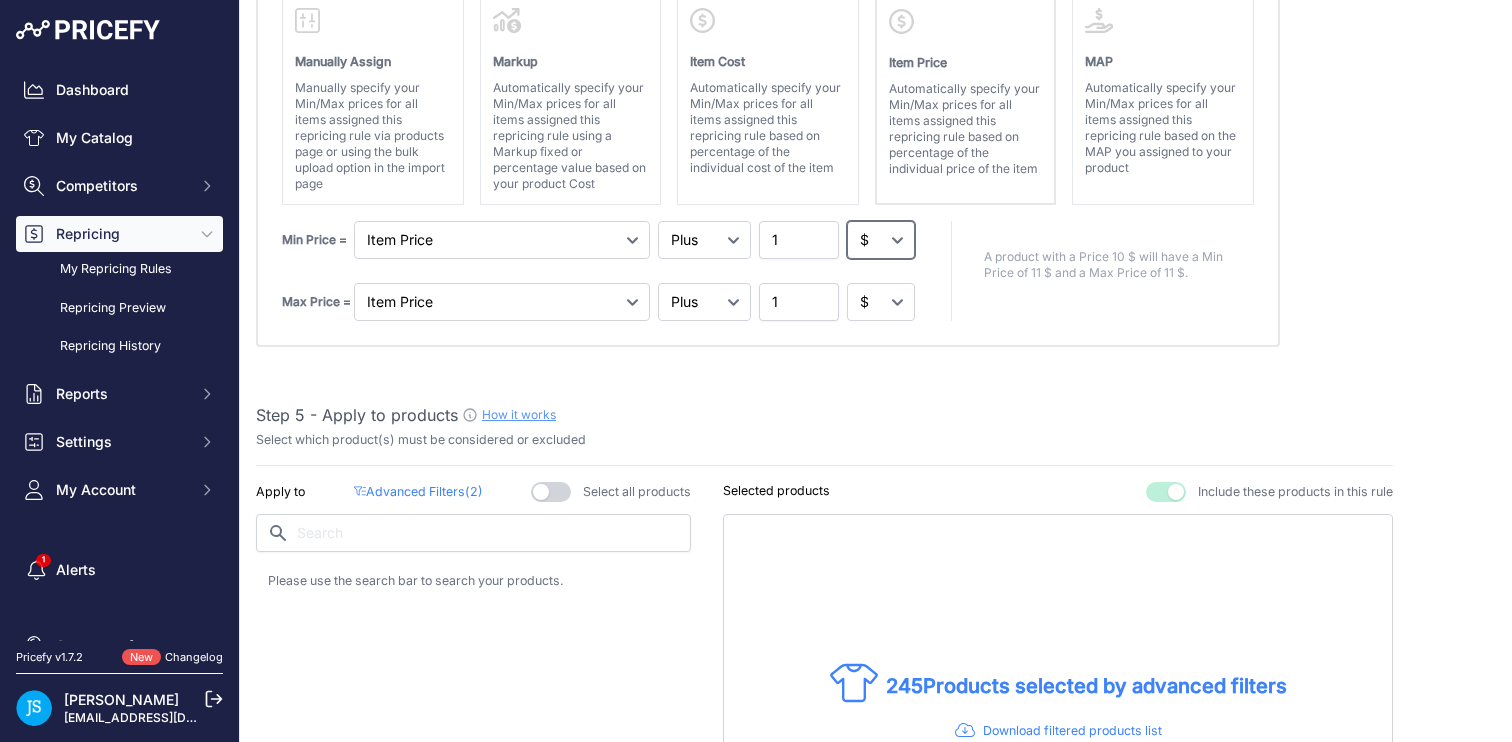 click on "$
%" at bounding box center [881, 240] 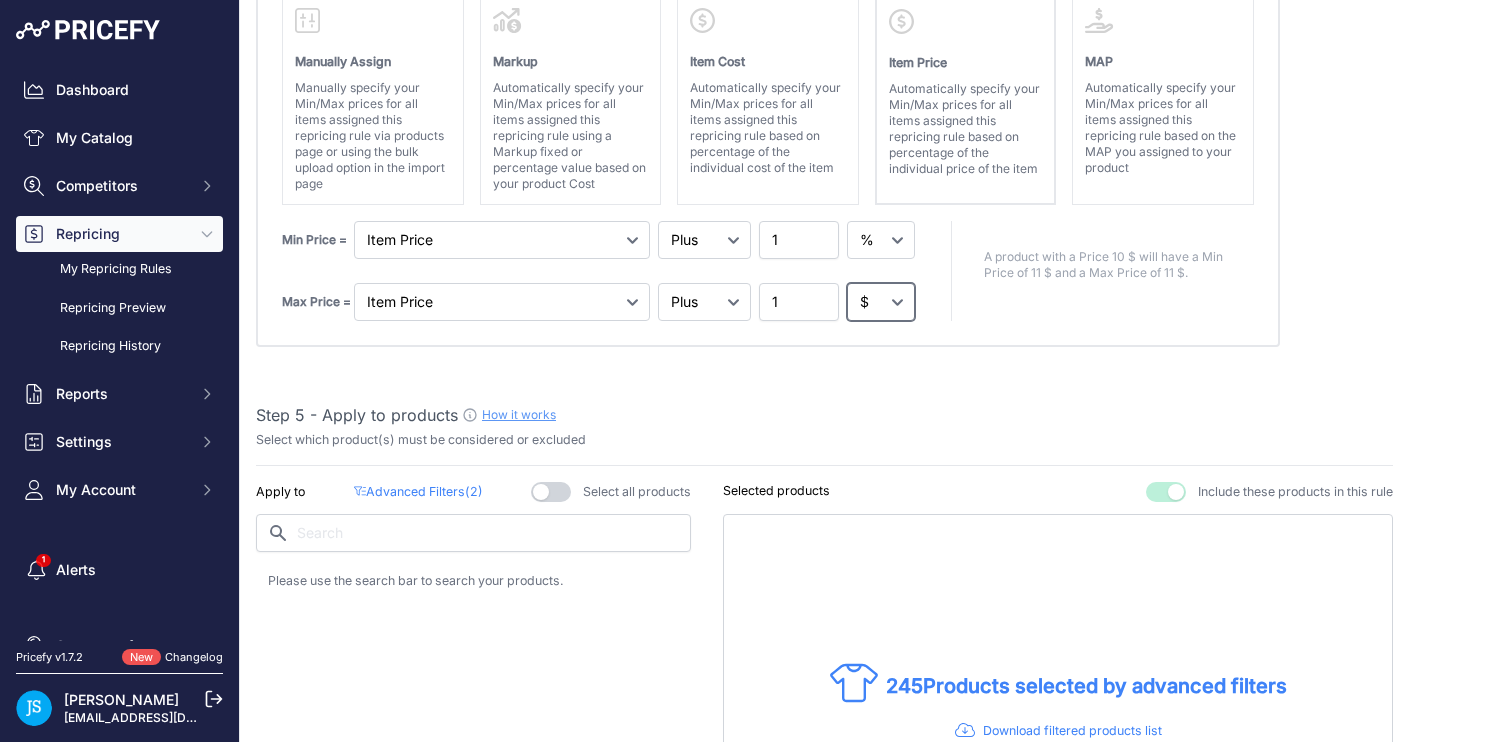 click on "$
%" at bounding box center [881, 302] 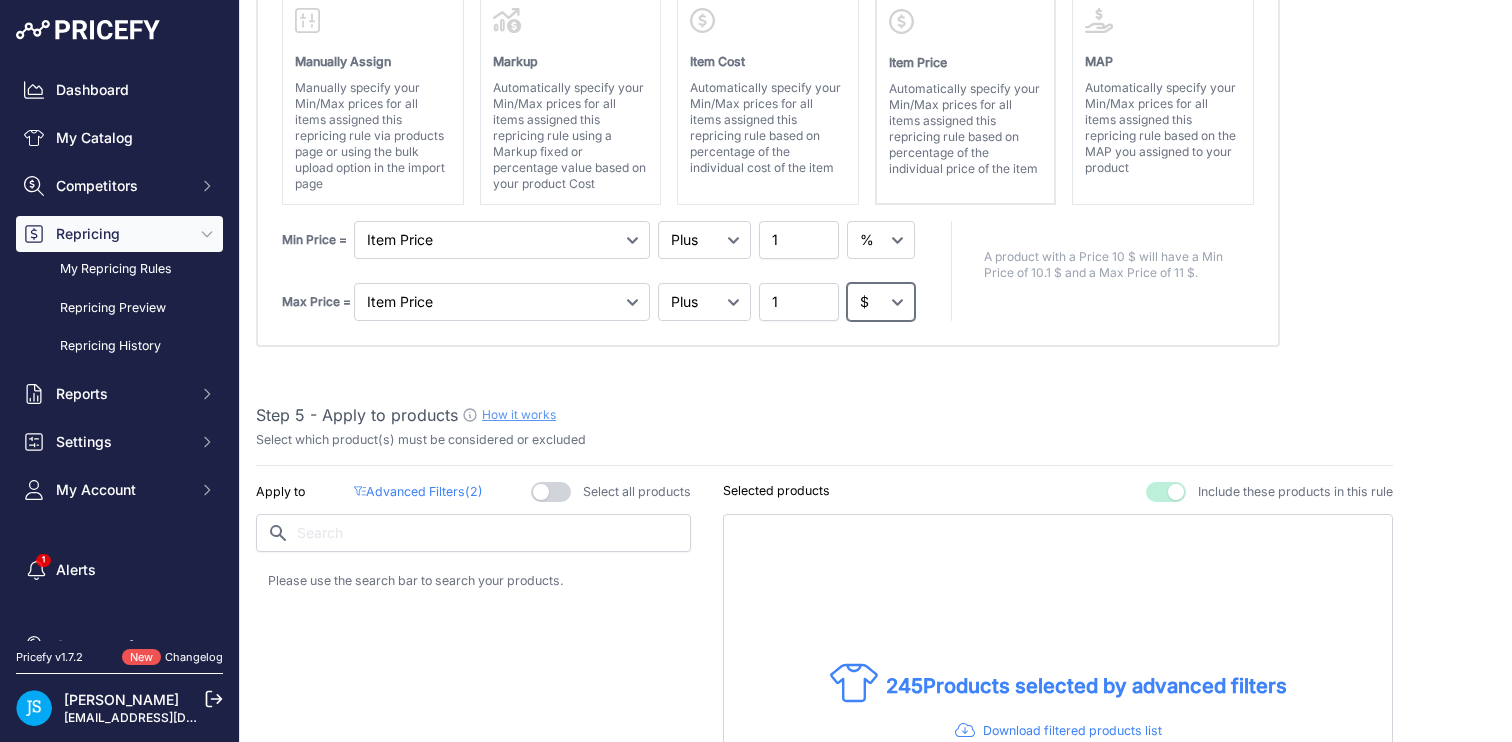 select on "percentage" 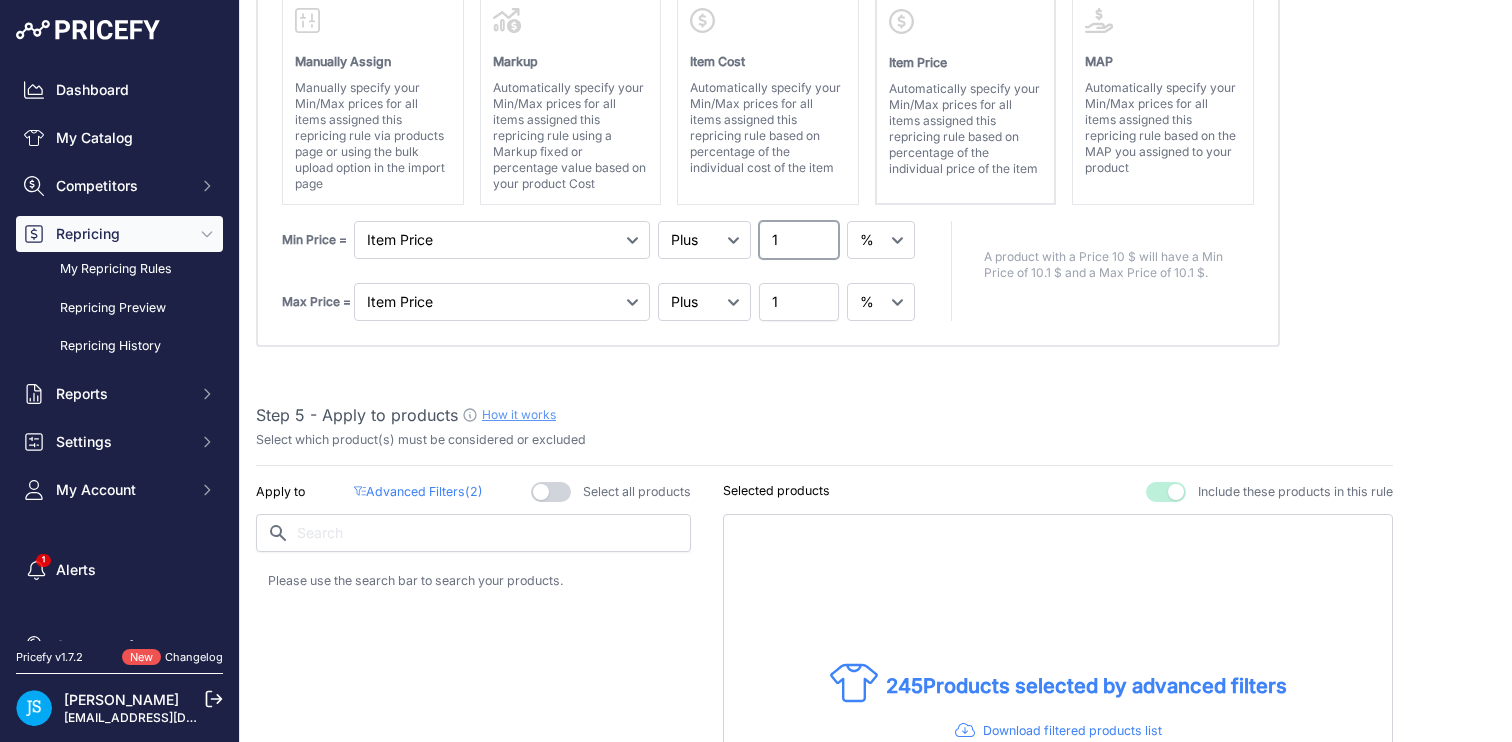 click on "1" at bounding box center [799, 240] 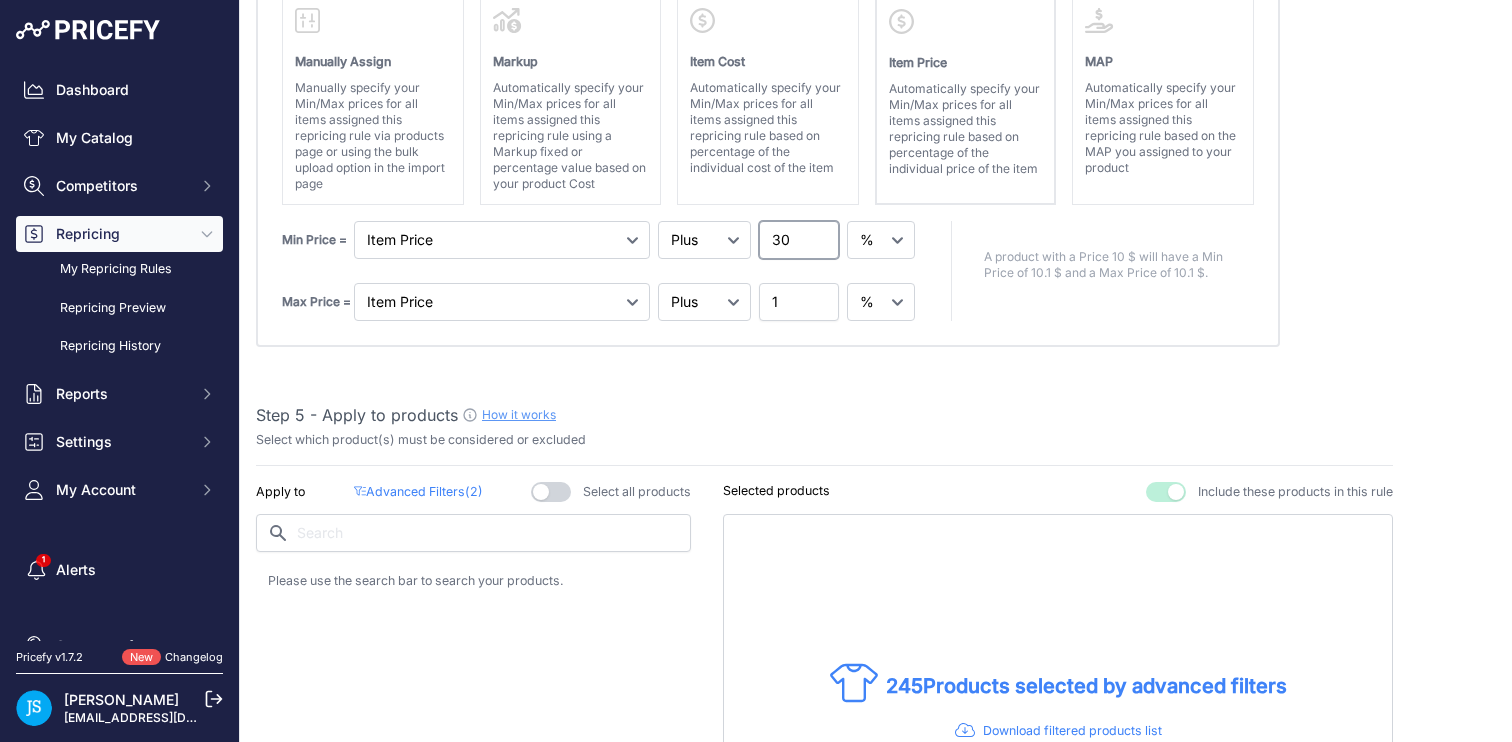type on "30" 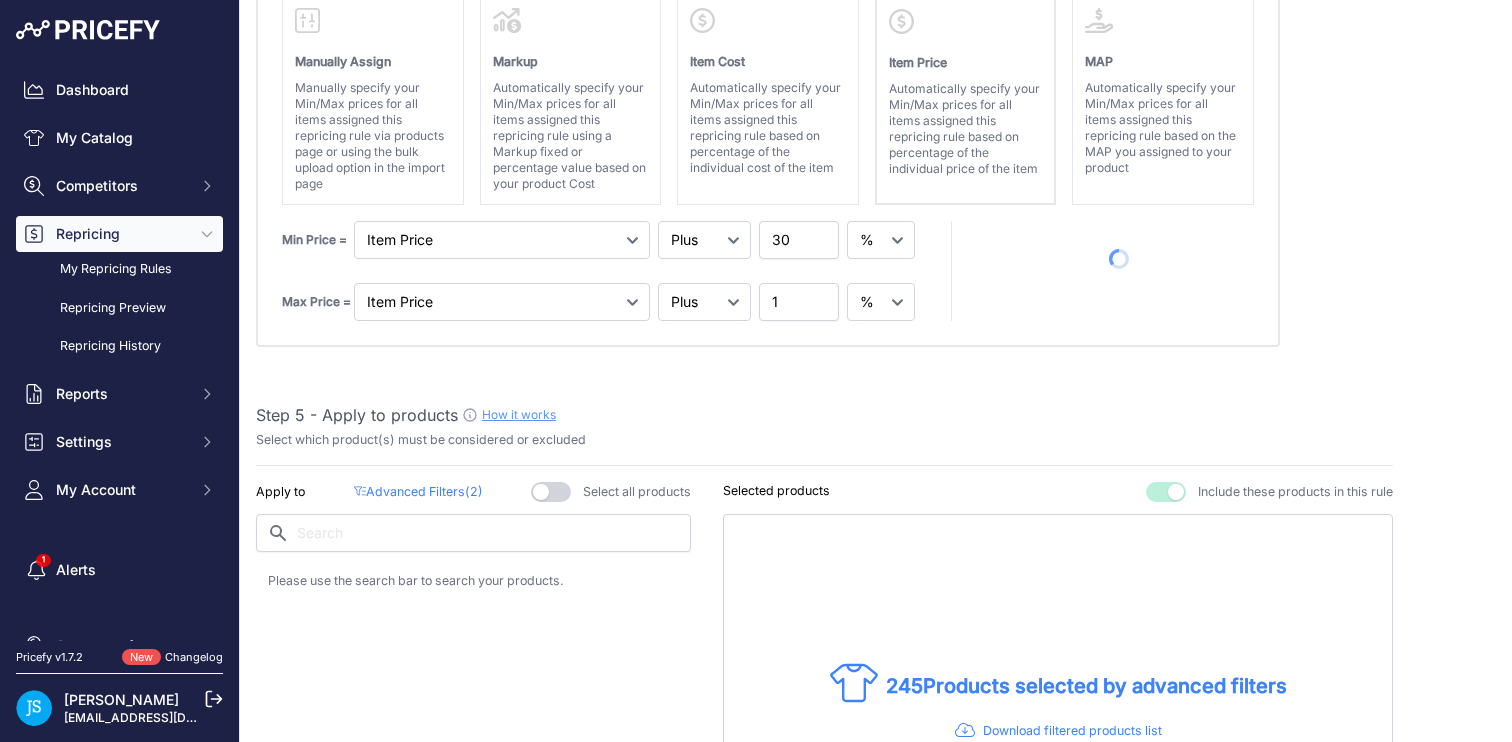click on "Min Price =
Markup
Item Cost
30 Max Price = 1" at bounding box center [600, 271] 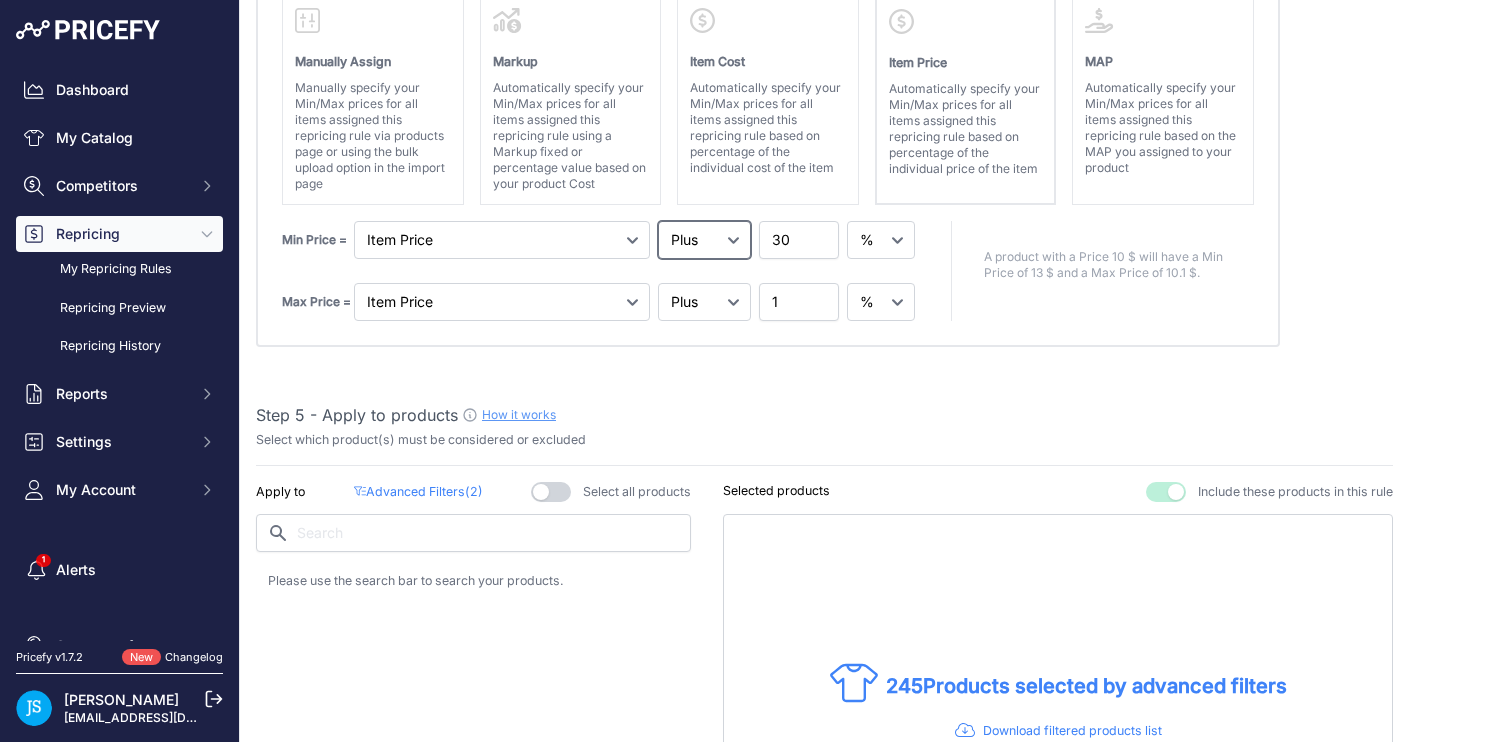 click on "Plus
Minus
Equal" at bounding box center (704, 240) 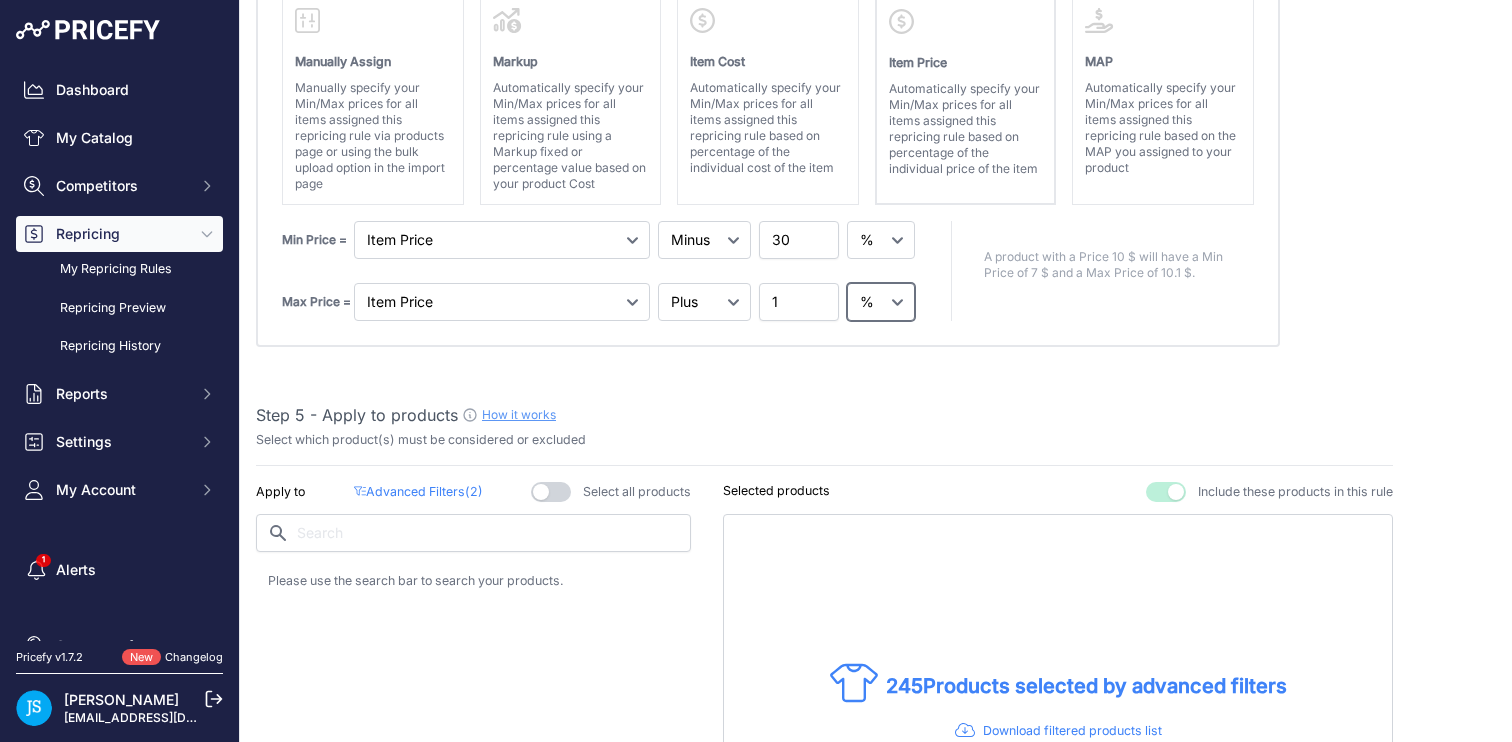 click on "$
%" at bounding box center [881, 302] 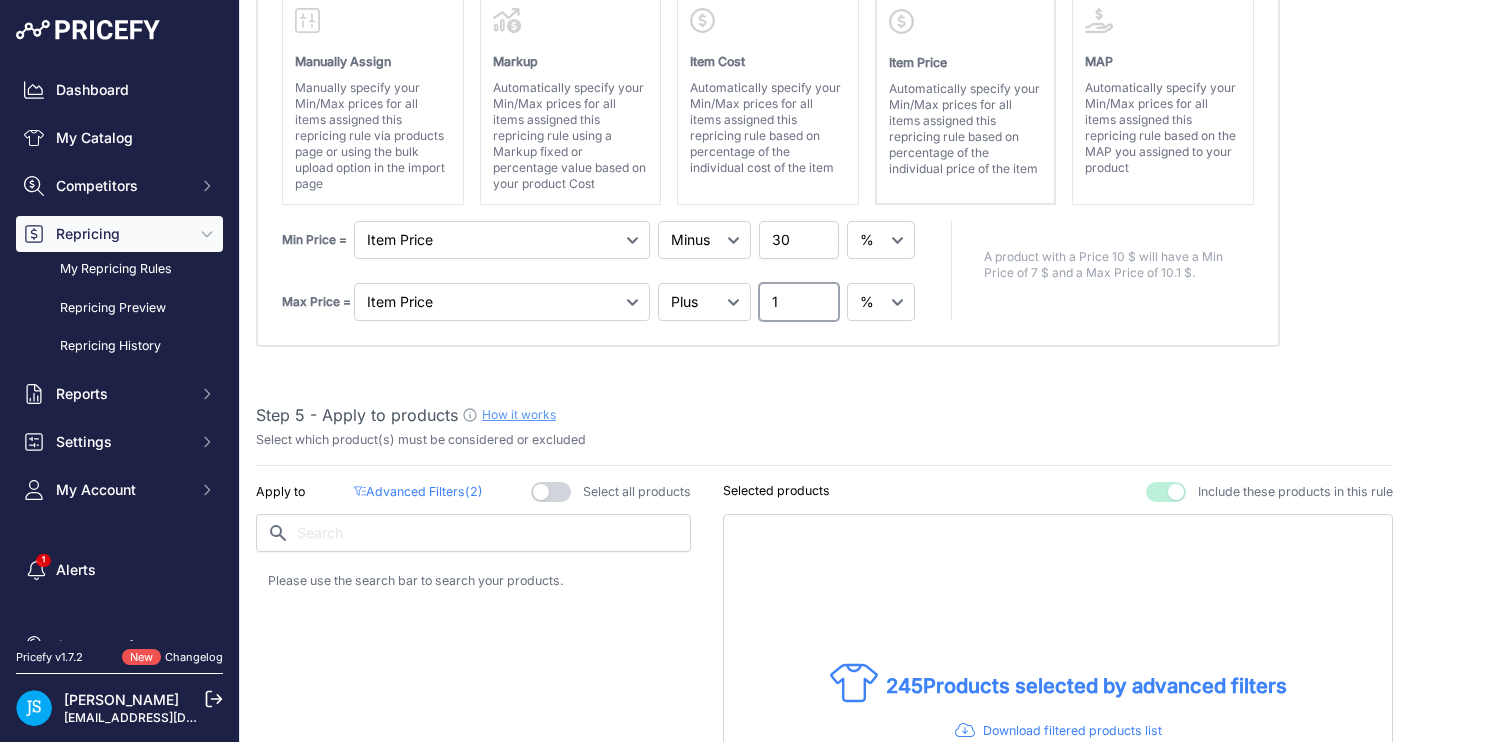 click on "1" at bounding box center (799, 302) 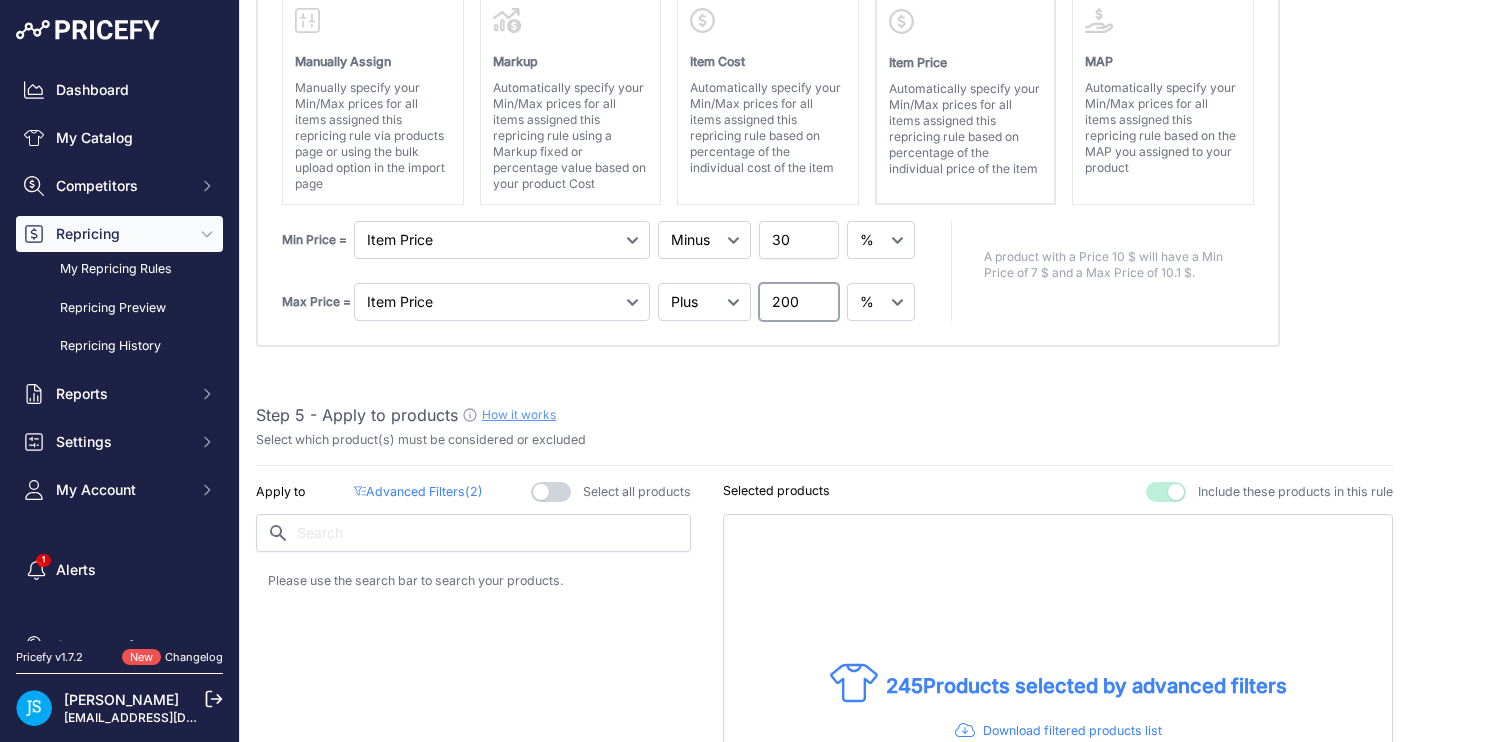 type on "200" 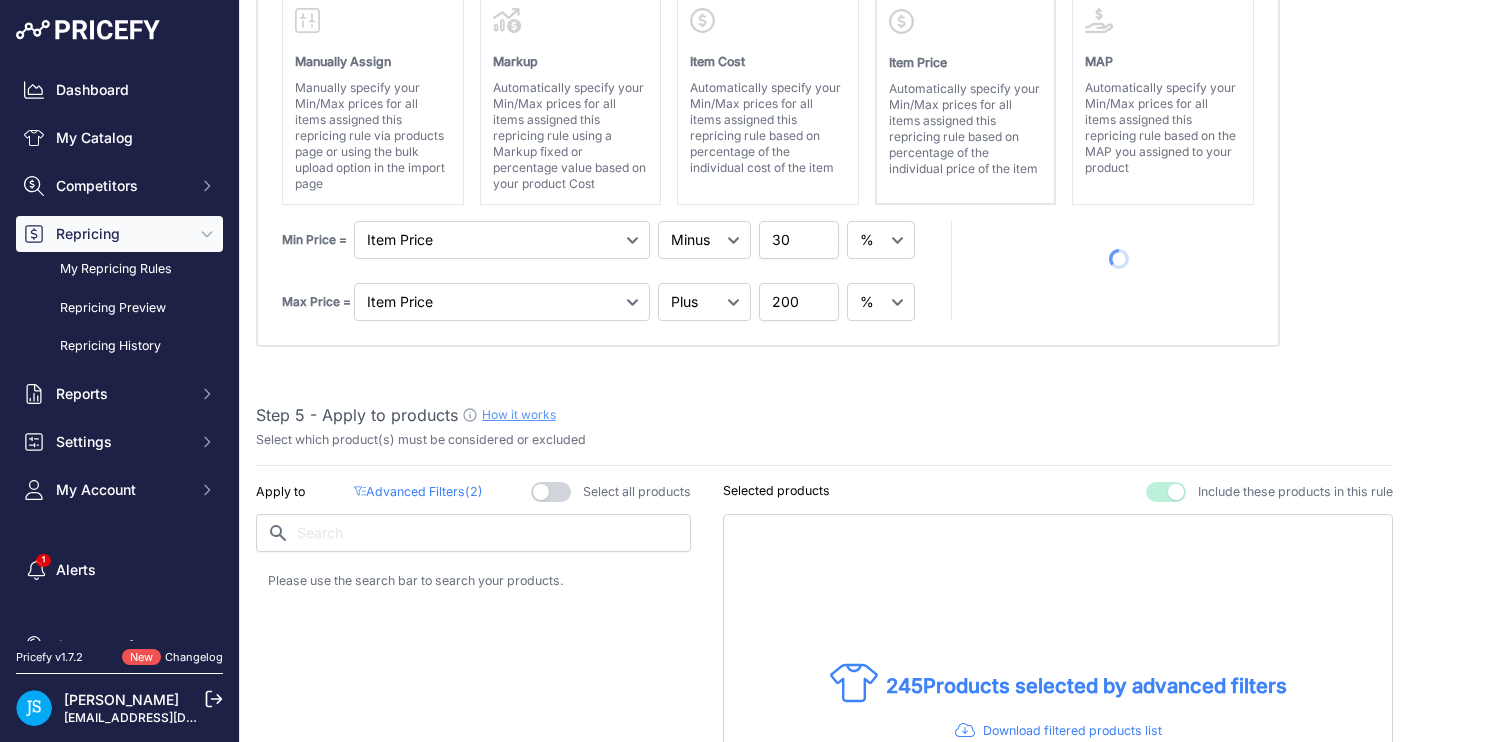 click on "Step 1 - Rule name
How it works
Please enter a recognizable name for this rule
Leaf & Pro Set Repricing Rule
Step 2 - Repricing
0.1" at bounding box center [824, 869] 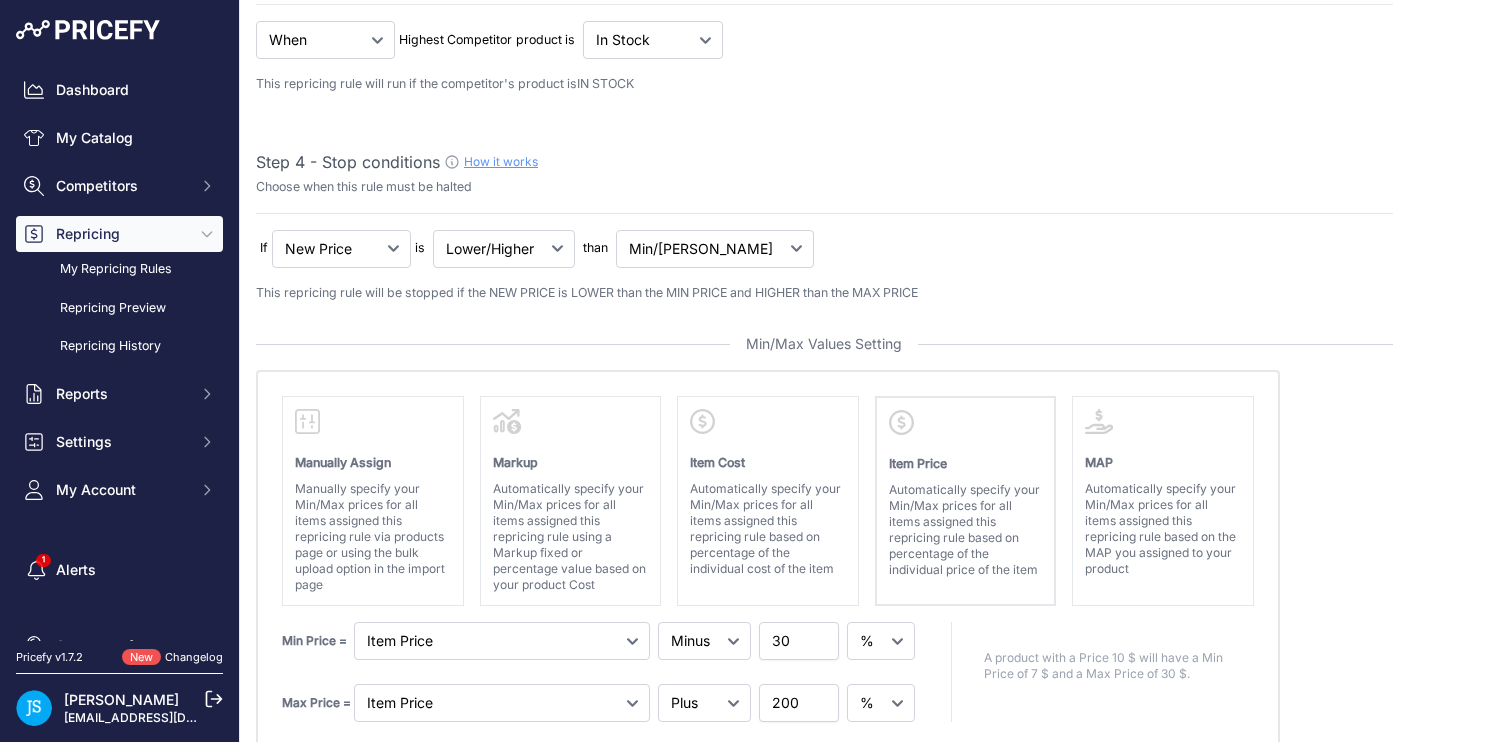 scroll, scrollTop: 0, scrollLeft: 0, axis: both 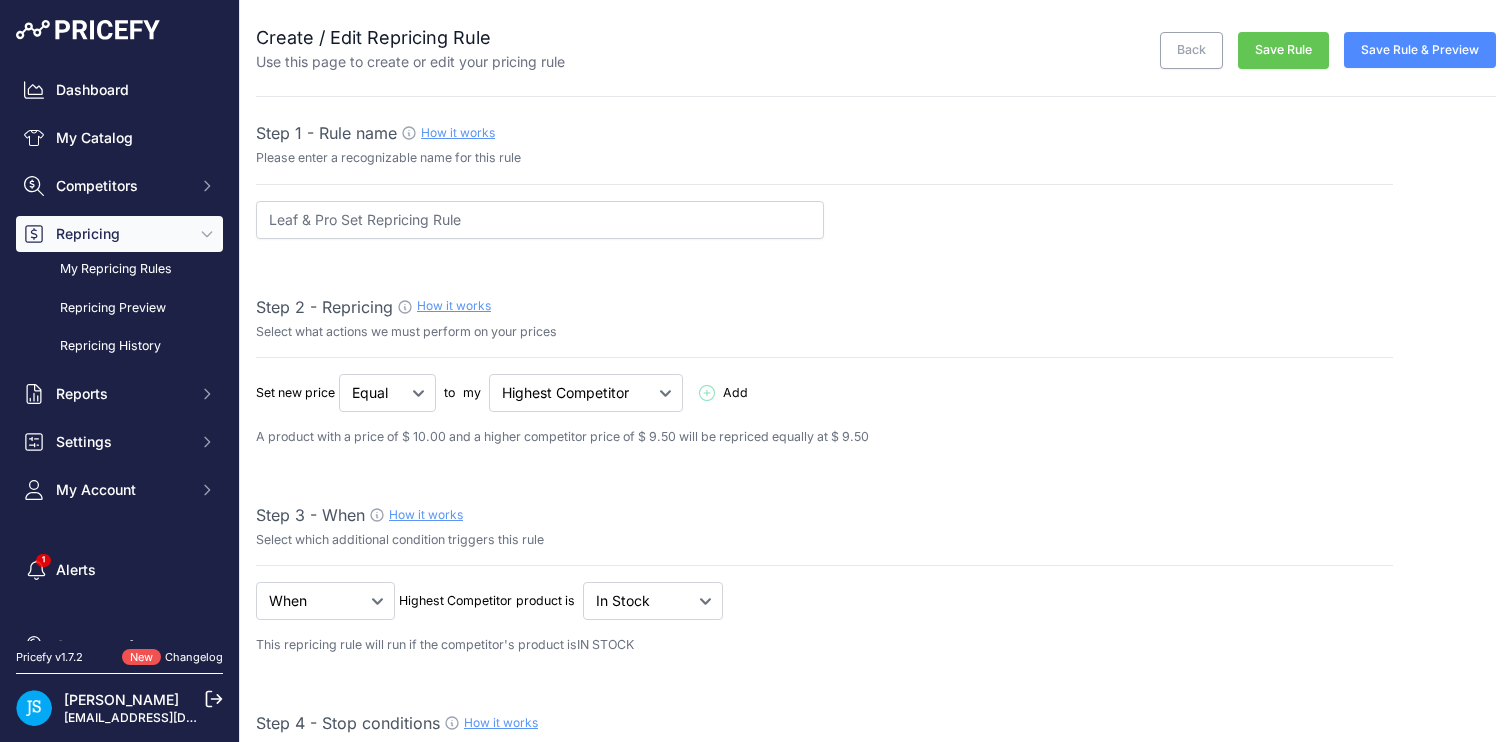 click on "Save Rule" at bounding box center [1283, 50] 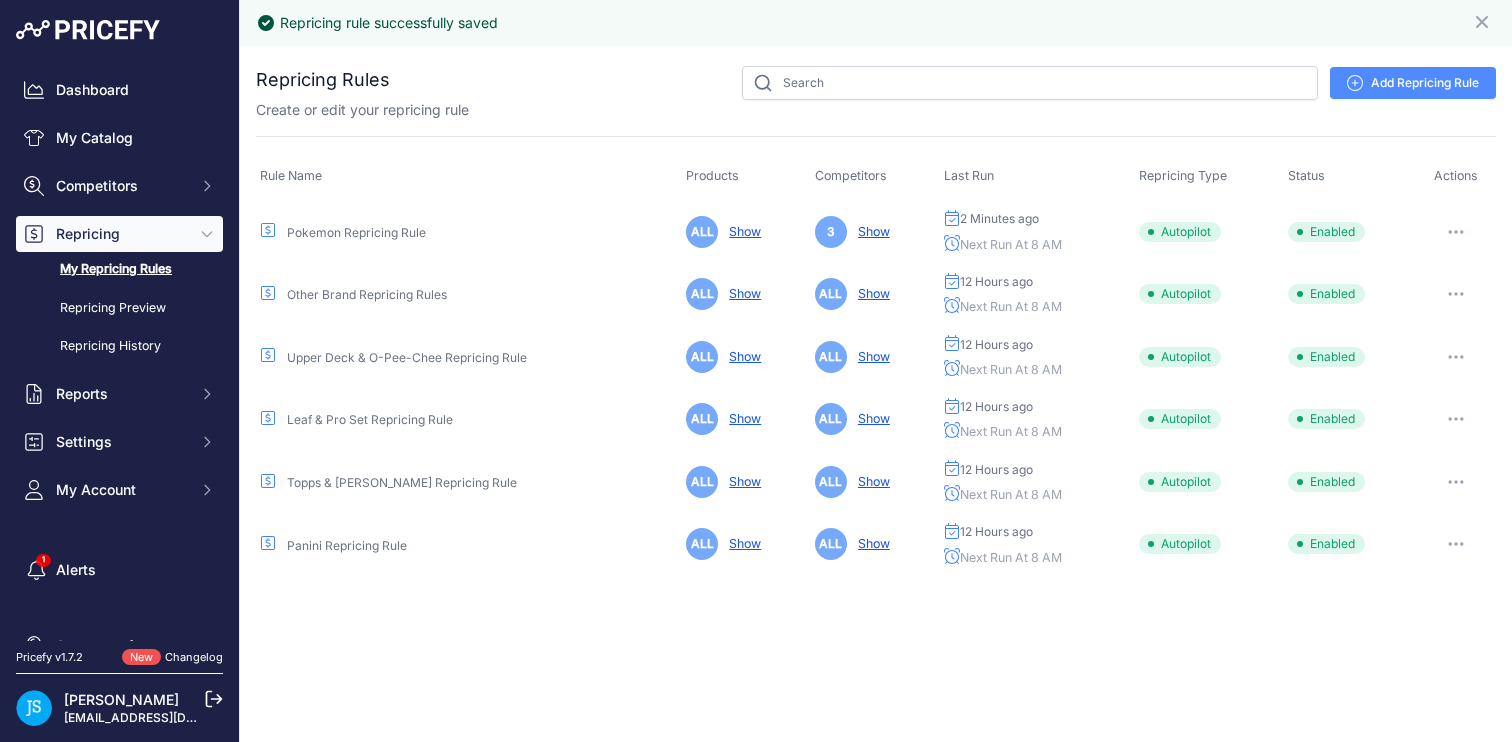 scroll, scrollTop: 0, scrollLeft: 0, axis: both 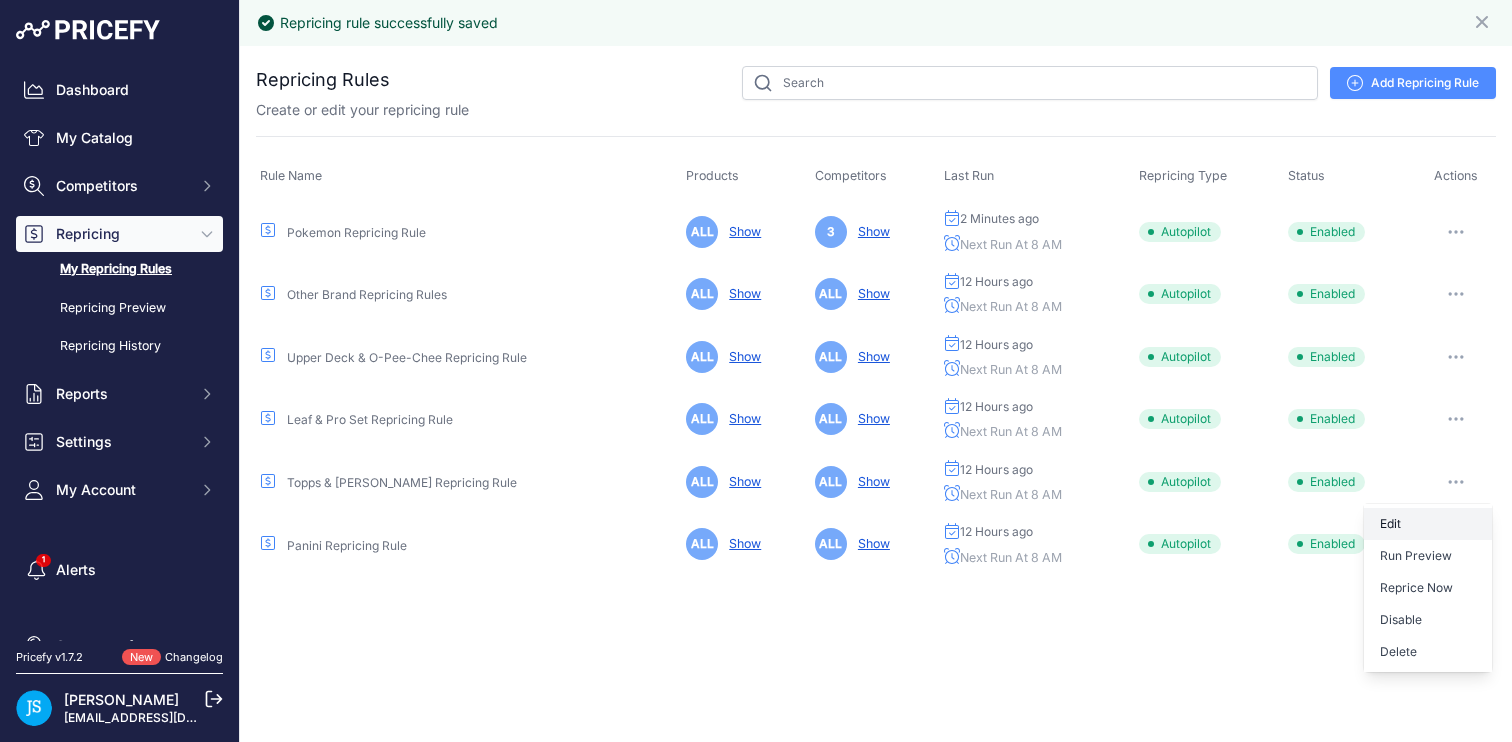 click on "Edit" at bounding box center (1428, 524) 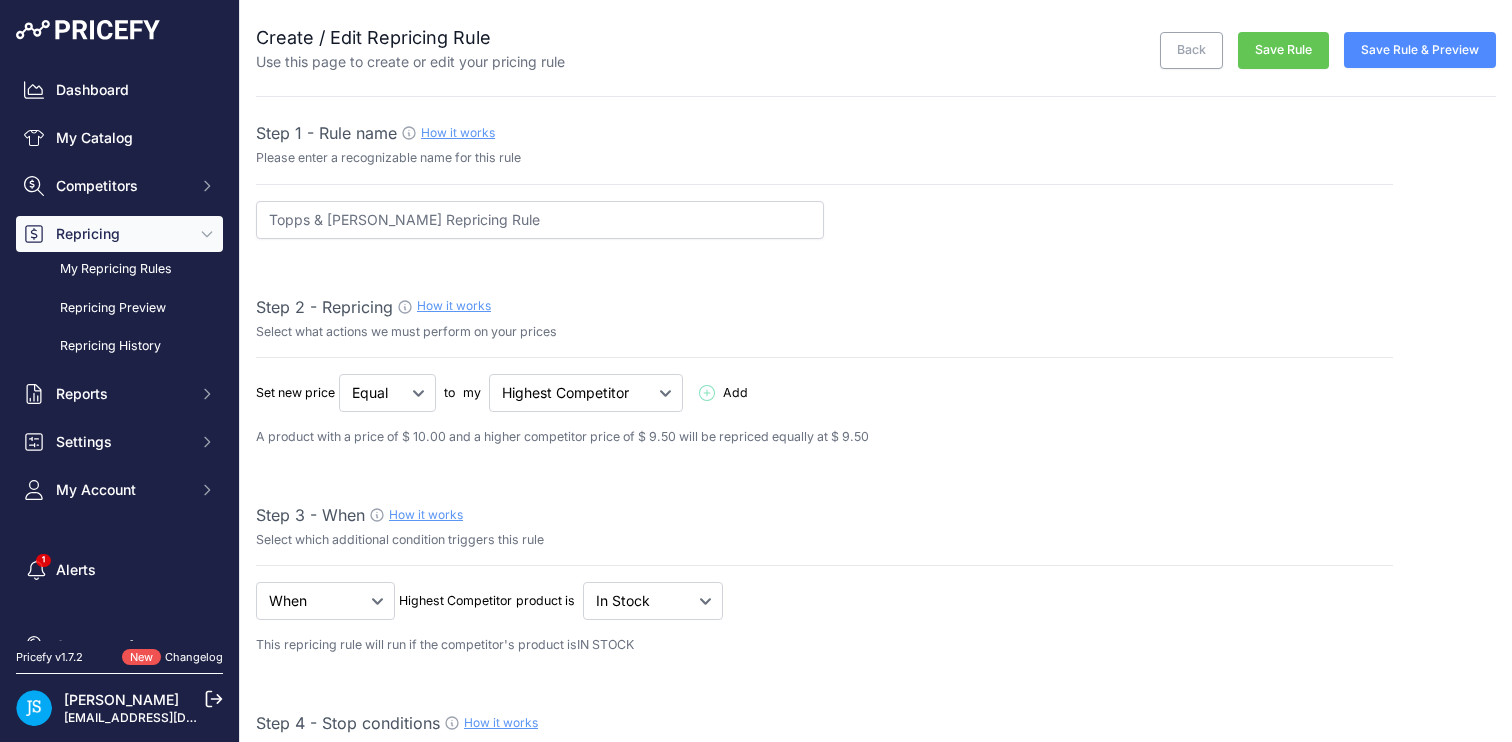 select on "8" 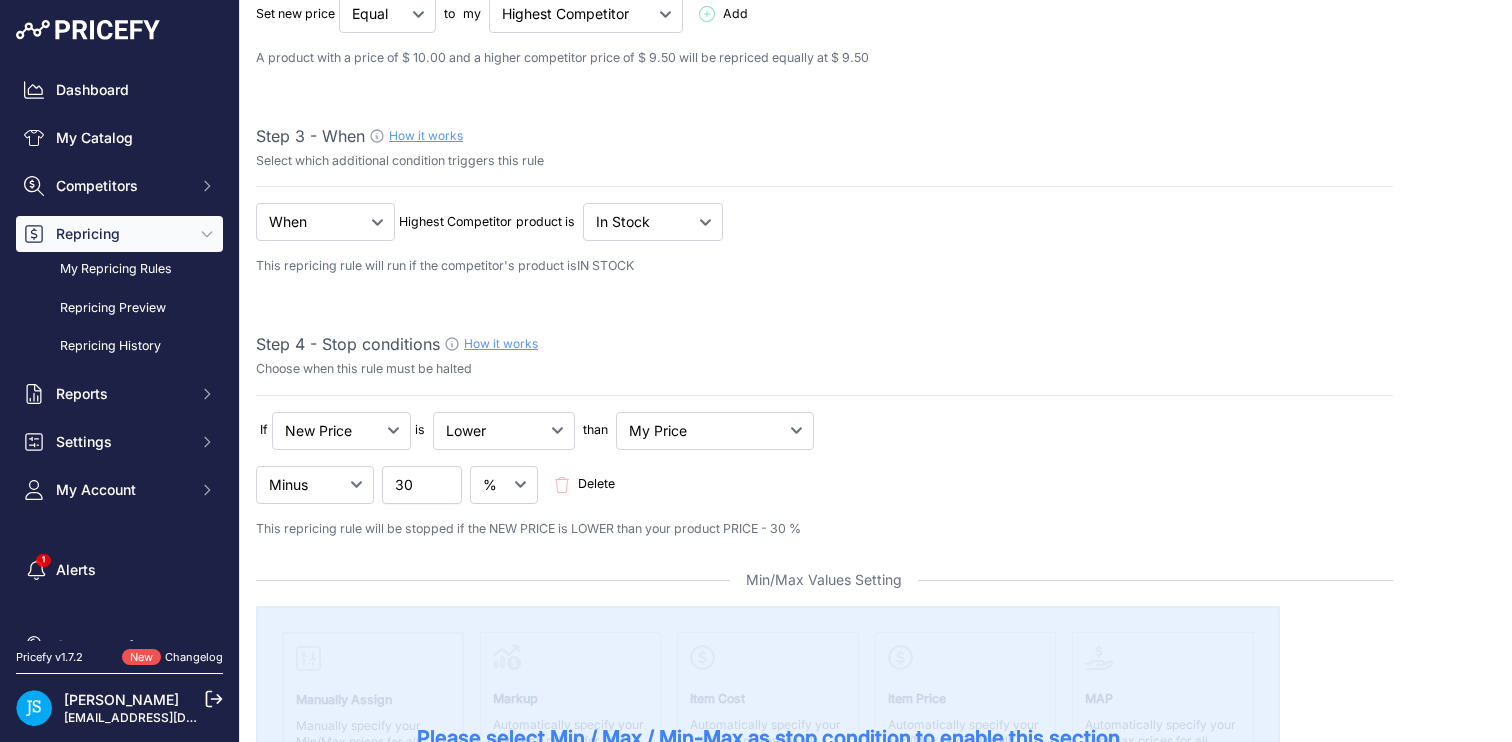 scroll, scrollTop: 446, scrollLeft: 0, axis: vertical 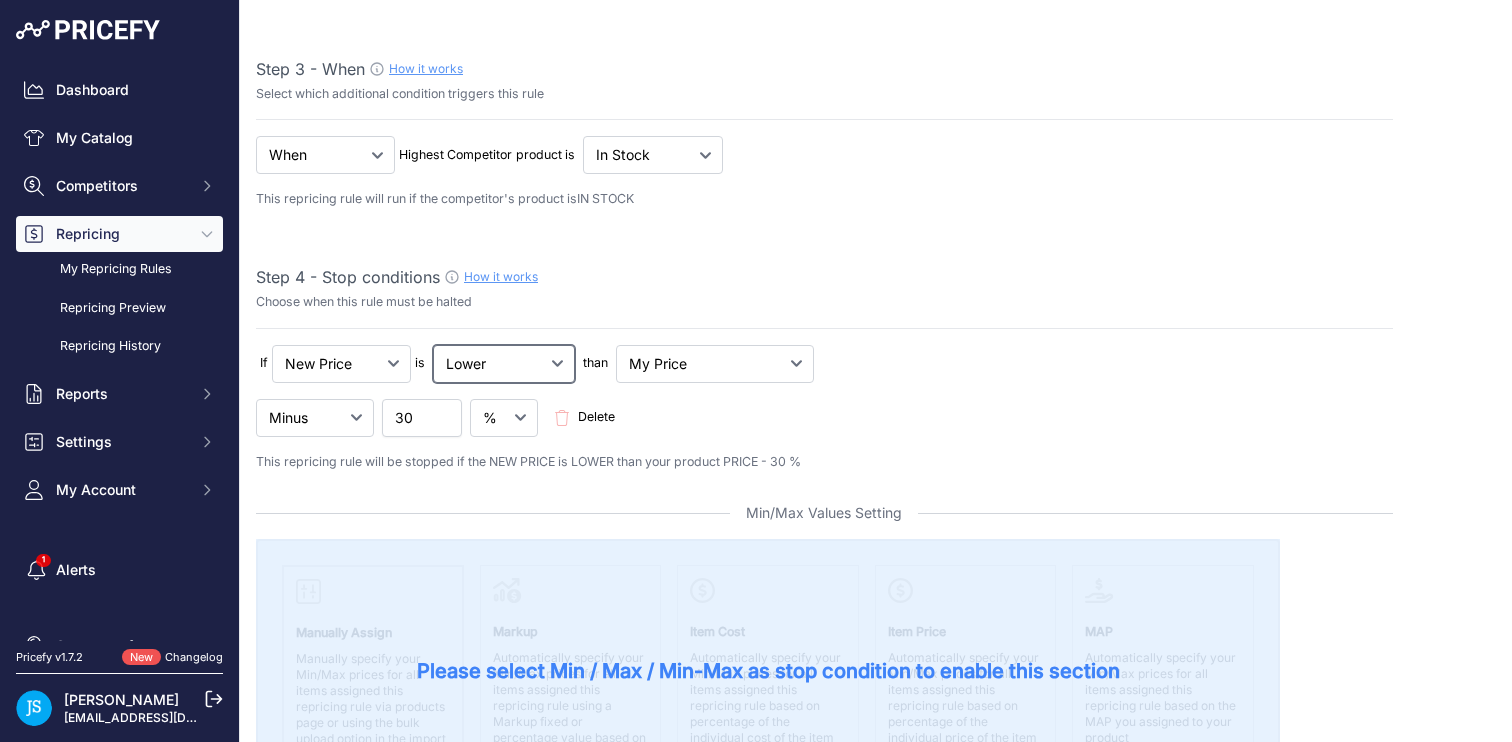 click on "Lower
Higher
Lower/Higher" at bounding box center [387, -53] 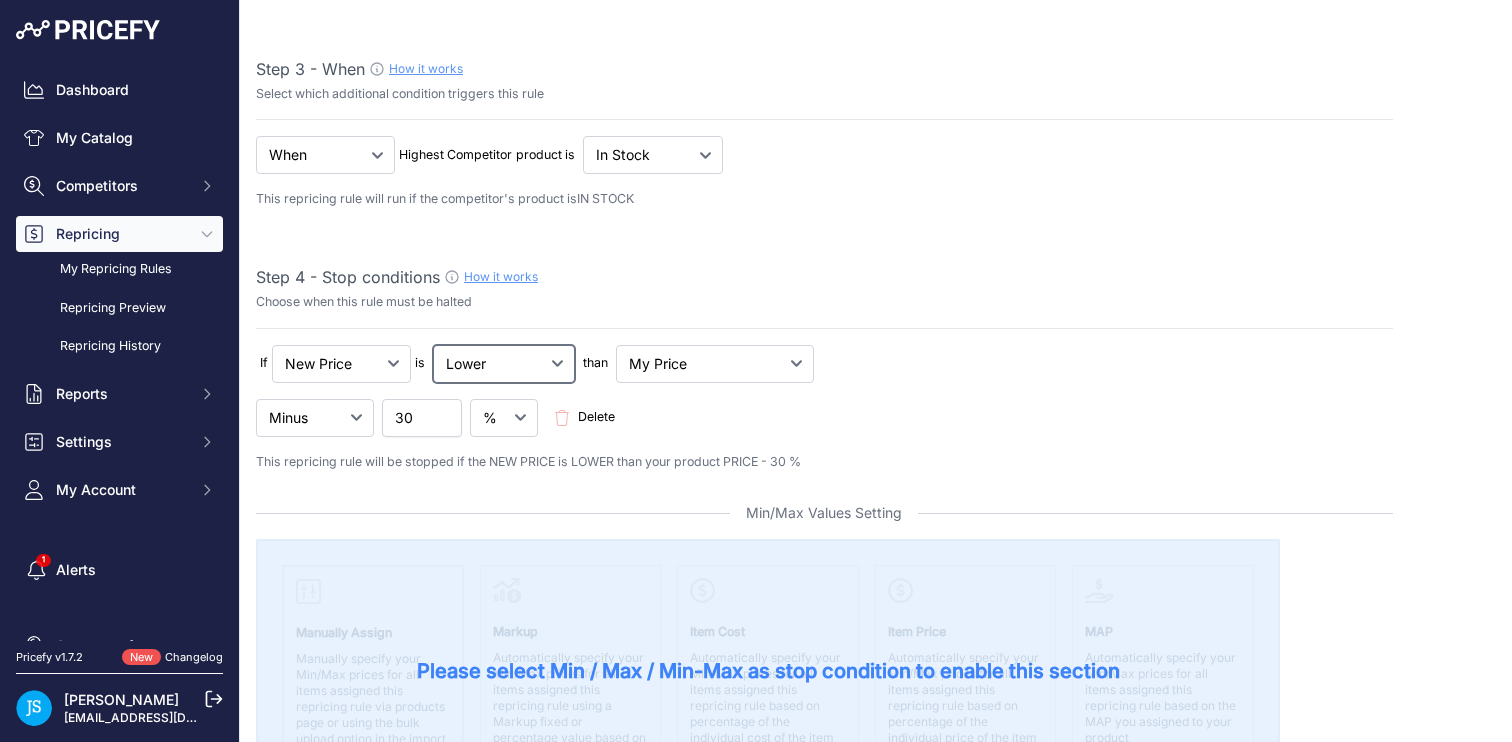 select on "not_lower_and_higher" 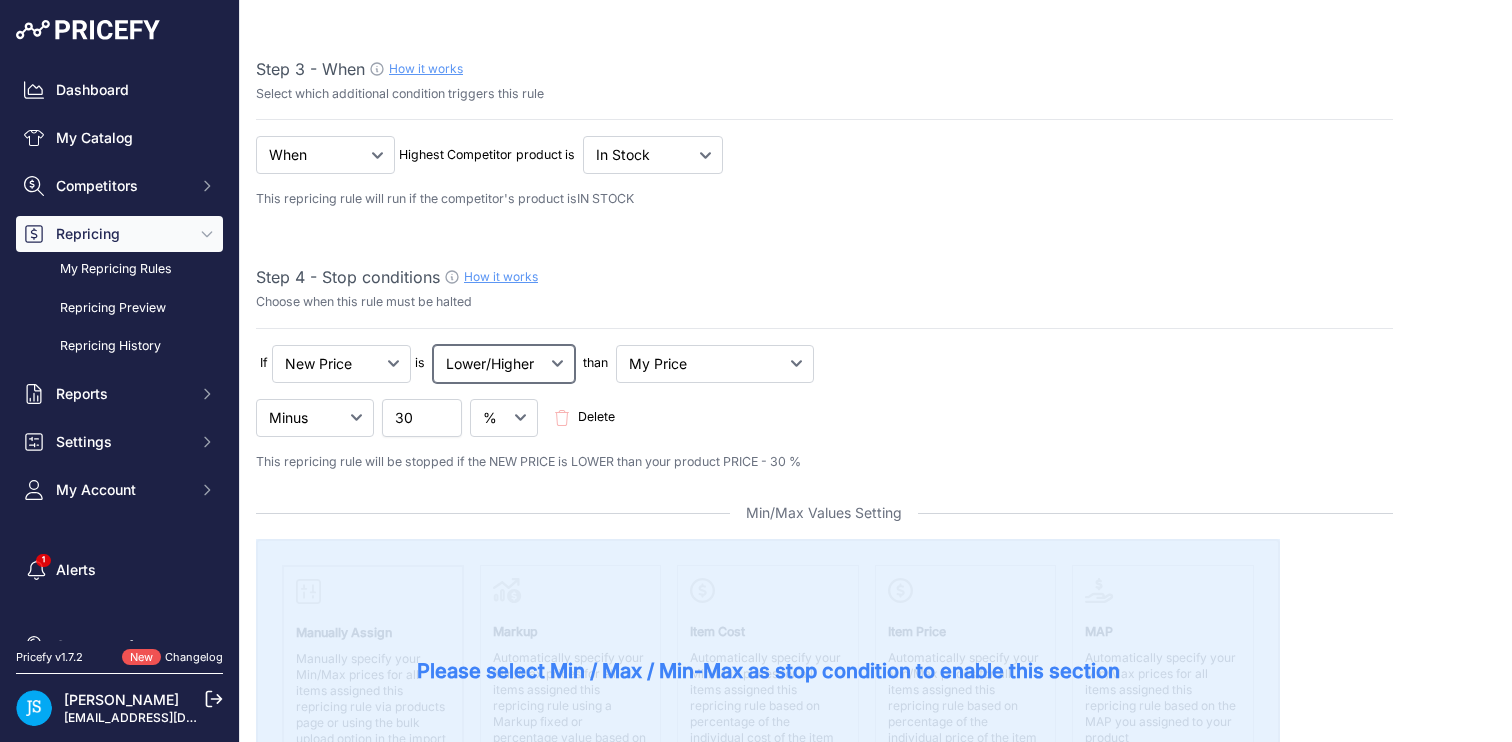 select on "min_max_price" 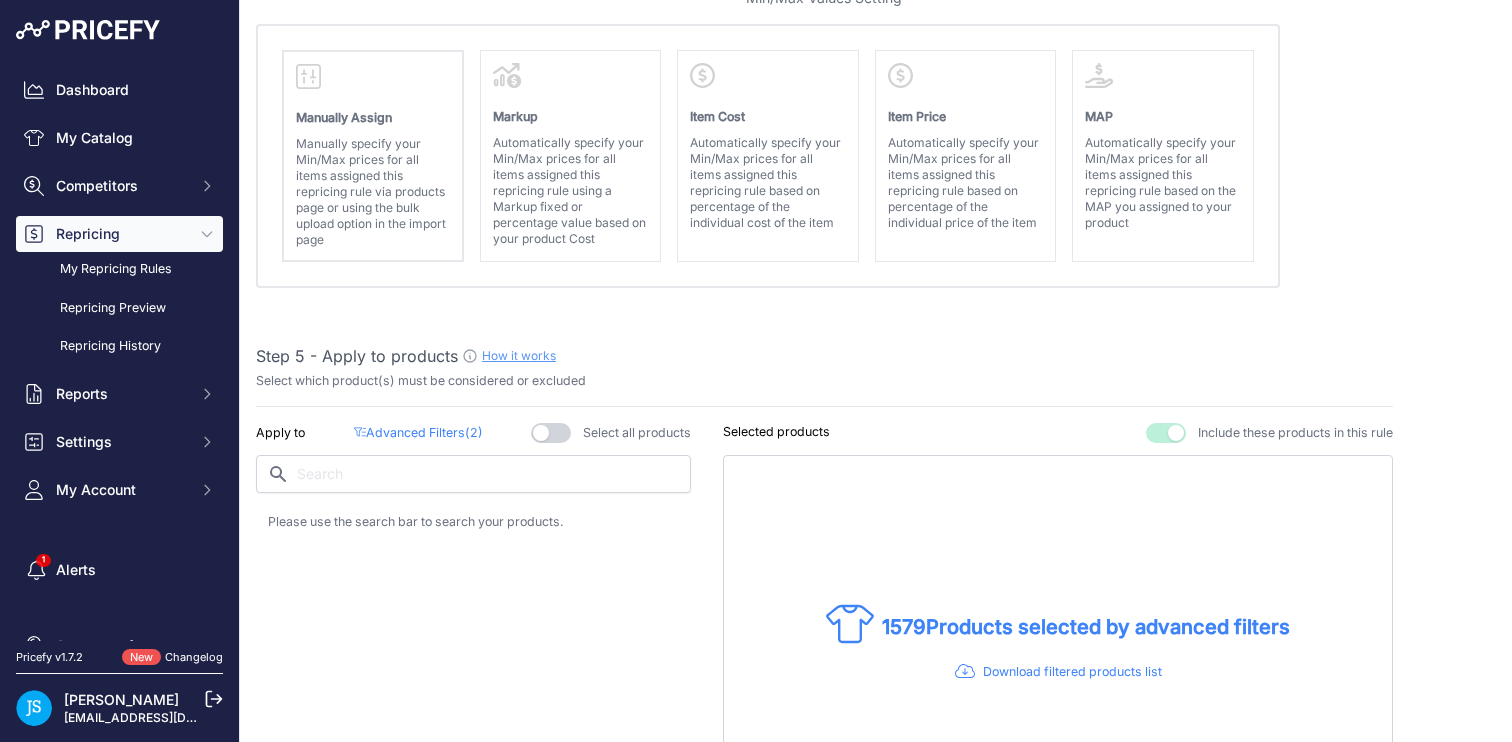 scroll, scrollTop: 831, scrollLeft: 0, axis: vertical 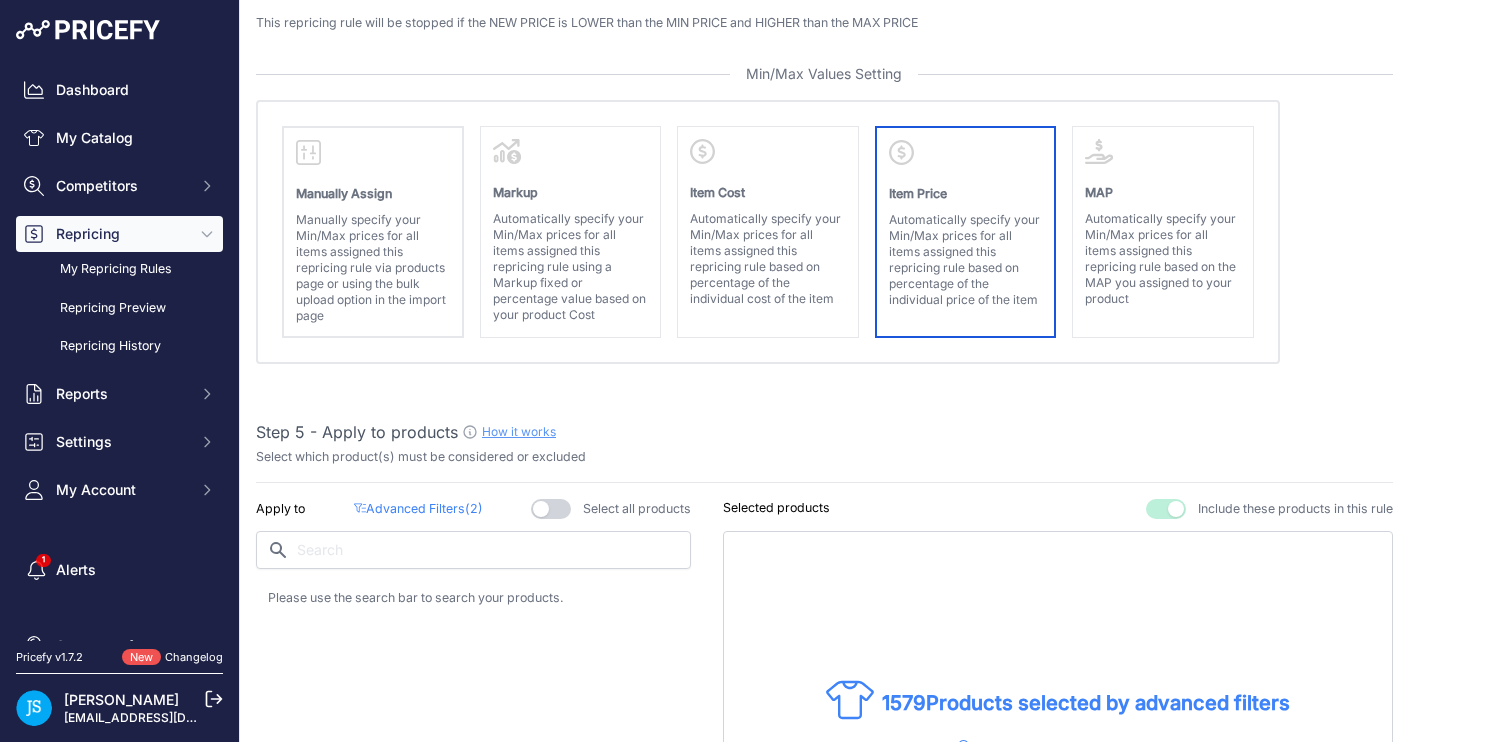 click on "Item Price" at bounding box center [966, 188] 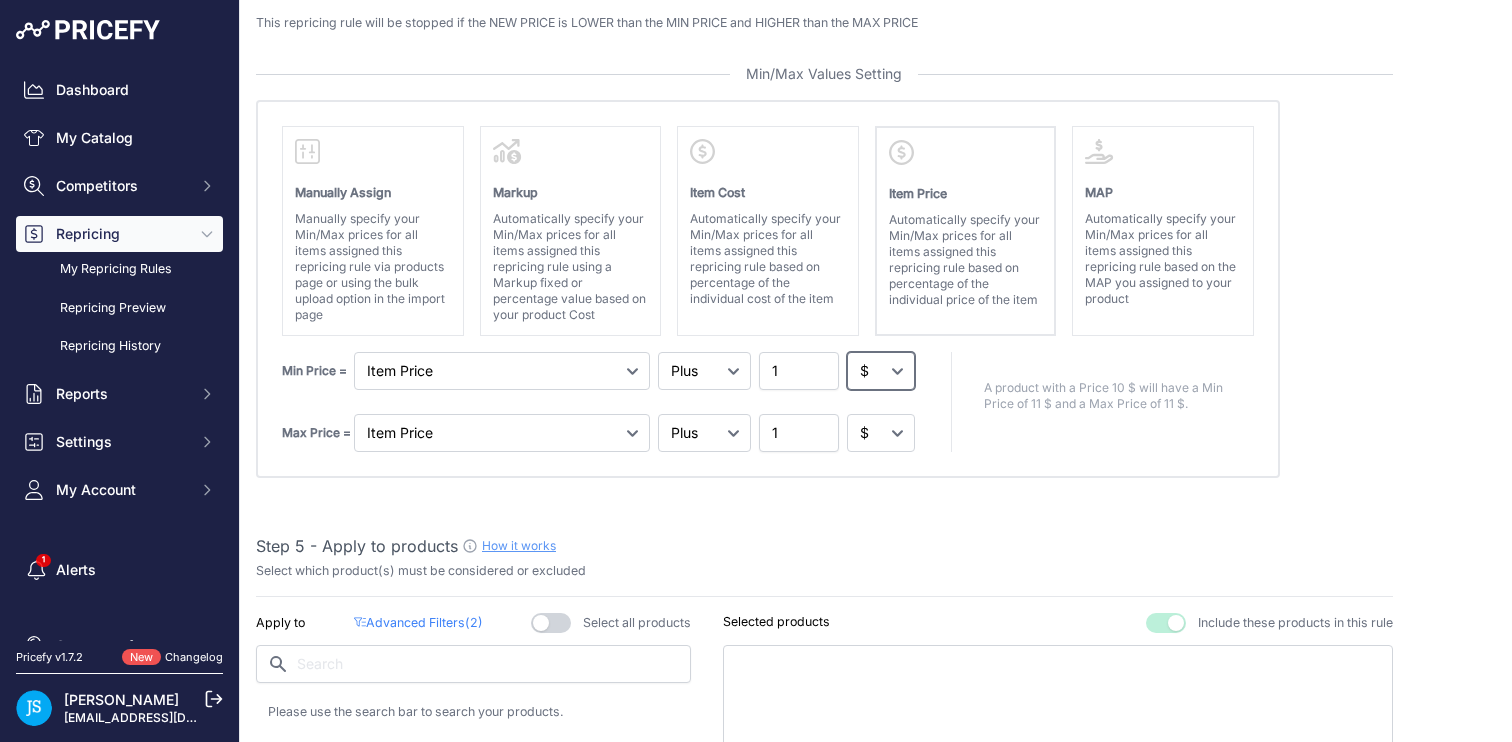 click on "$
%" at bounding box center (881, 371) 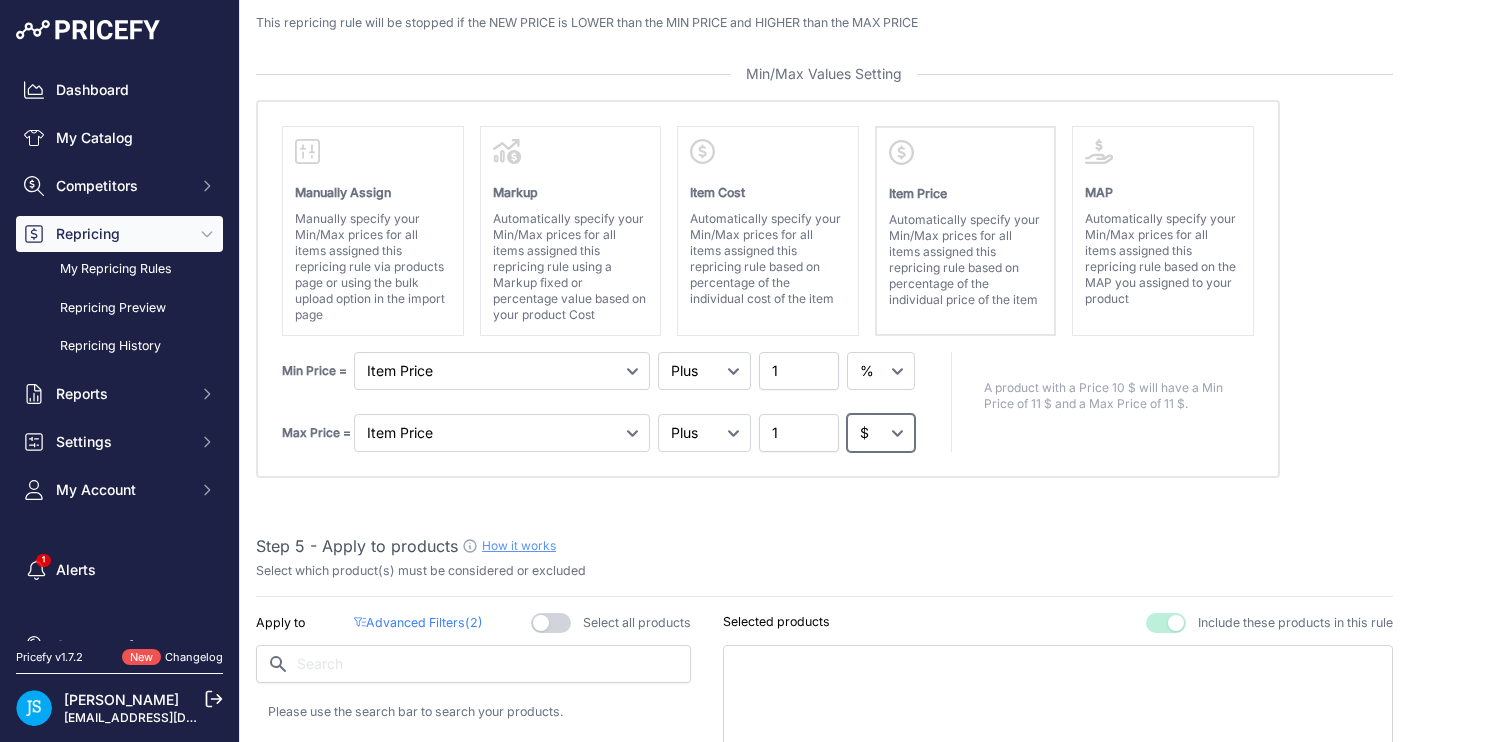 click on "$
%" at bounding box center (881, 433) 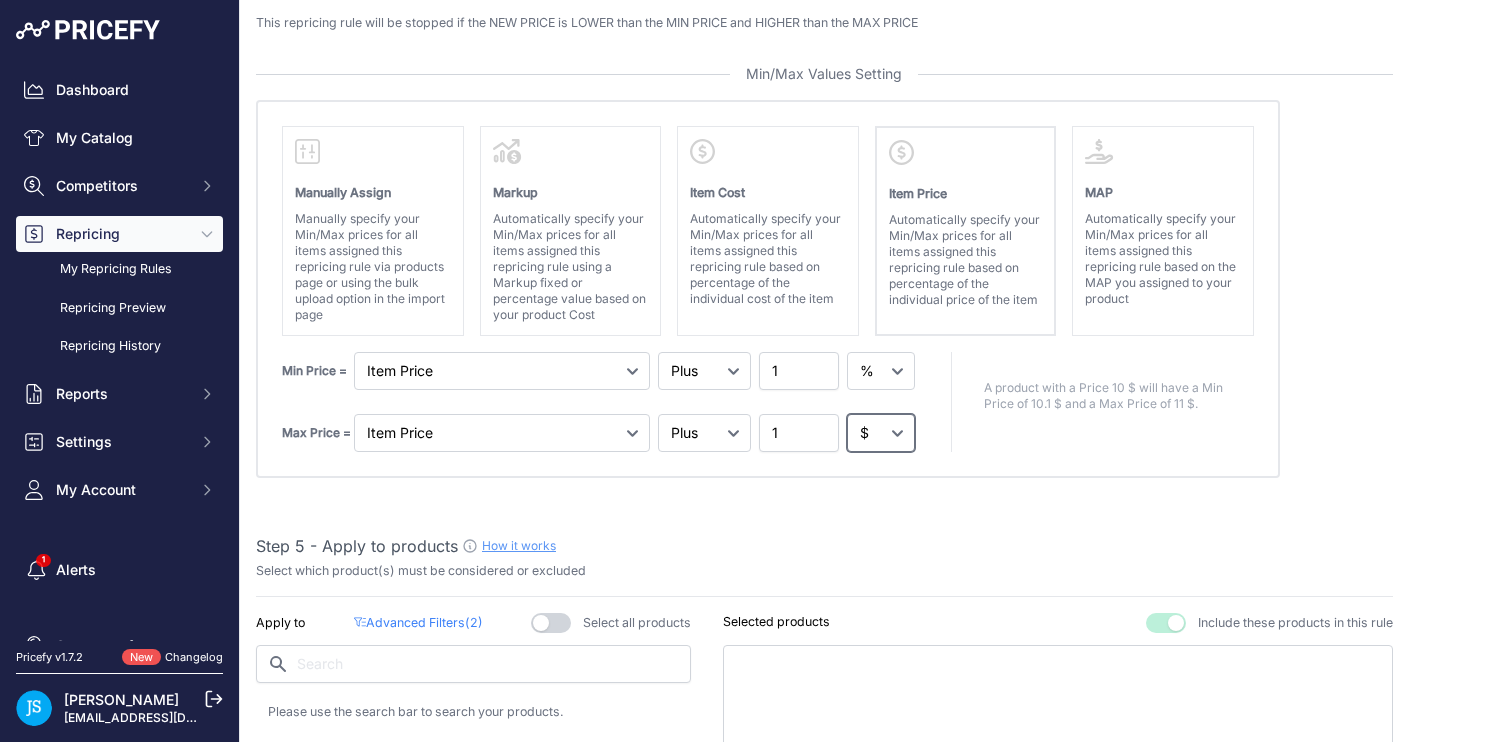 select on "percentage" 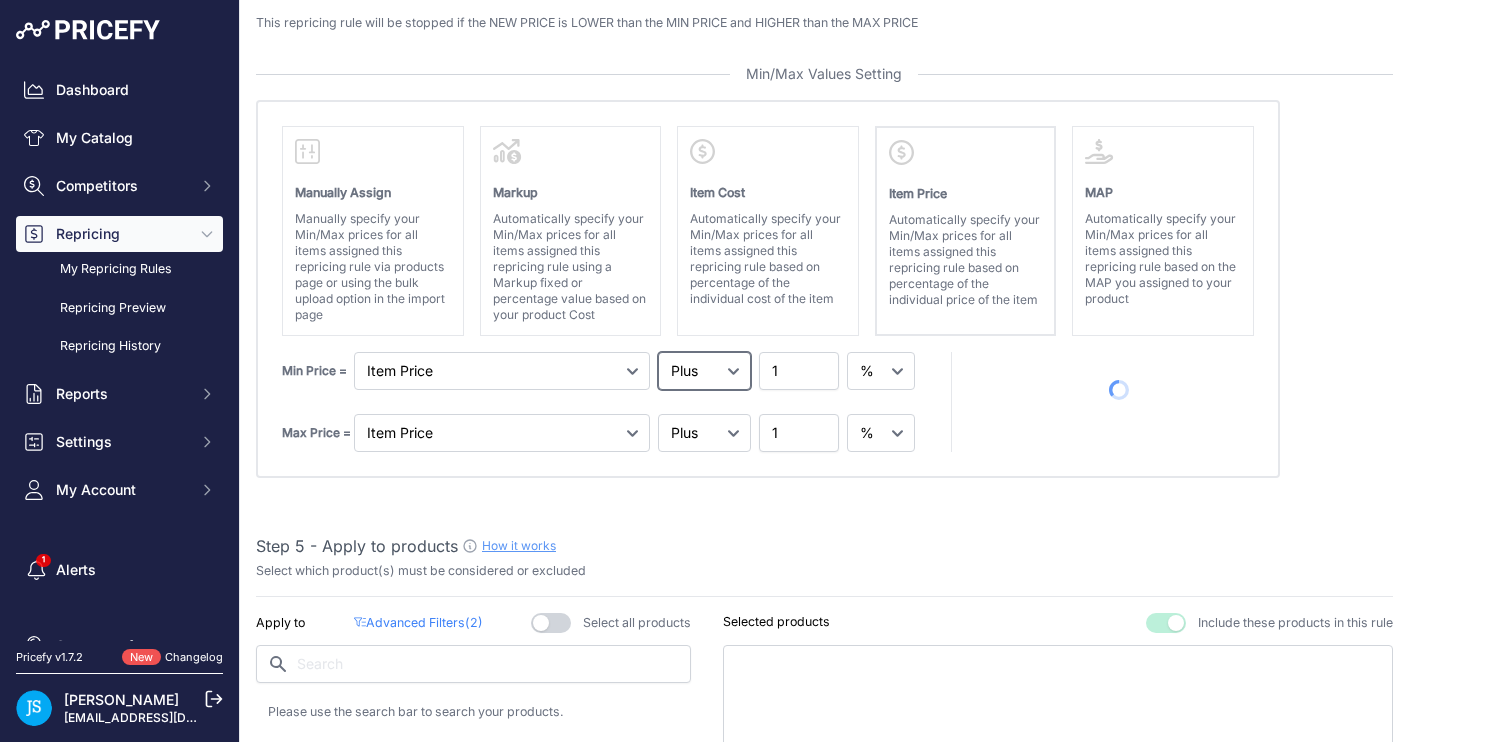 click on "Plus
Minus
Equal" at bounding box center [704, 371] 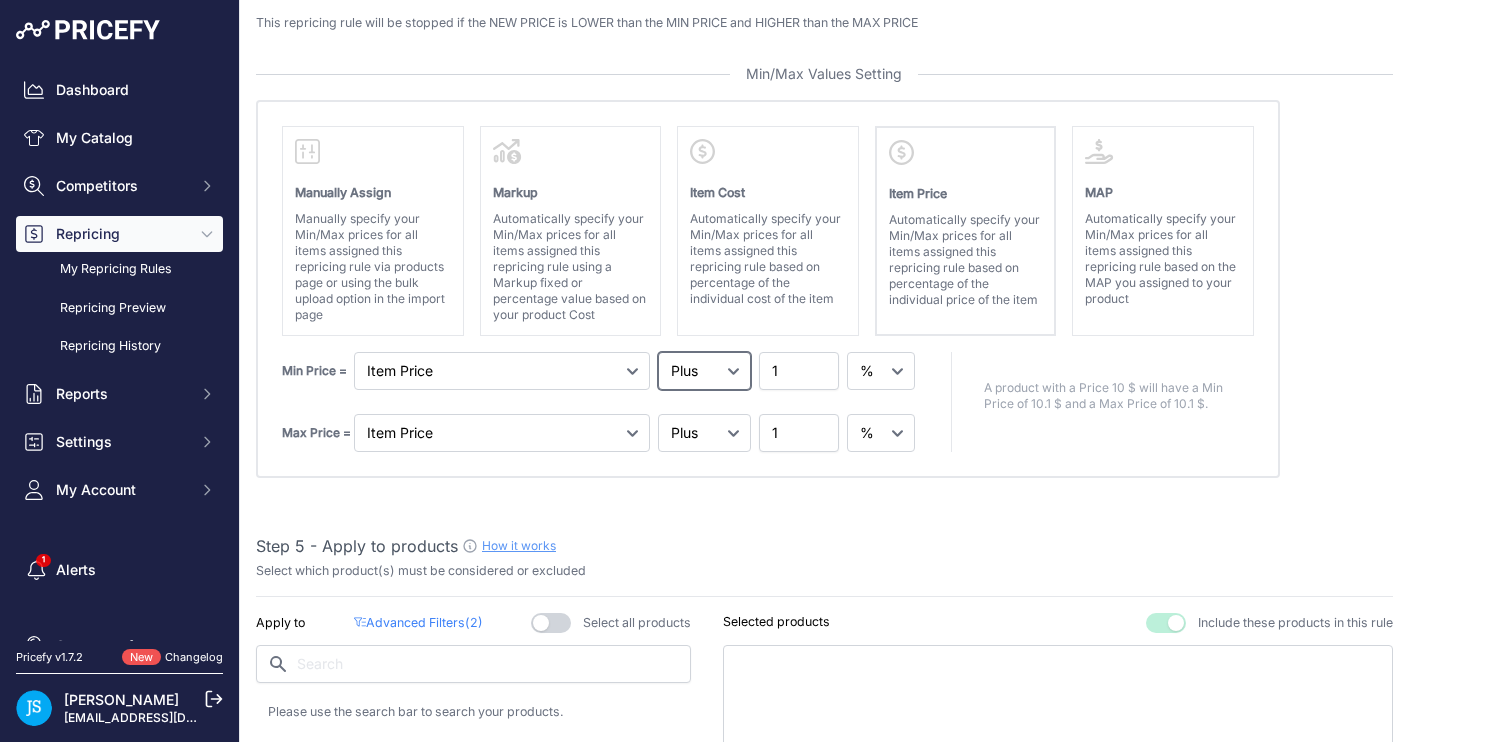 select on "below" 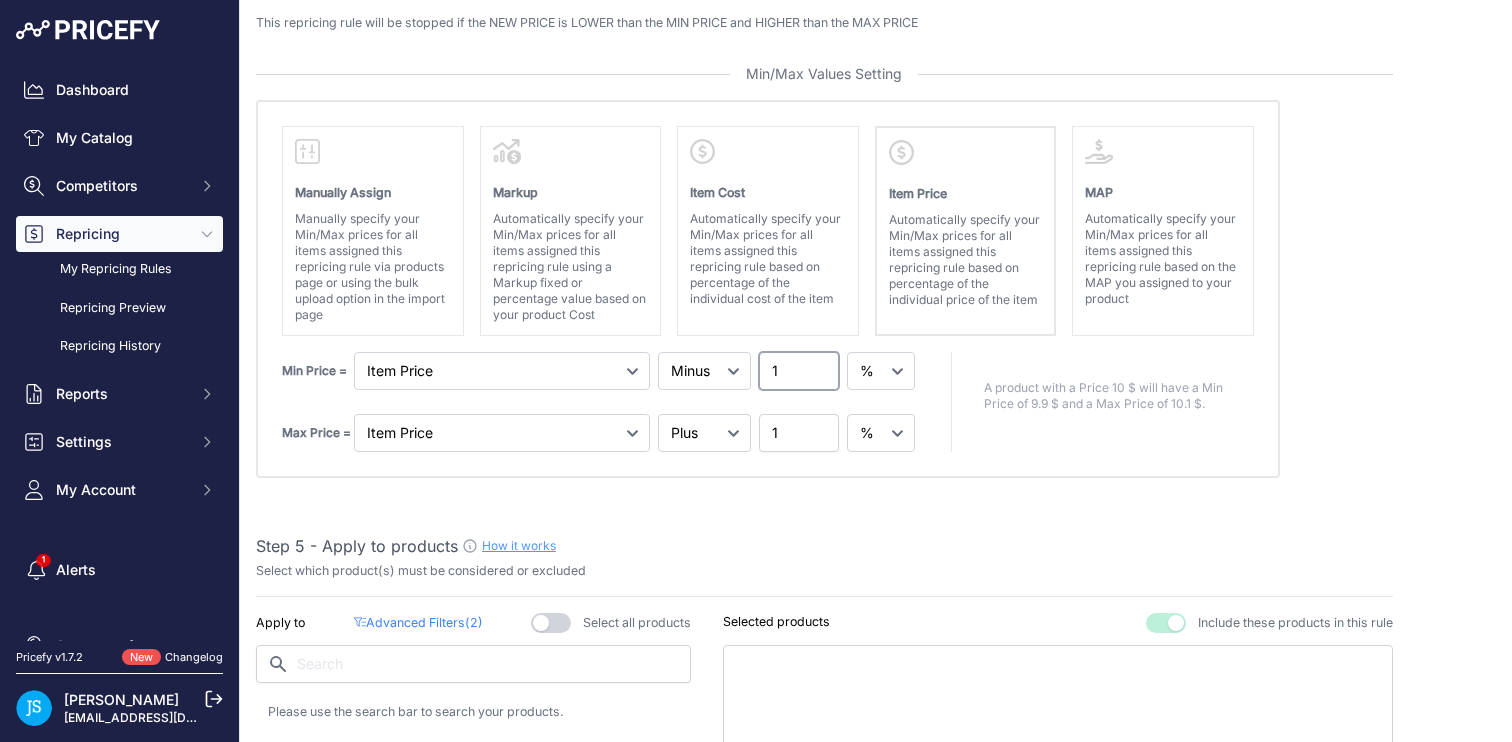 drag, startPoint x: 770, startPoint y: 376, endPoint x: 801, endPoint y: 367, distance: 32.280025 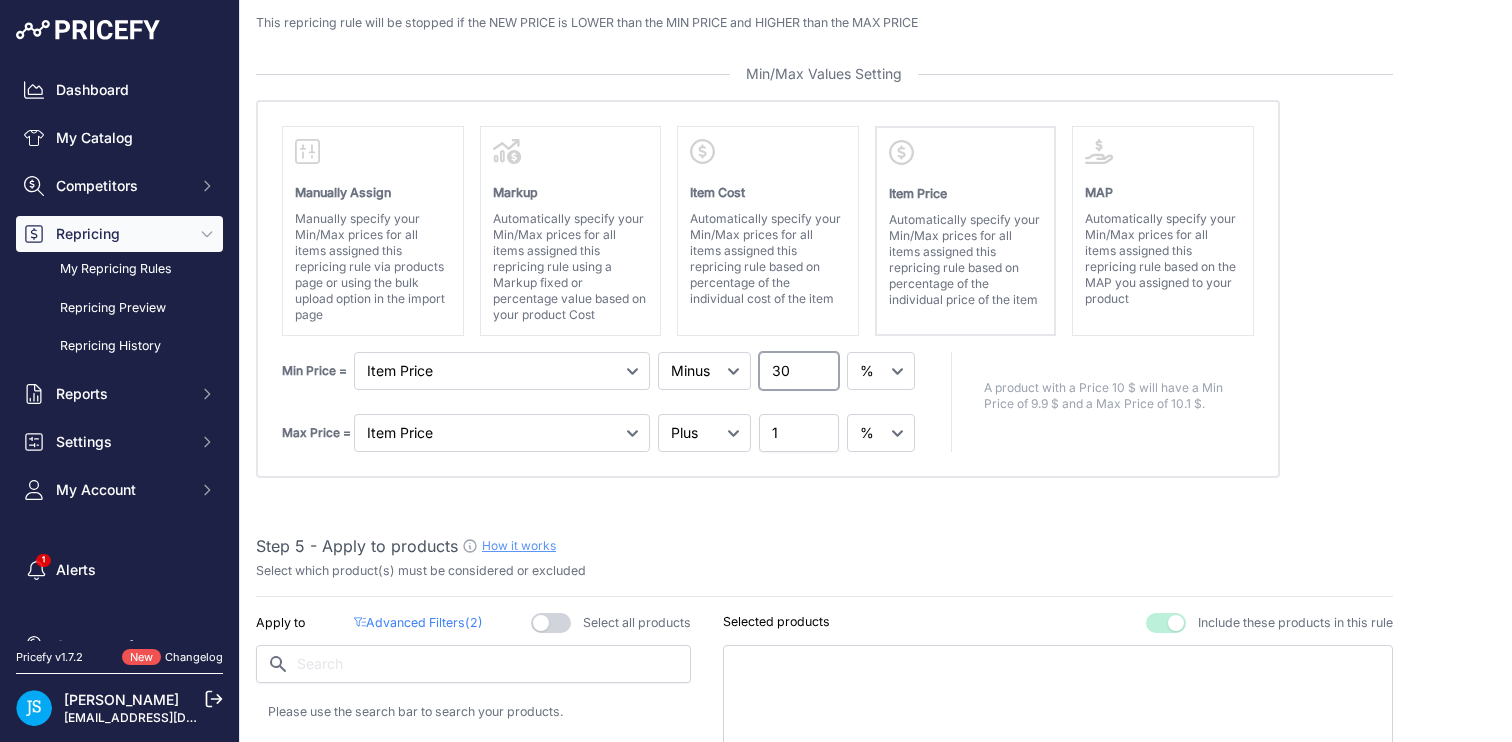 type on "30" 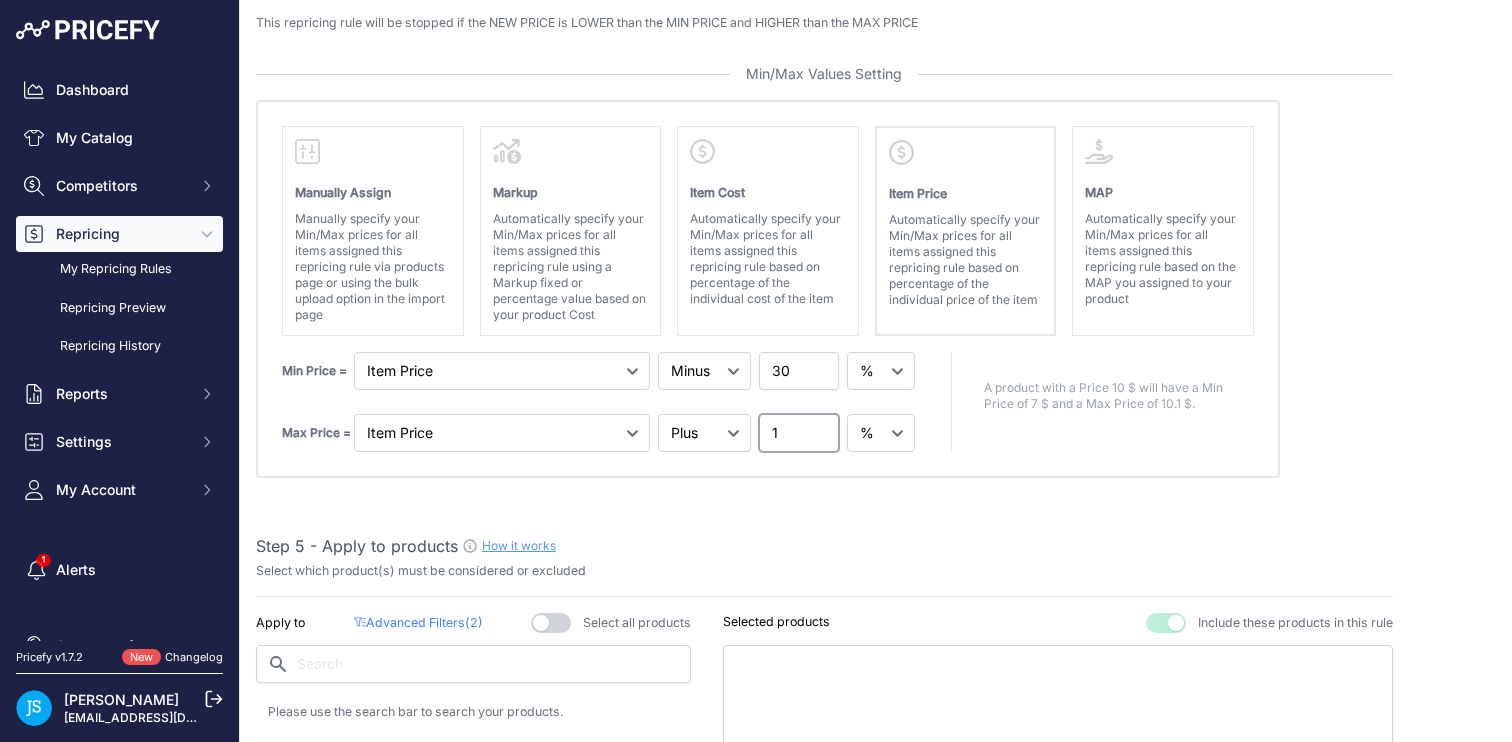 drag, startPoint x: 790, startPoint y: 446, endPoint x: 663, endPoint y: 384, distance: 141.32587 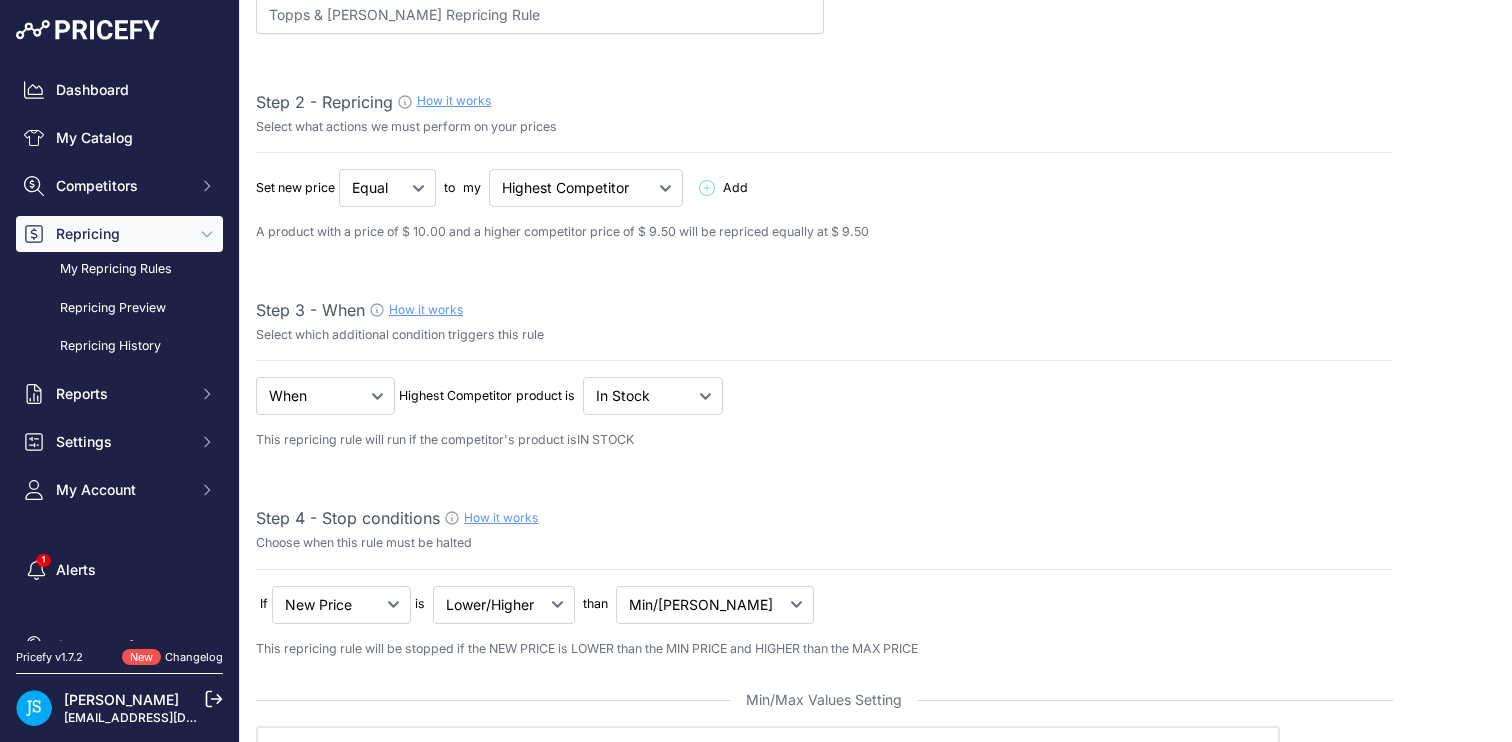 scroll, scrollTop: 0, scrollLeft: 0, axis: both 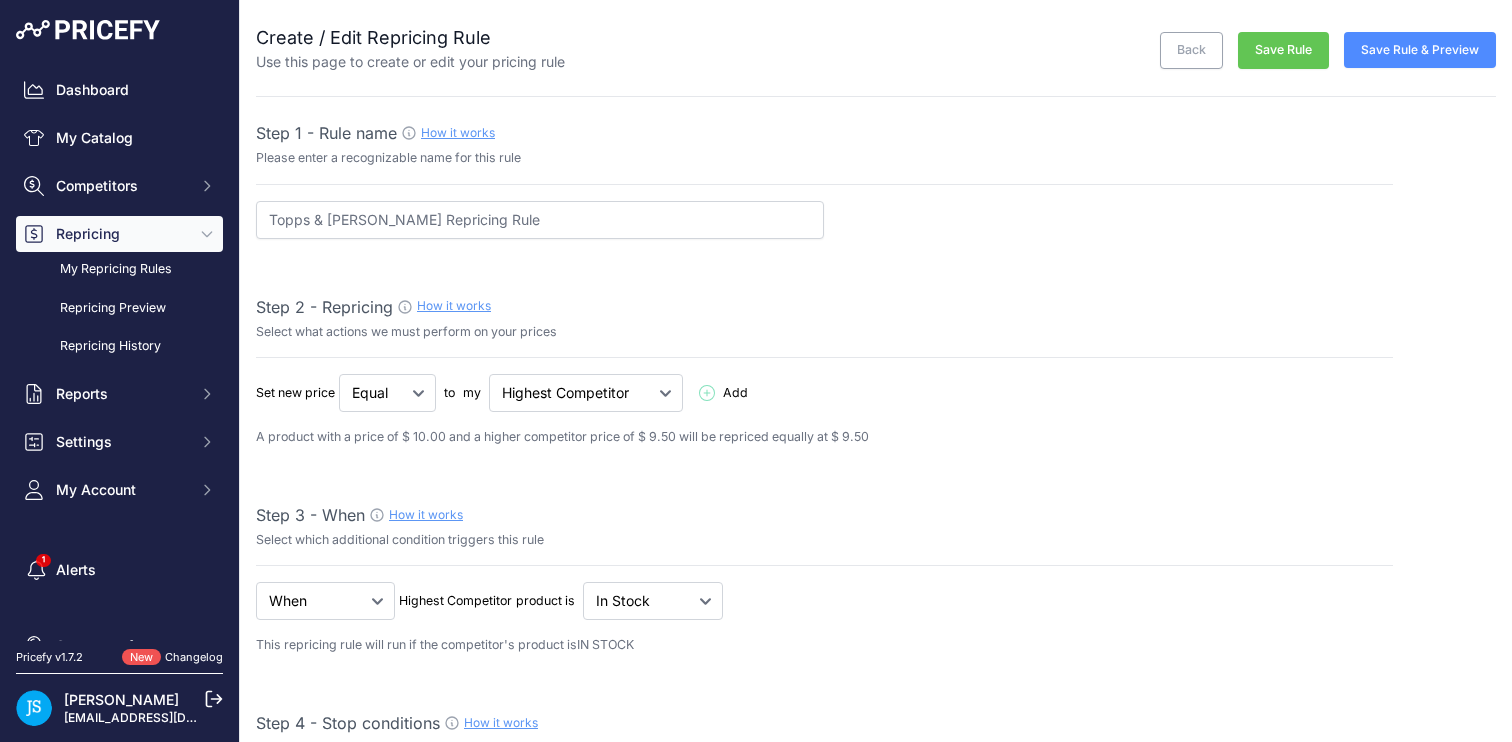 type on "200" 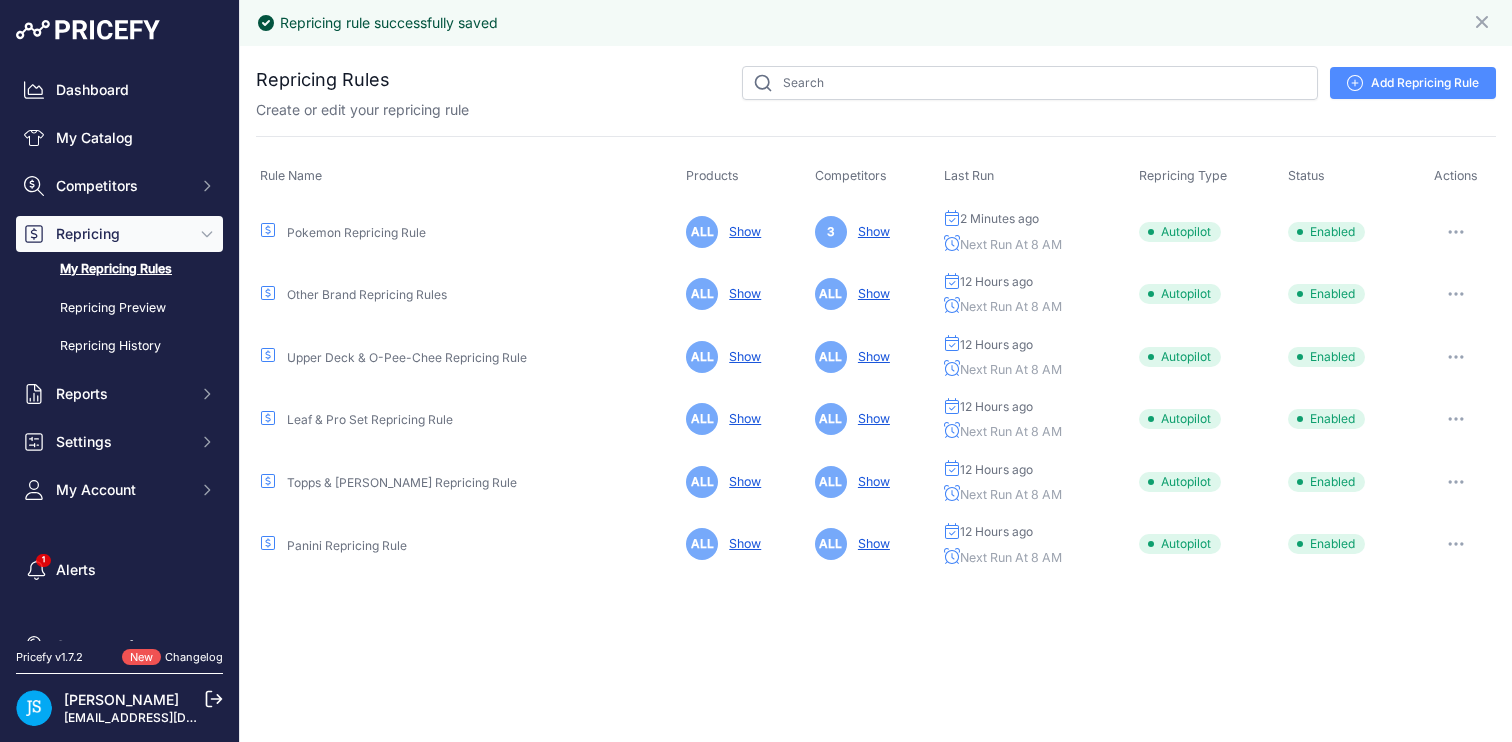 scroll, scrollTop: 0, scrollLeft: 0, axis: both 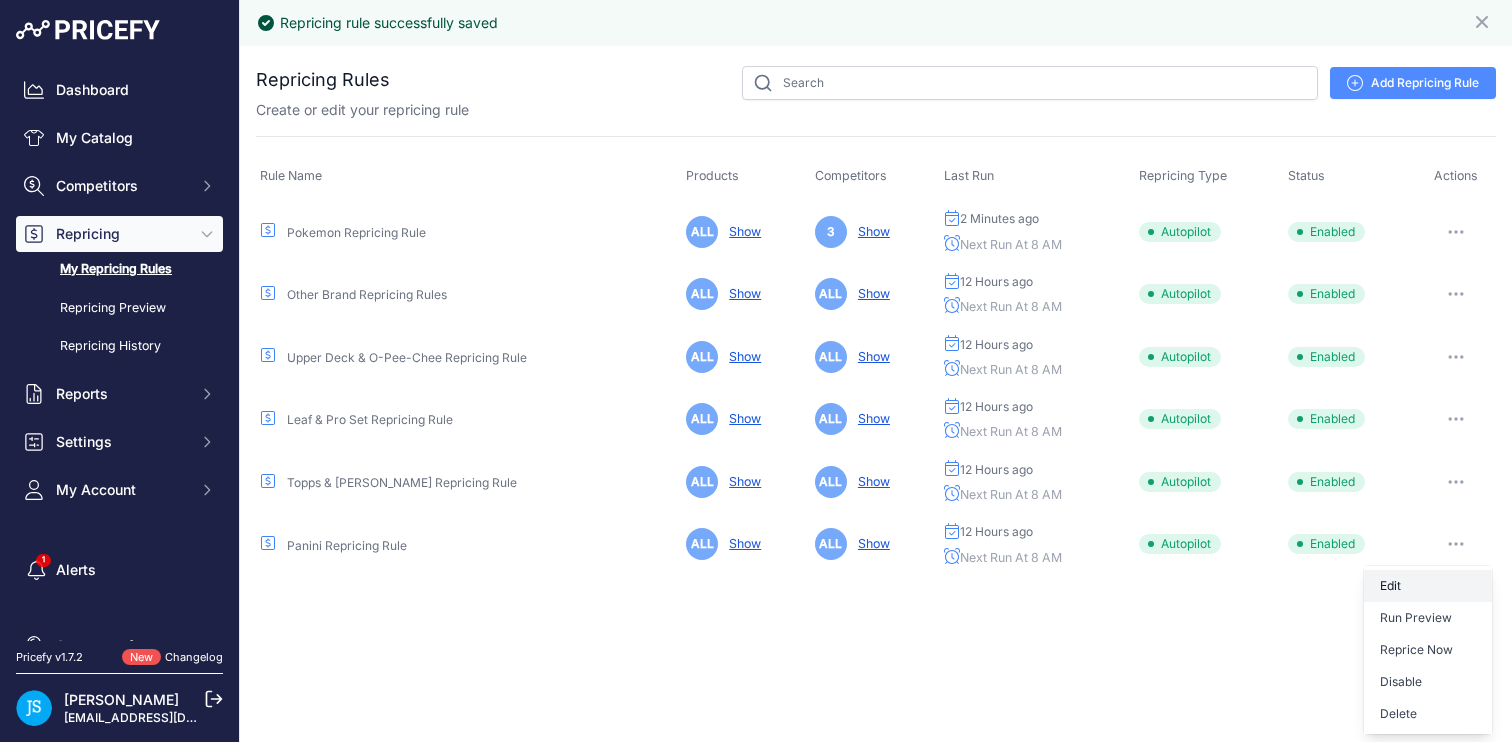click on "Edit" at bounding box center [1428, 586] 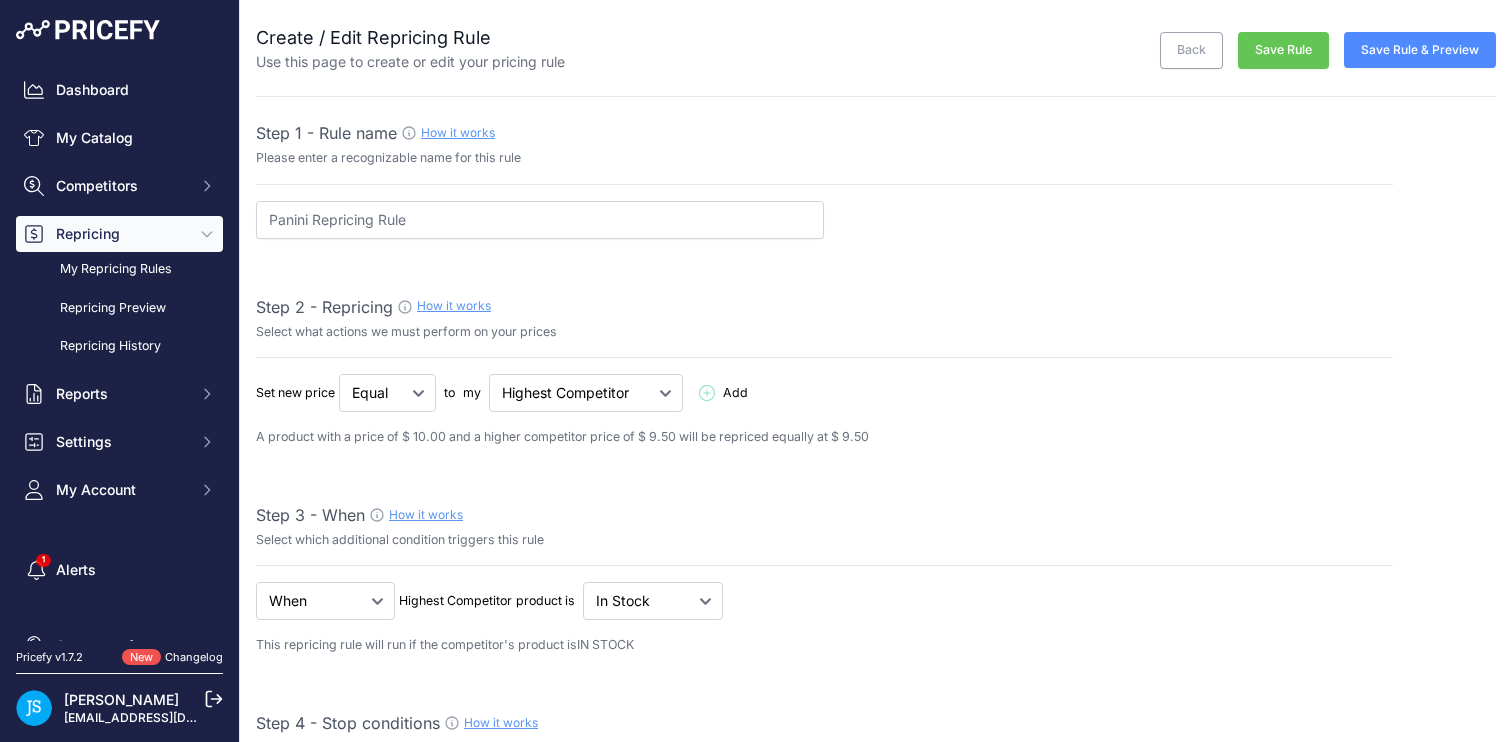 select on "8" 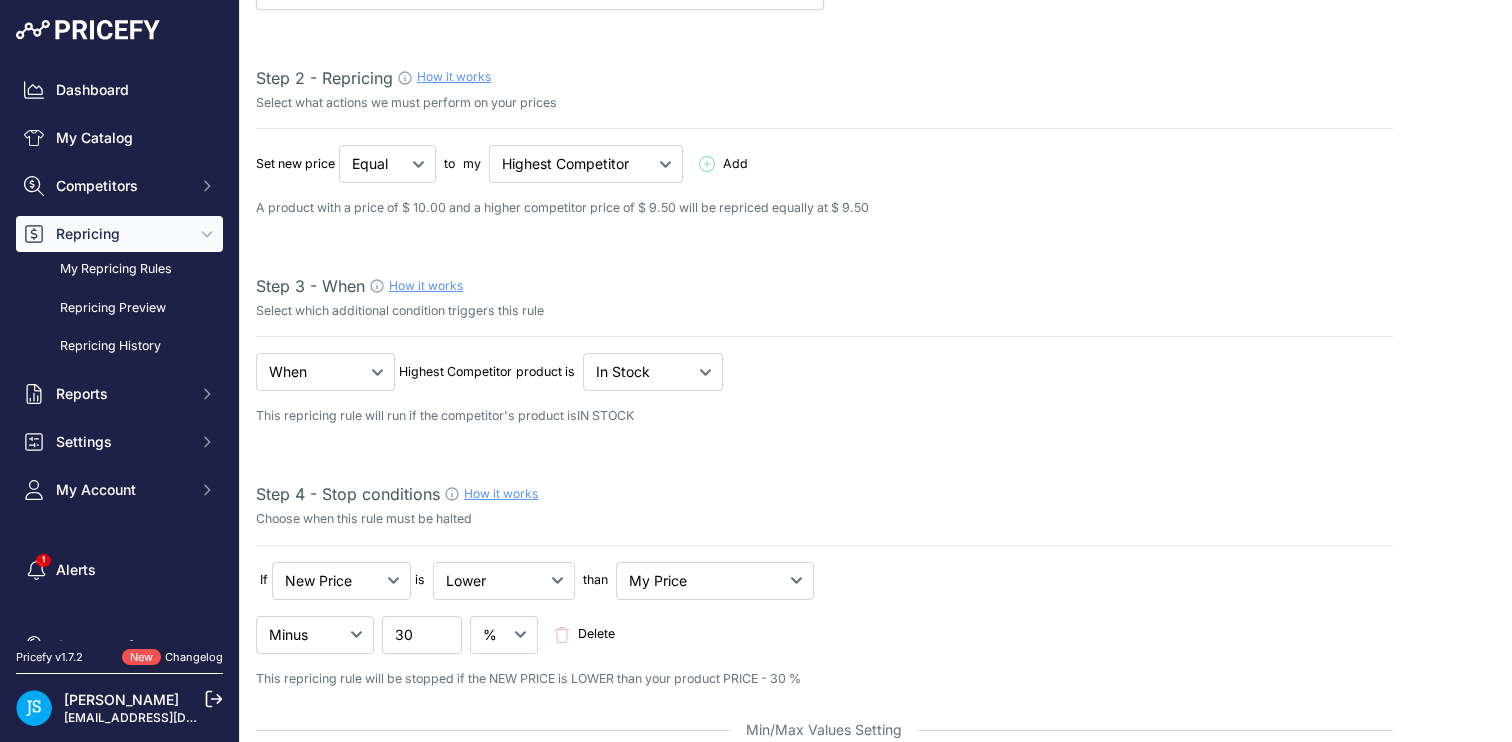 scroll, scrollTop: 390, scrollLeft: 0, axis: vertical 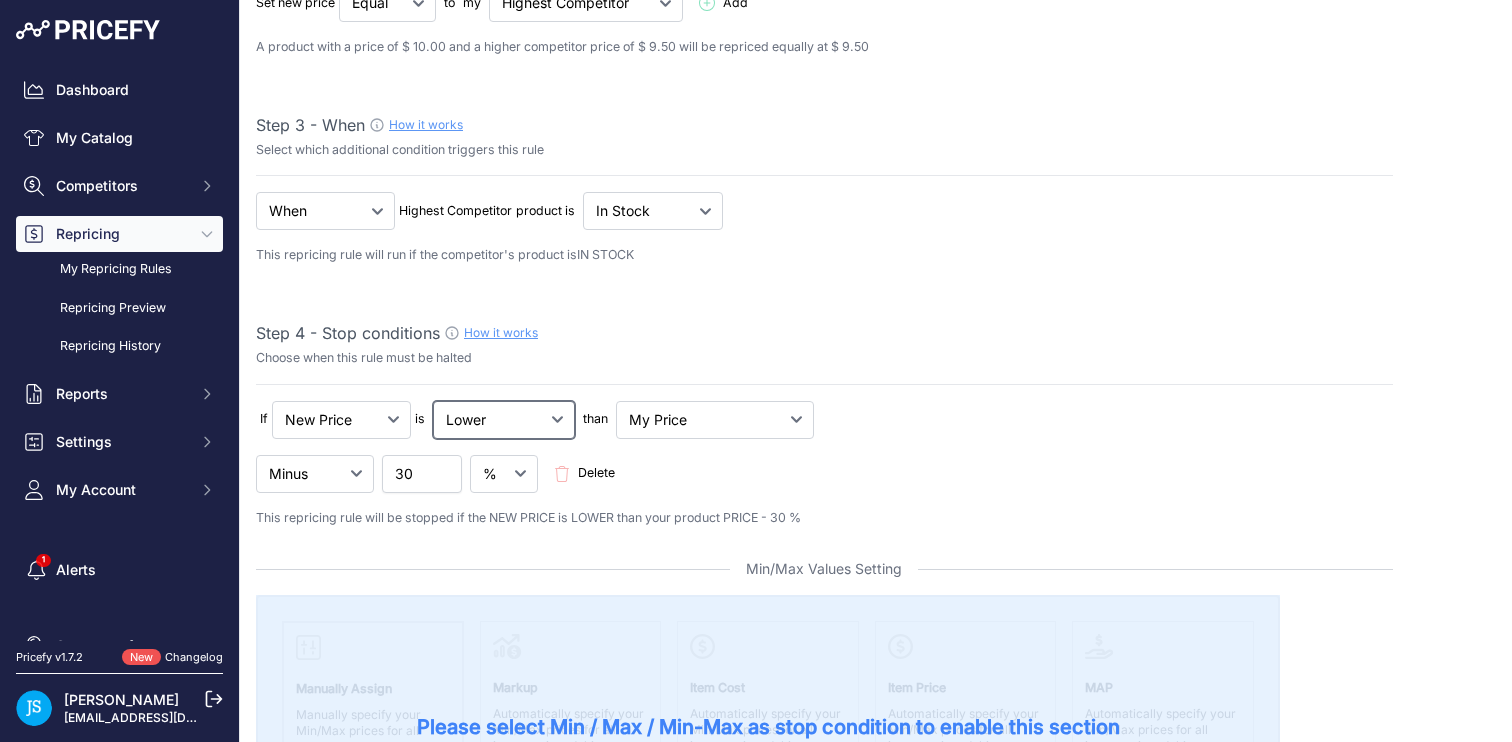 click on "Lower
Higher
Lower/Higher" at bounding box center (387, 3) 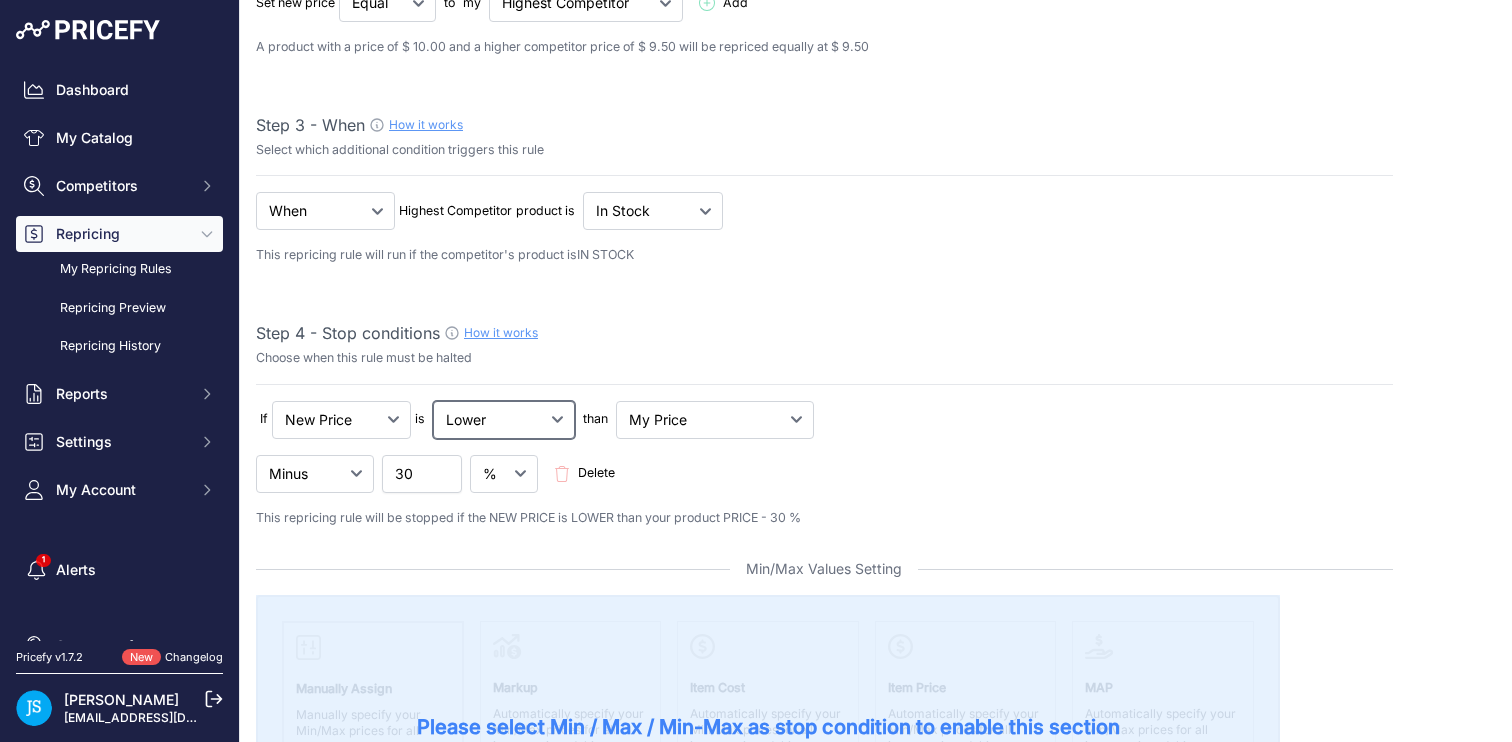 select on "not_lower_and_higher" 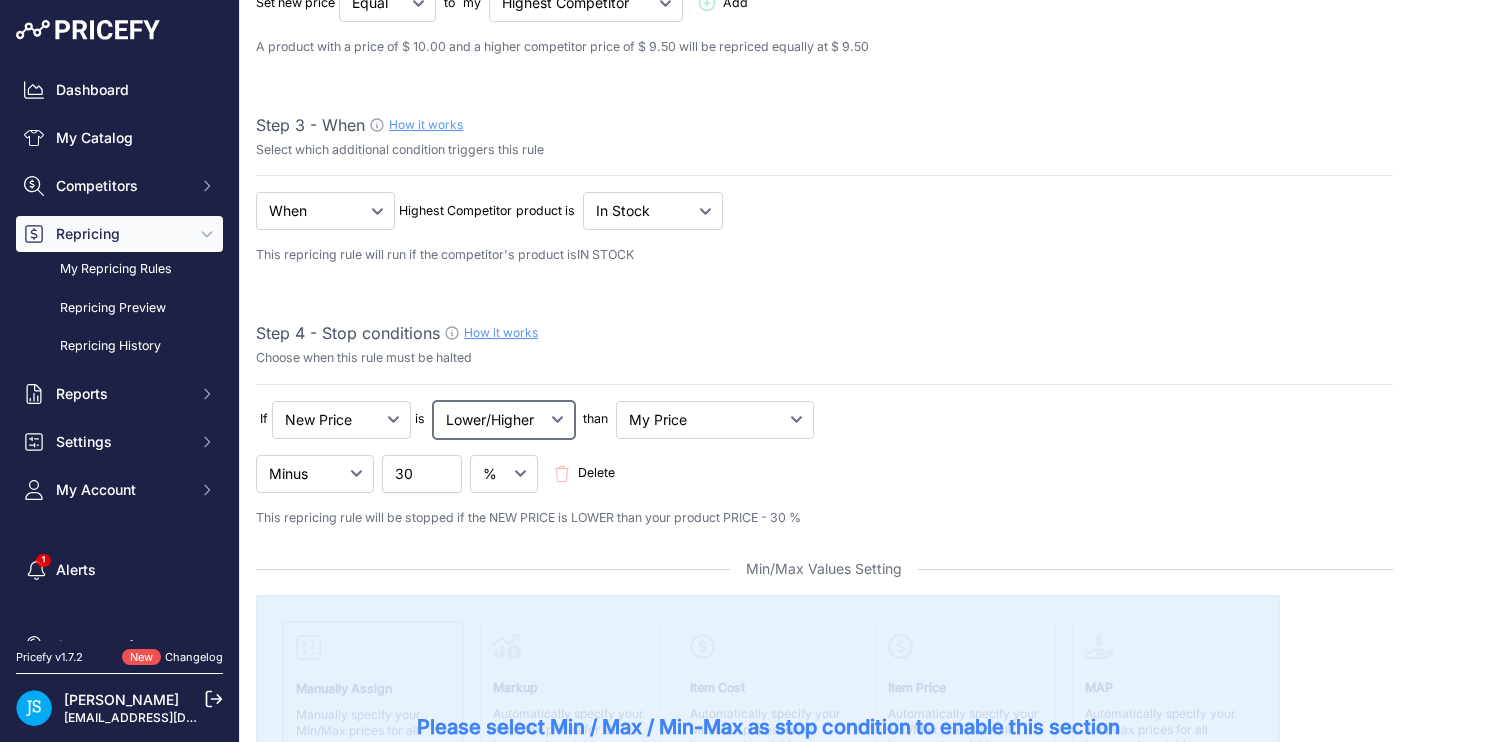 select on "min_max_price" 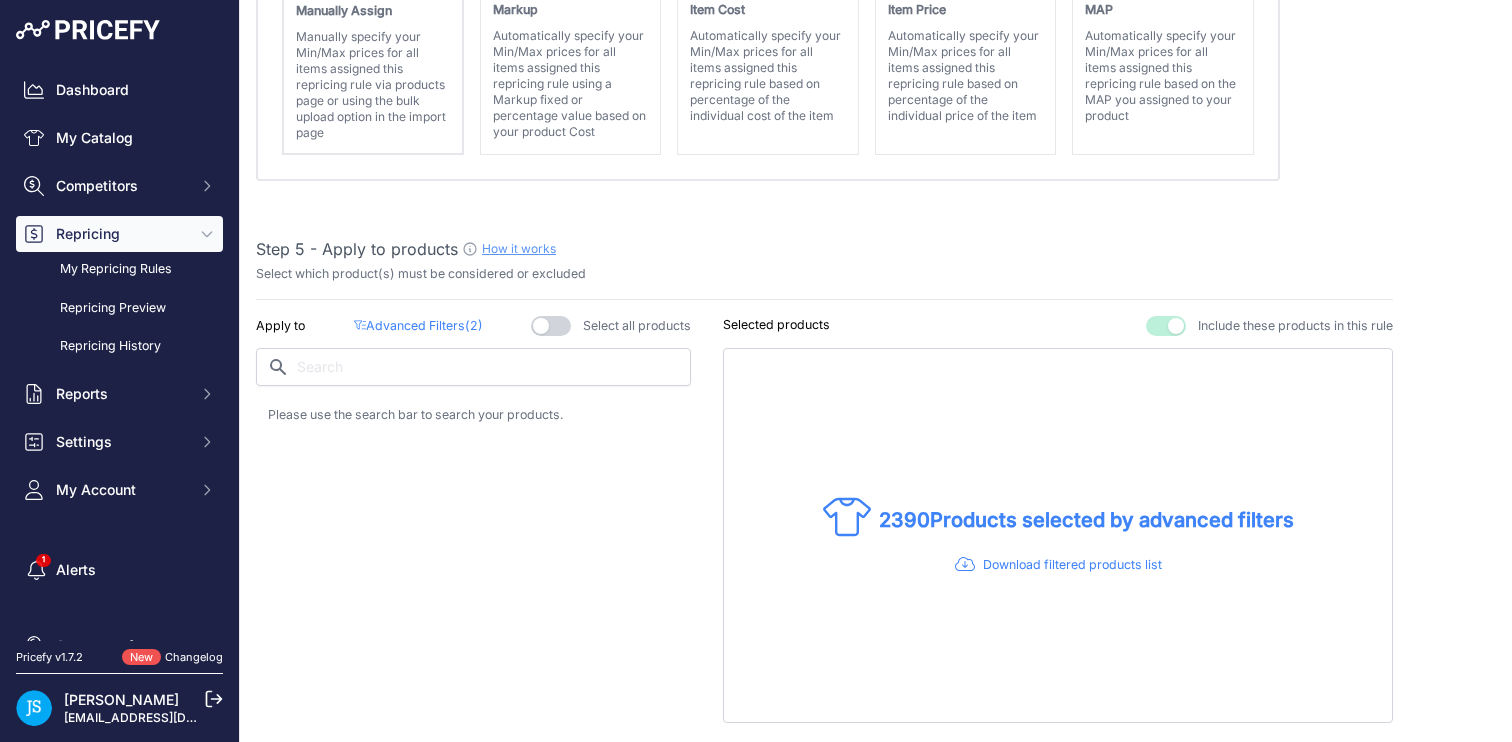 click on "Automatically specify your Min/Max prices for all items assigned this repricing rule based on percentage of the individual price of the item" at bounding box center [966, 76] 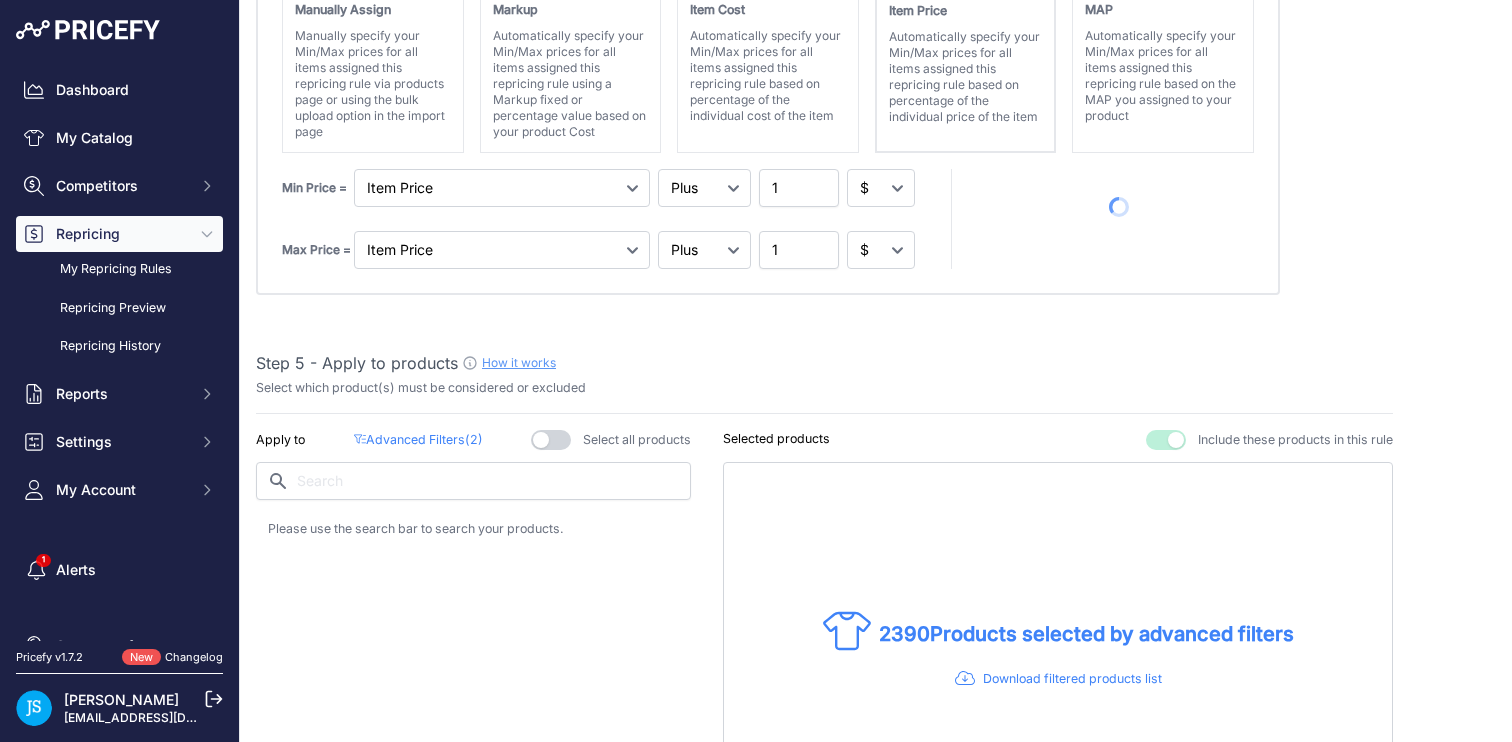scroll, scrollTop: 1013, scrollLeft: 0, axis: vertical 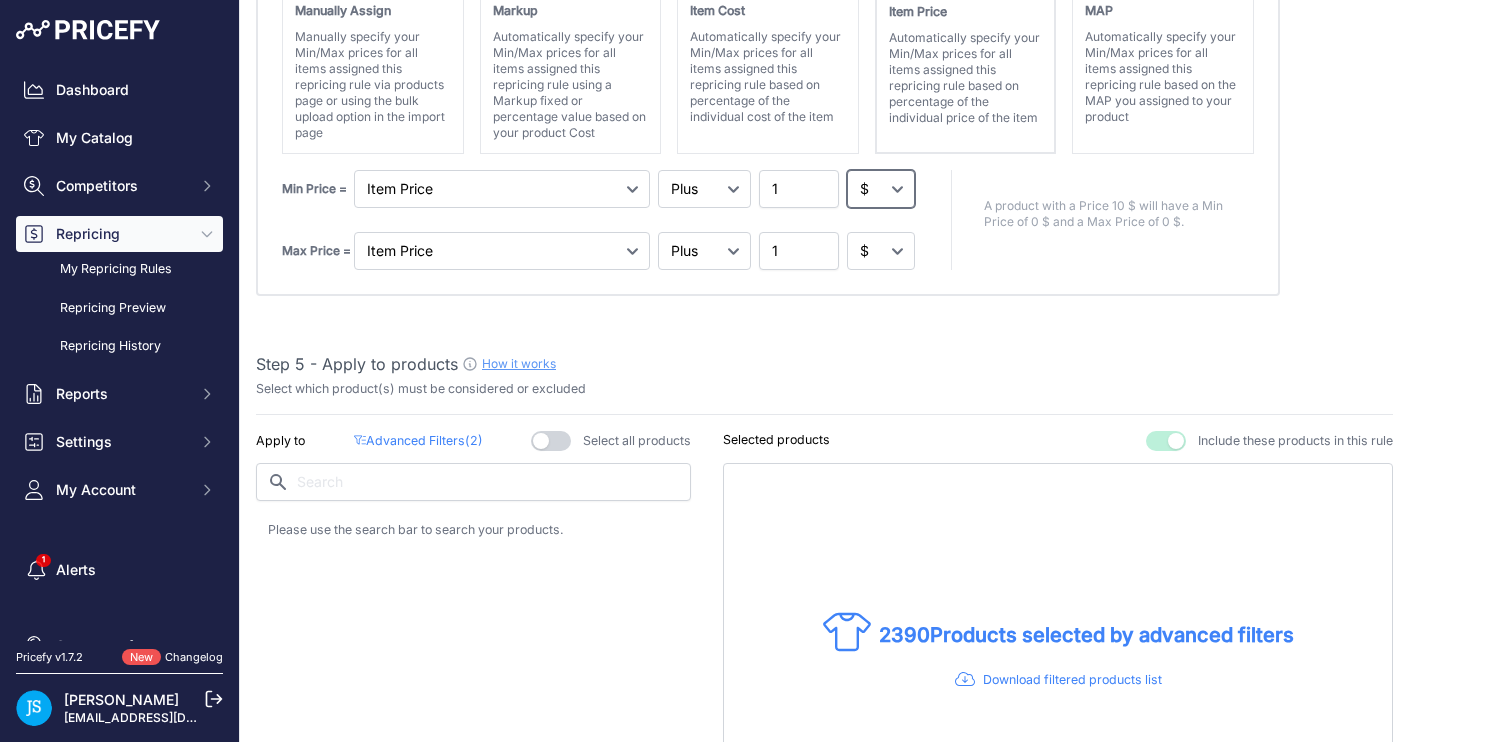 drag, startPoint x: 640, startPoint y: 461, endPoint x: 890, endPoint y: 185, distance: 372.39227 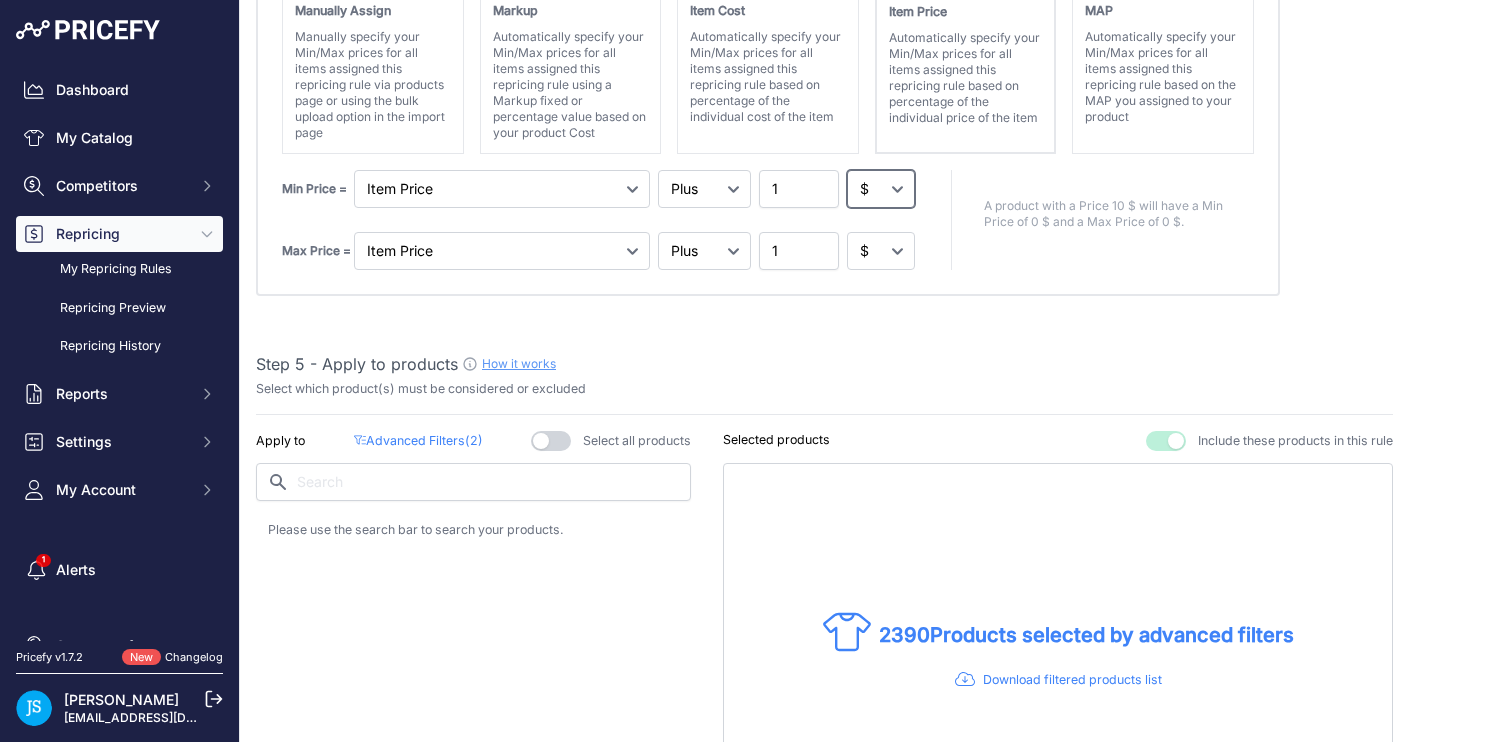 select on "percentage" 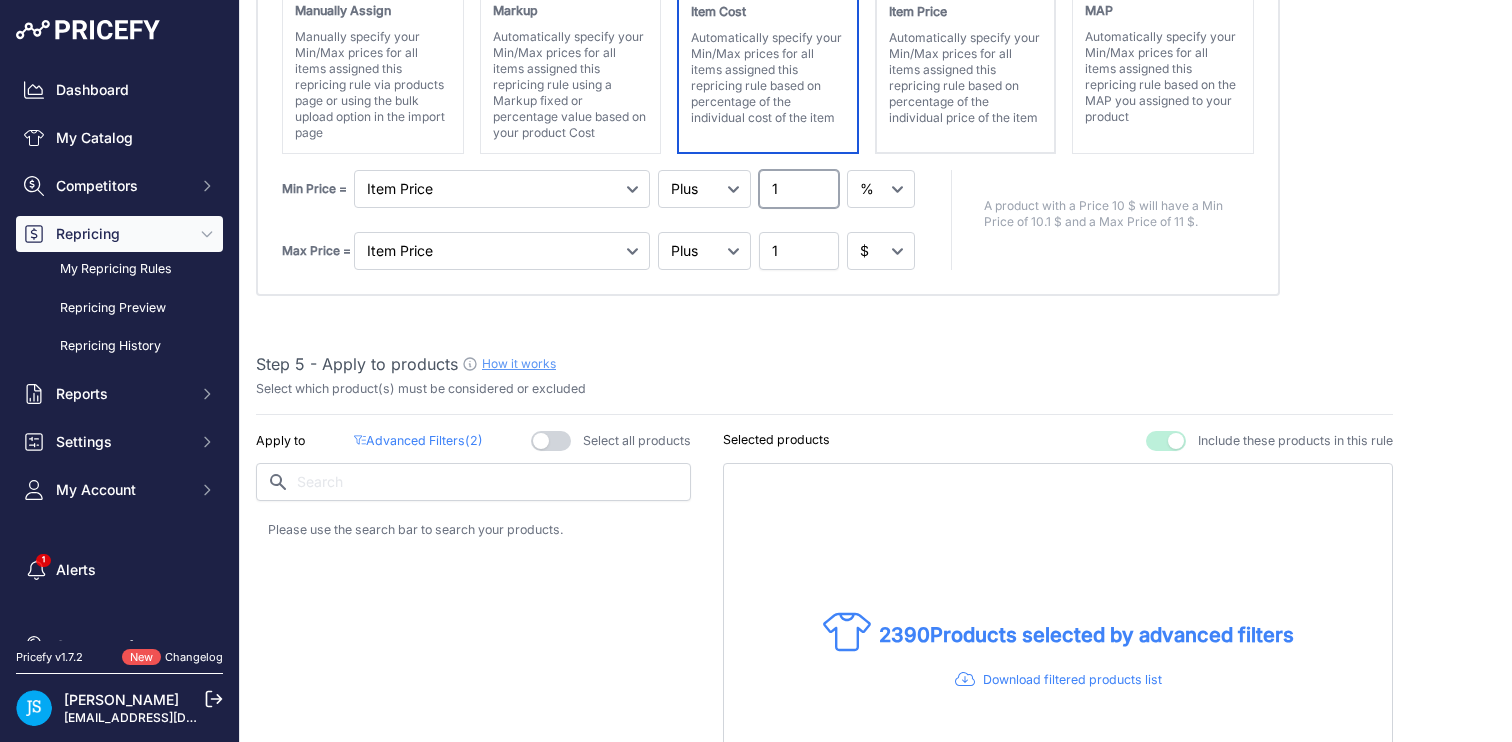 drag, startPoint x: 805, startPoint y: 193, endPoint x: 686, endPoint y: 120, distance: 139.60658 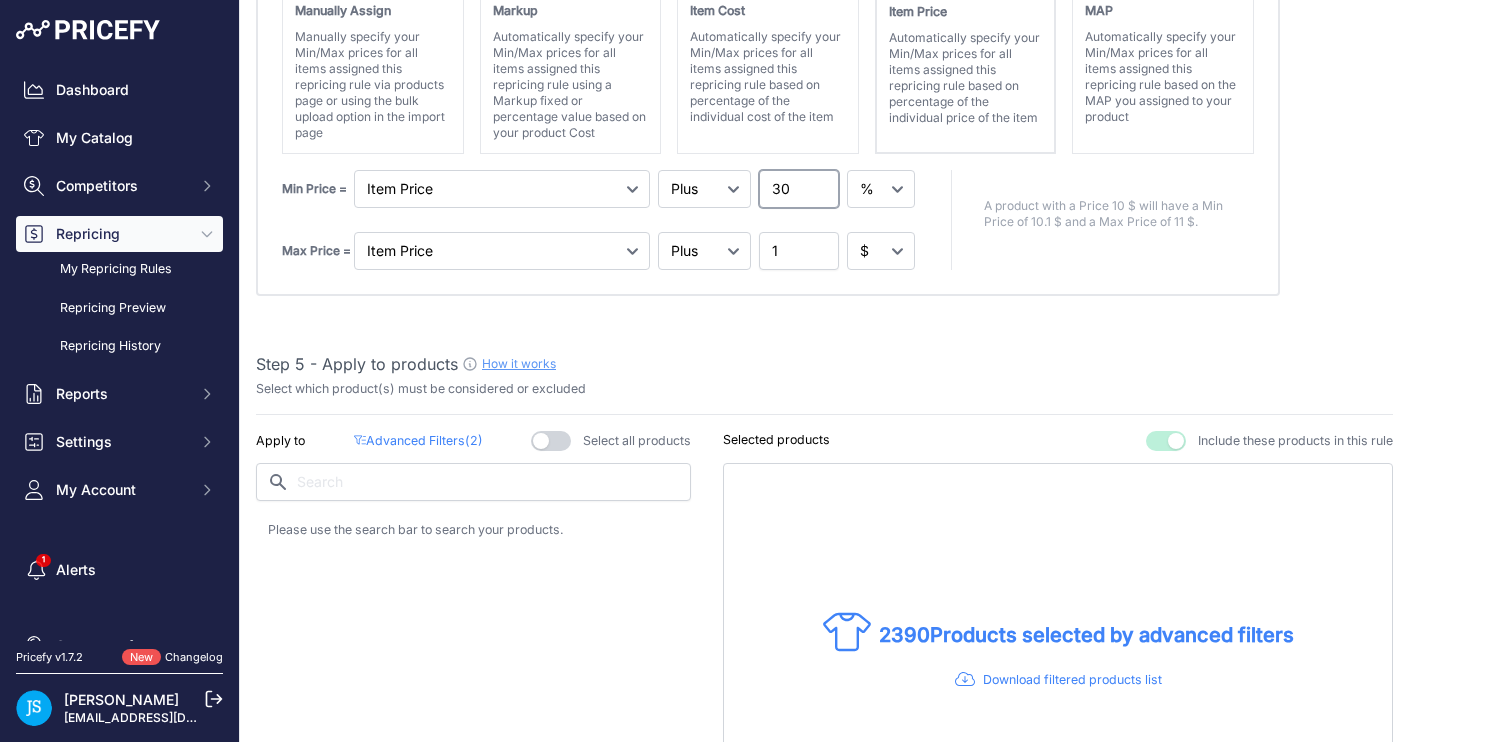 type on "30" 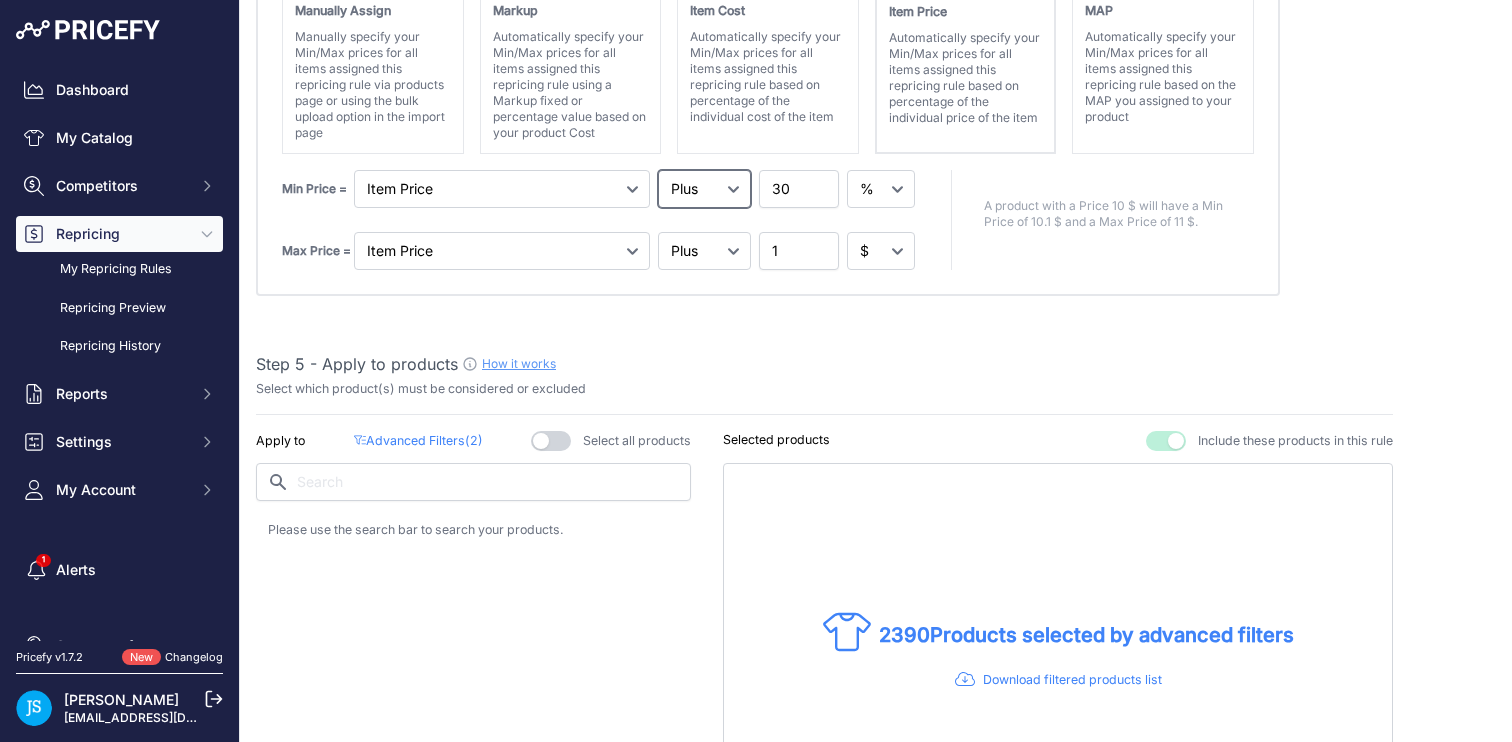 click on "Plus
Minus
Equal" at bounding box center [704, 189] 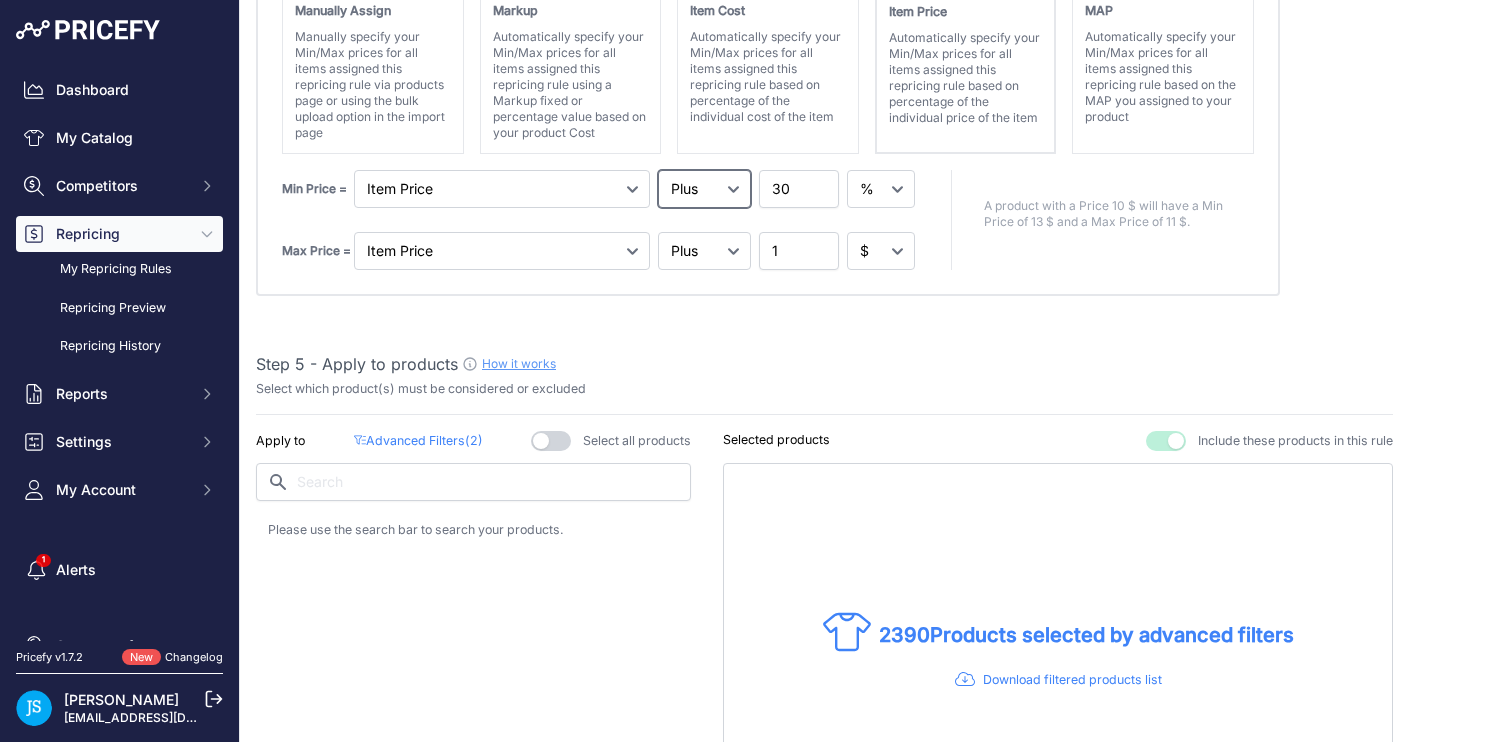 select on "below" 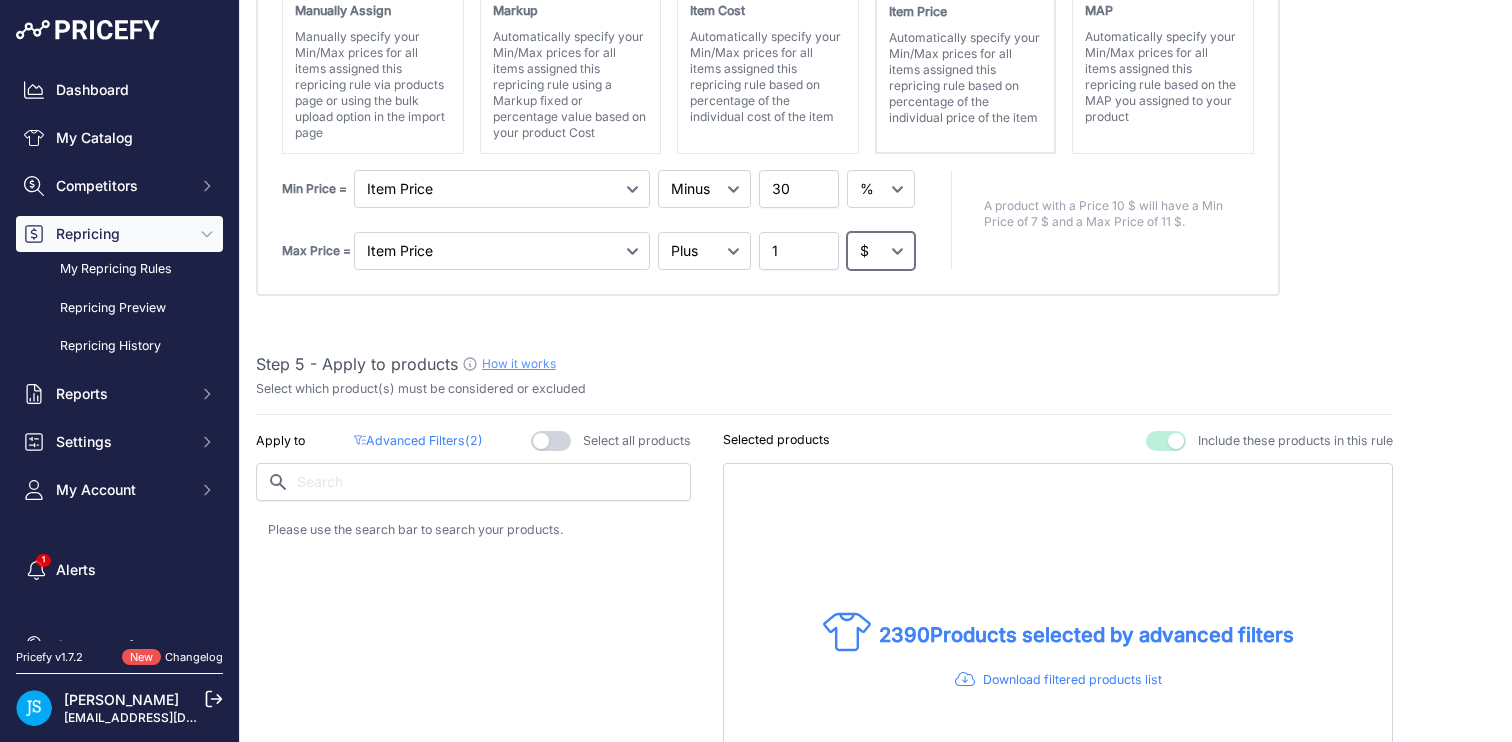 click on "$
%" at bounding box center [881, 251] 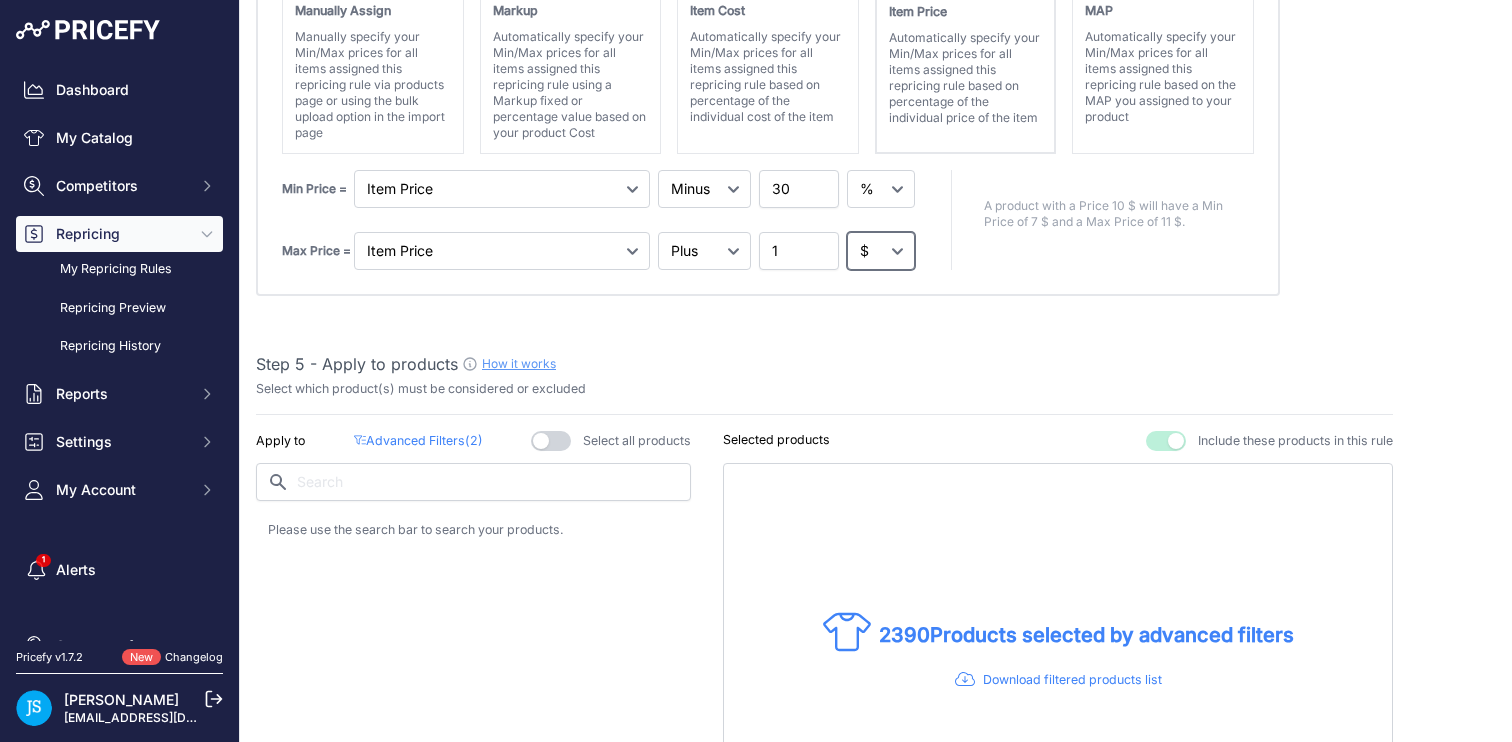 select on "percentage" 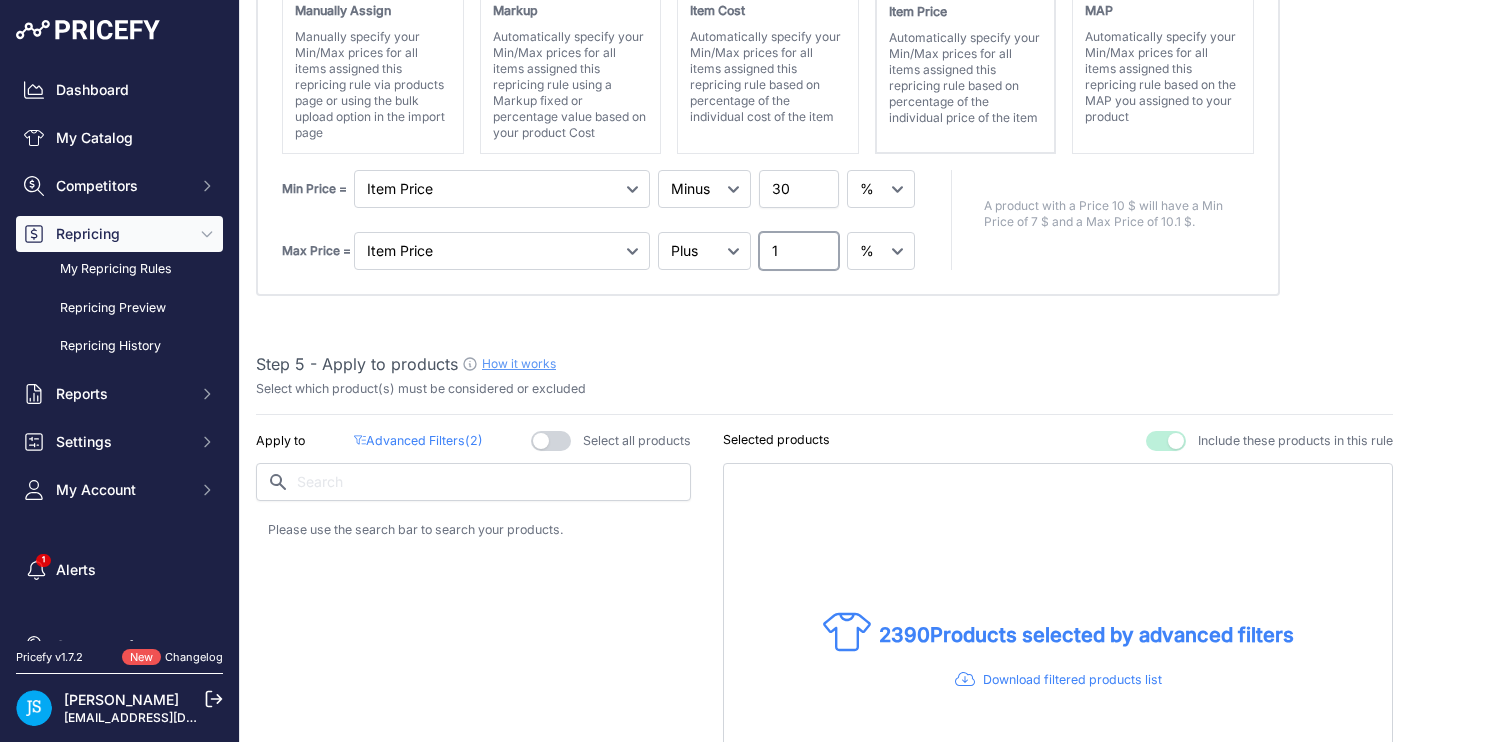 click on "1" at bounding box center [799, 251] 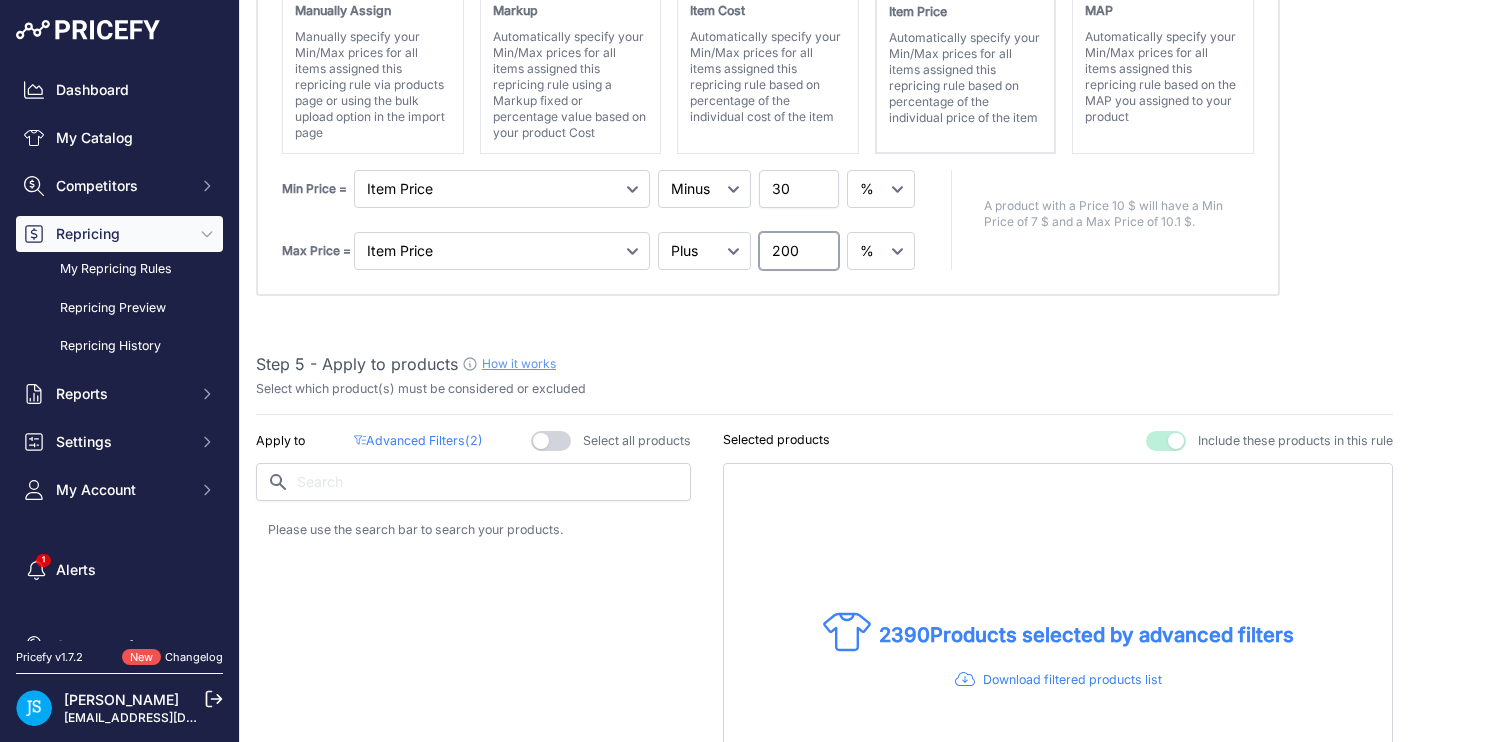 type on "200" 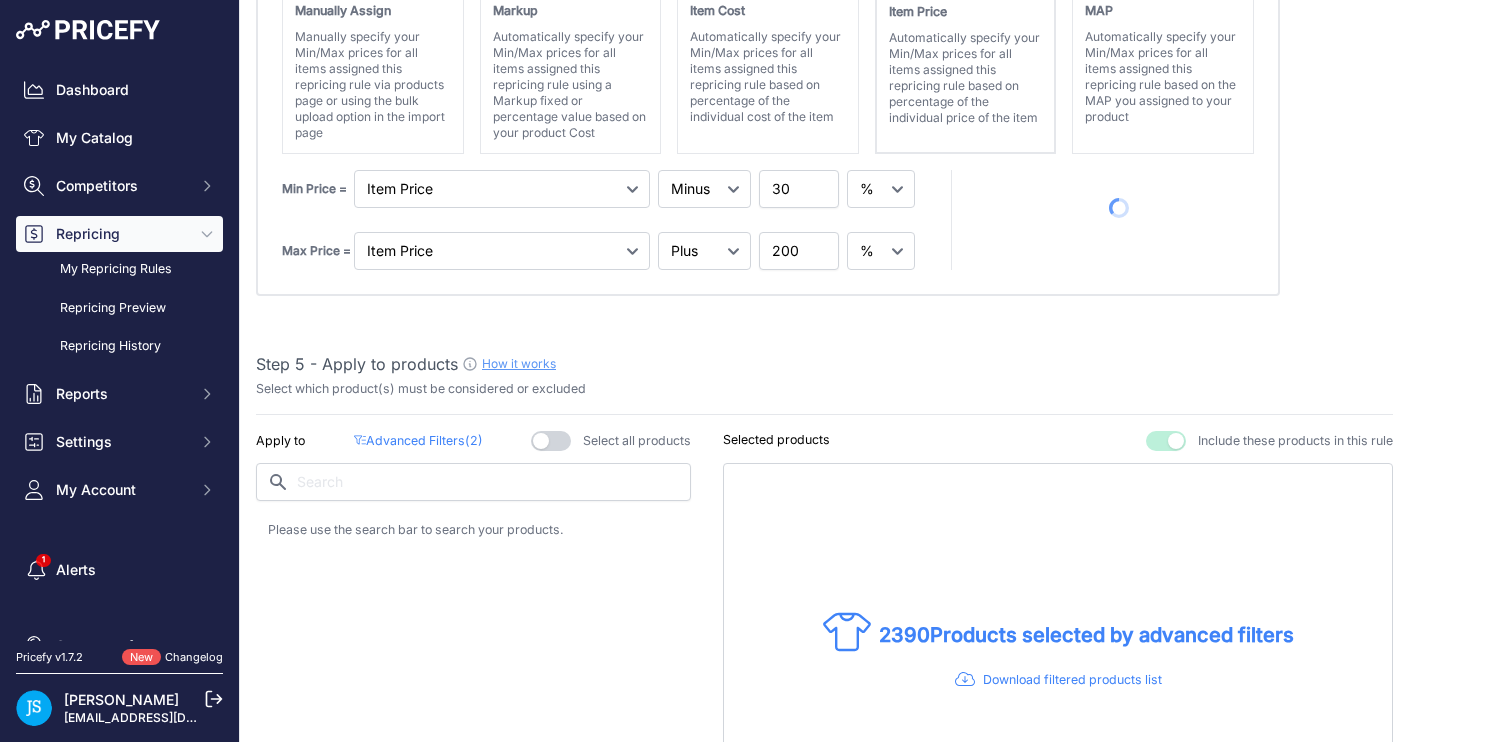 click on "Step 1 - Rule name
How it works
Please enter a recognizable name for this rule
Panini Repricing Rule
Step 2 - Repricing
.5" at bounding box center [824, 818] 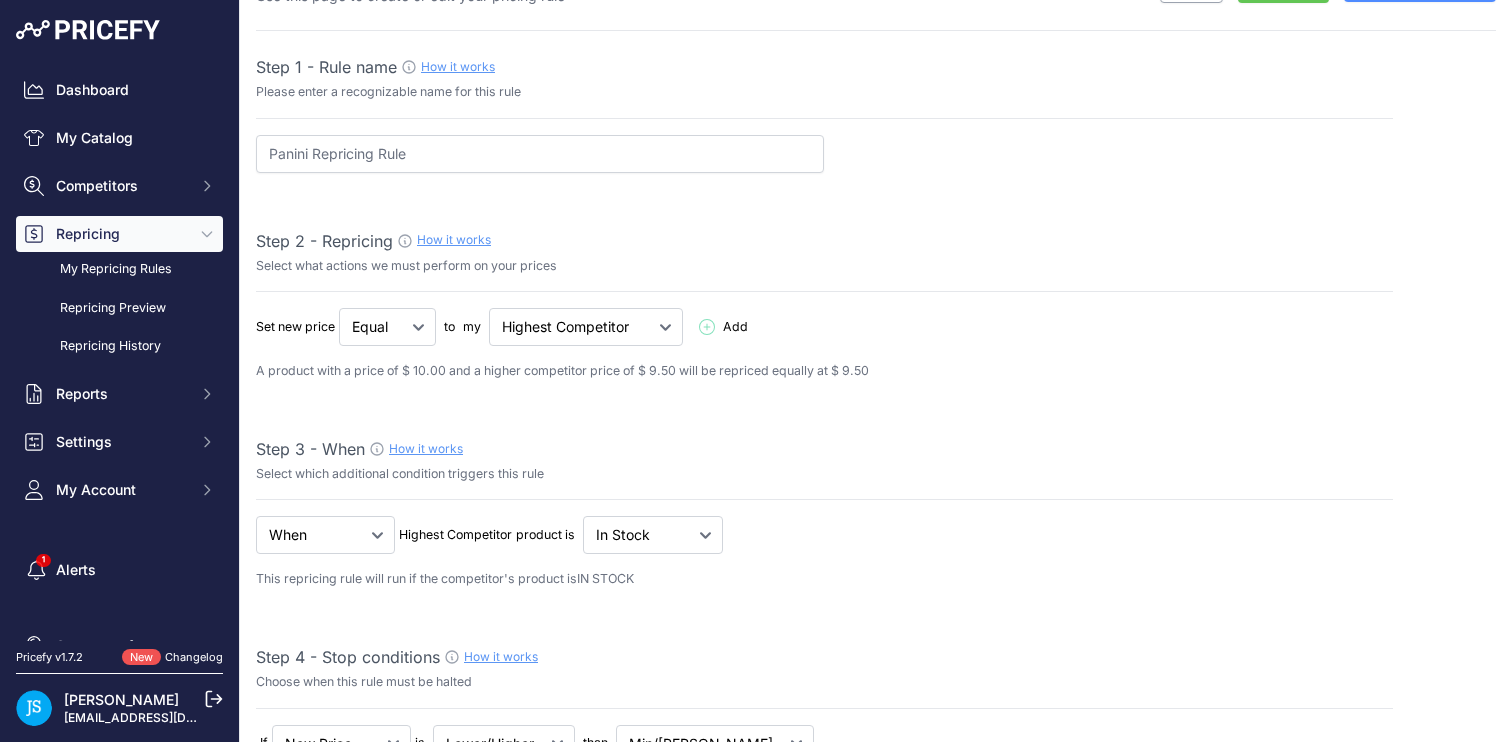 scroll, scrollTop: 0, scrollLeft: 0, axis: both 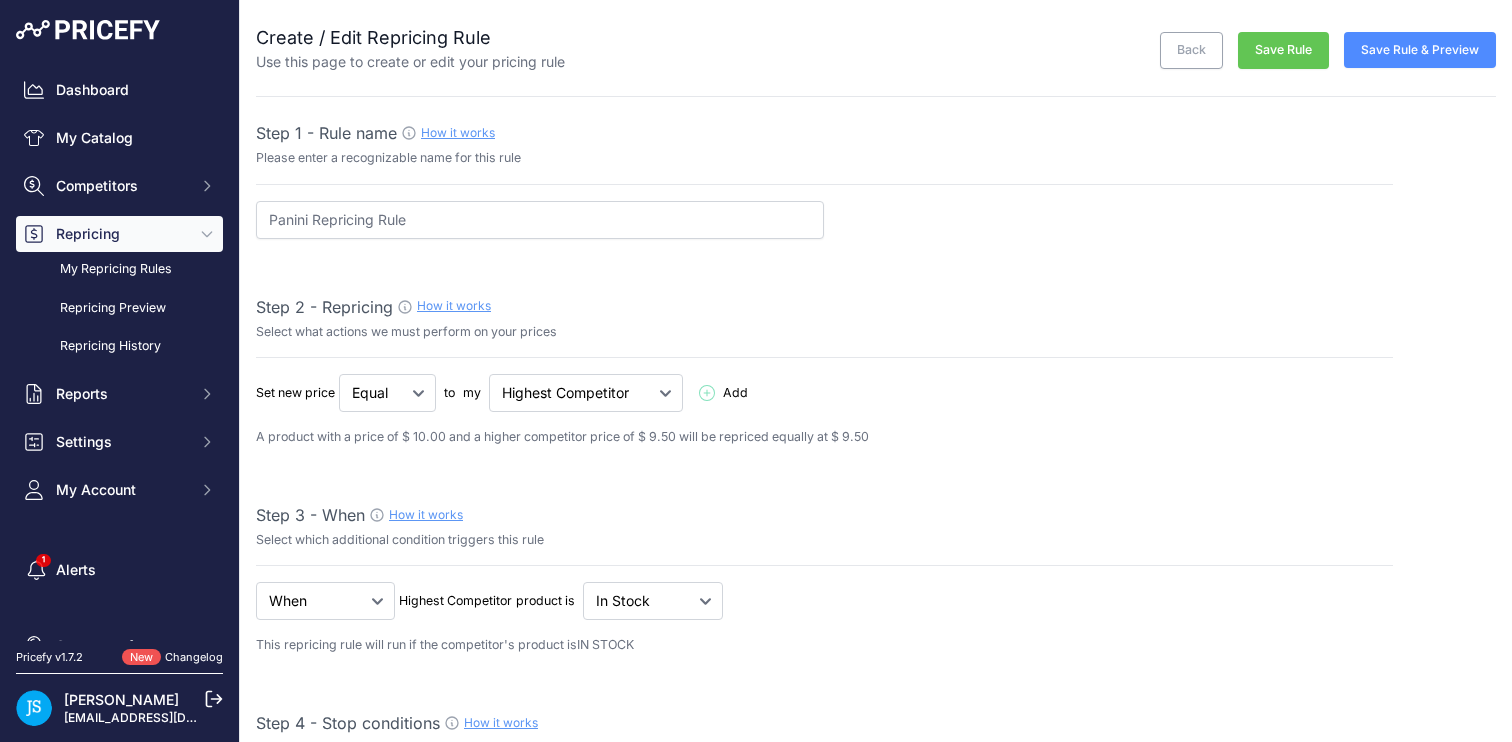 click on "Save Rule" at bounding box center (1283, 50) 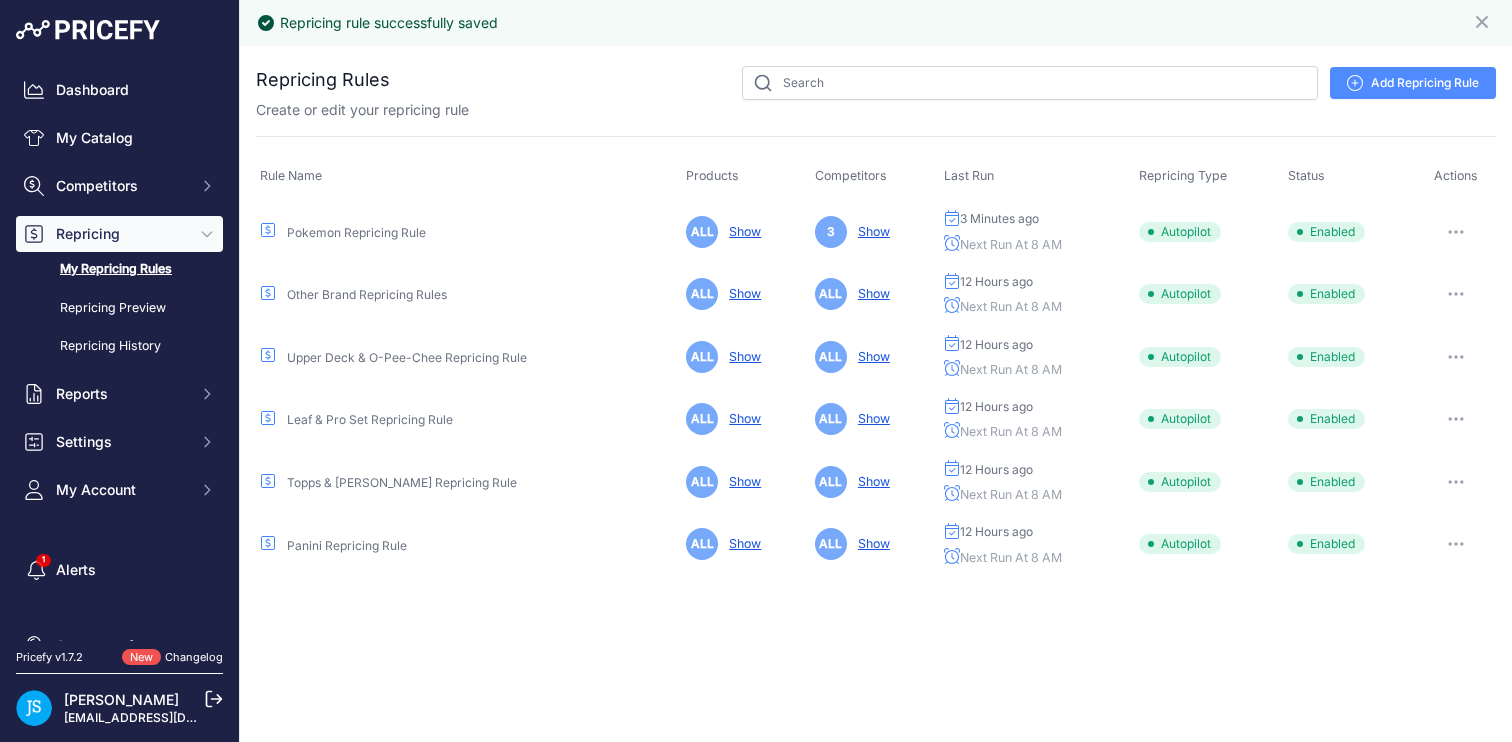 scroll, scrollTop: 0, scrollLeft: 0, axis: both 